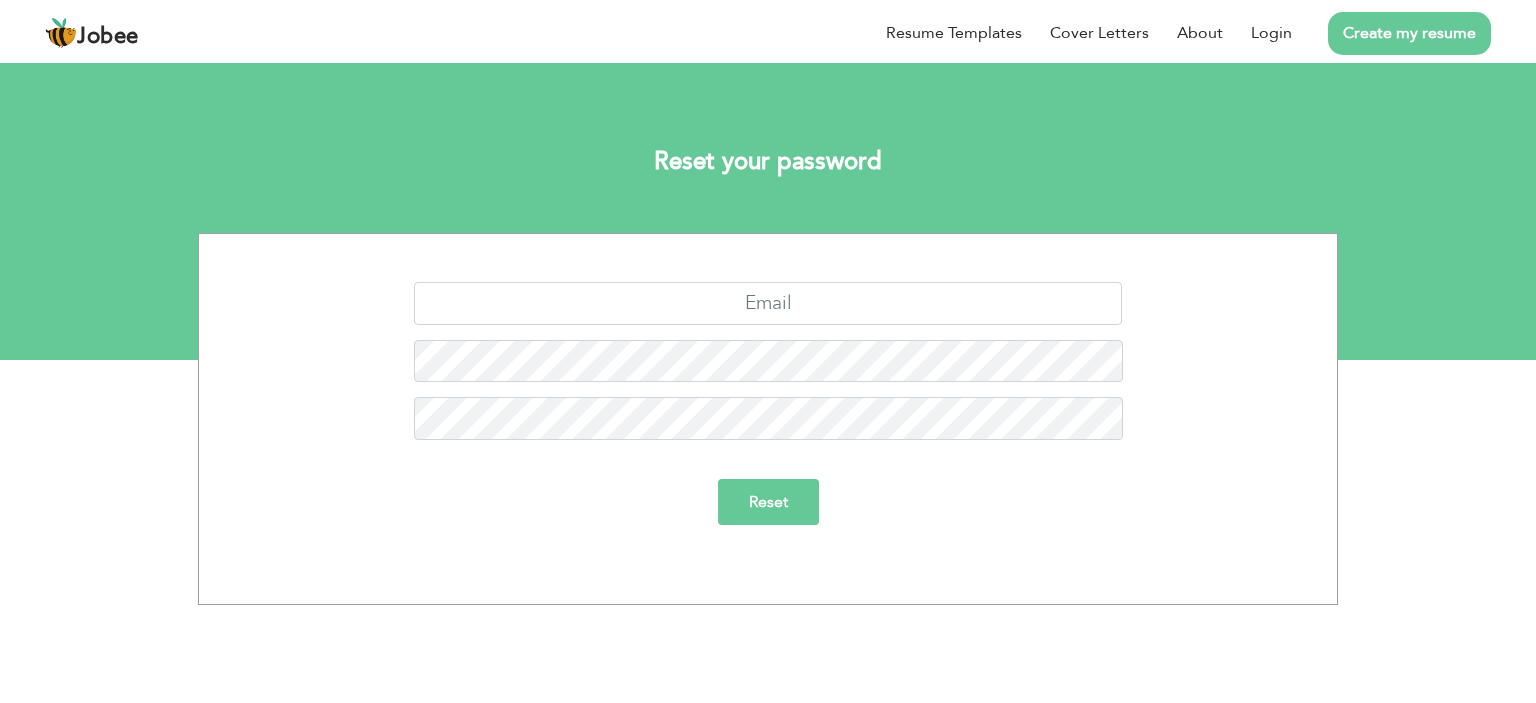 scroll, scrollTop: 0, scrollLeft: 0, axis: both 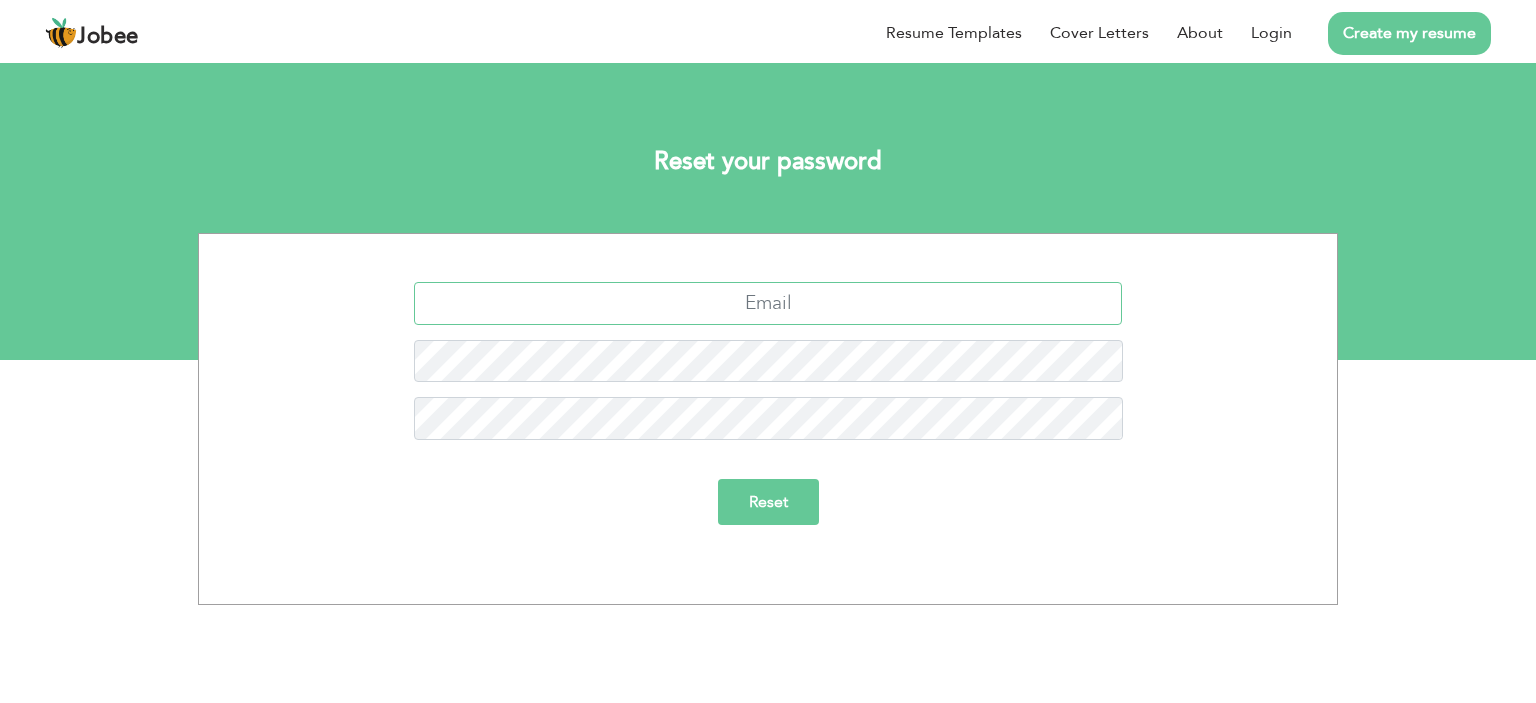 click at bounding box center [768, 303] 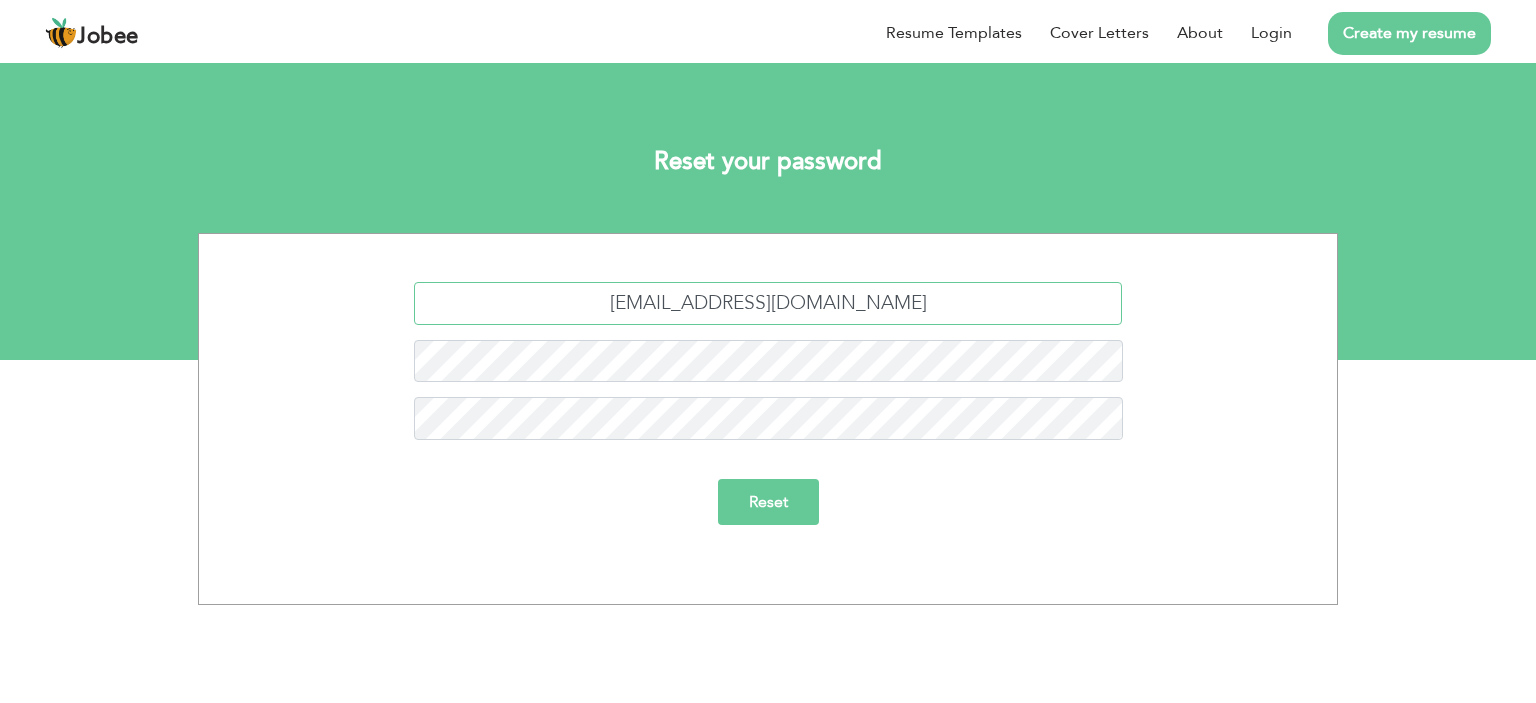 type on "[EMAIL_ADDRESS][DOMAIN_NAME]" 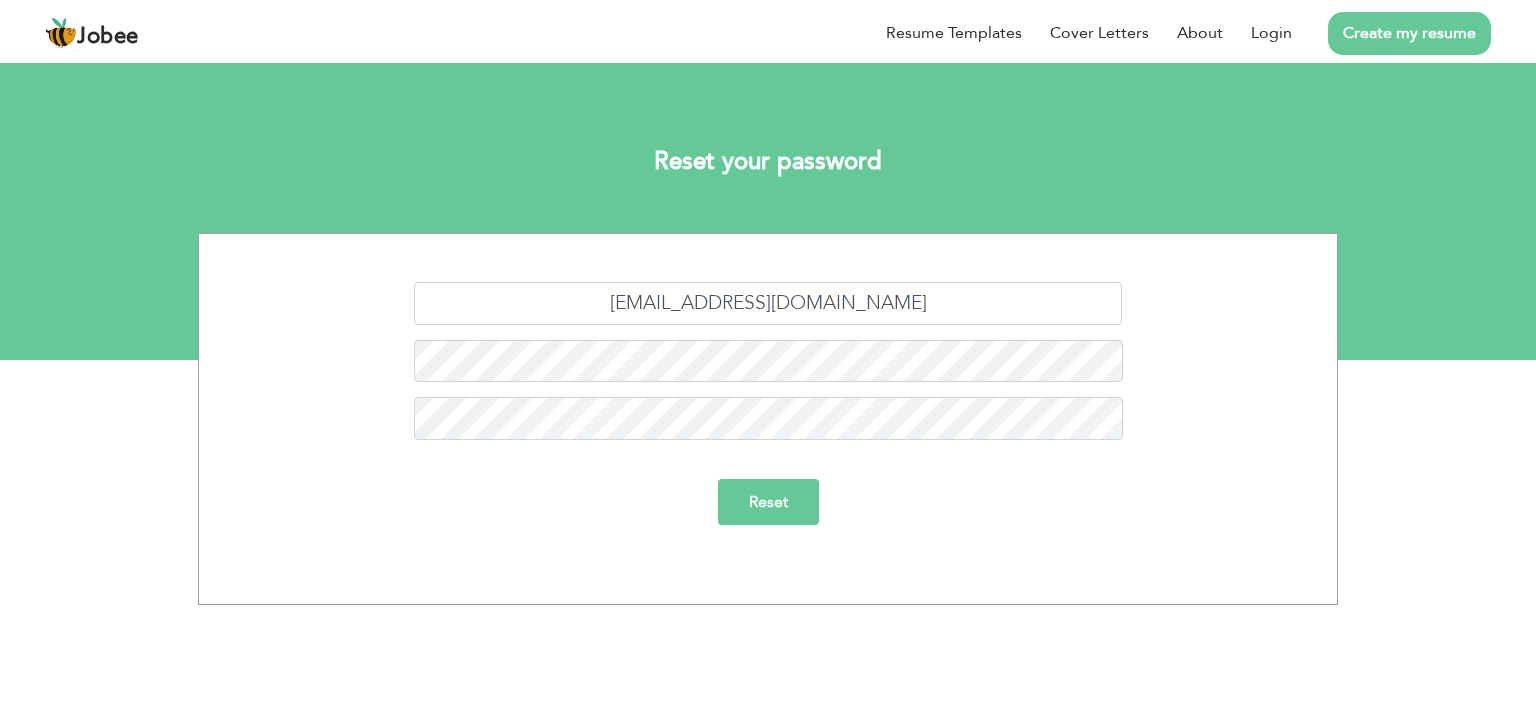 click on "Reset" at bounding box center [768, 502] 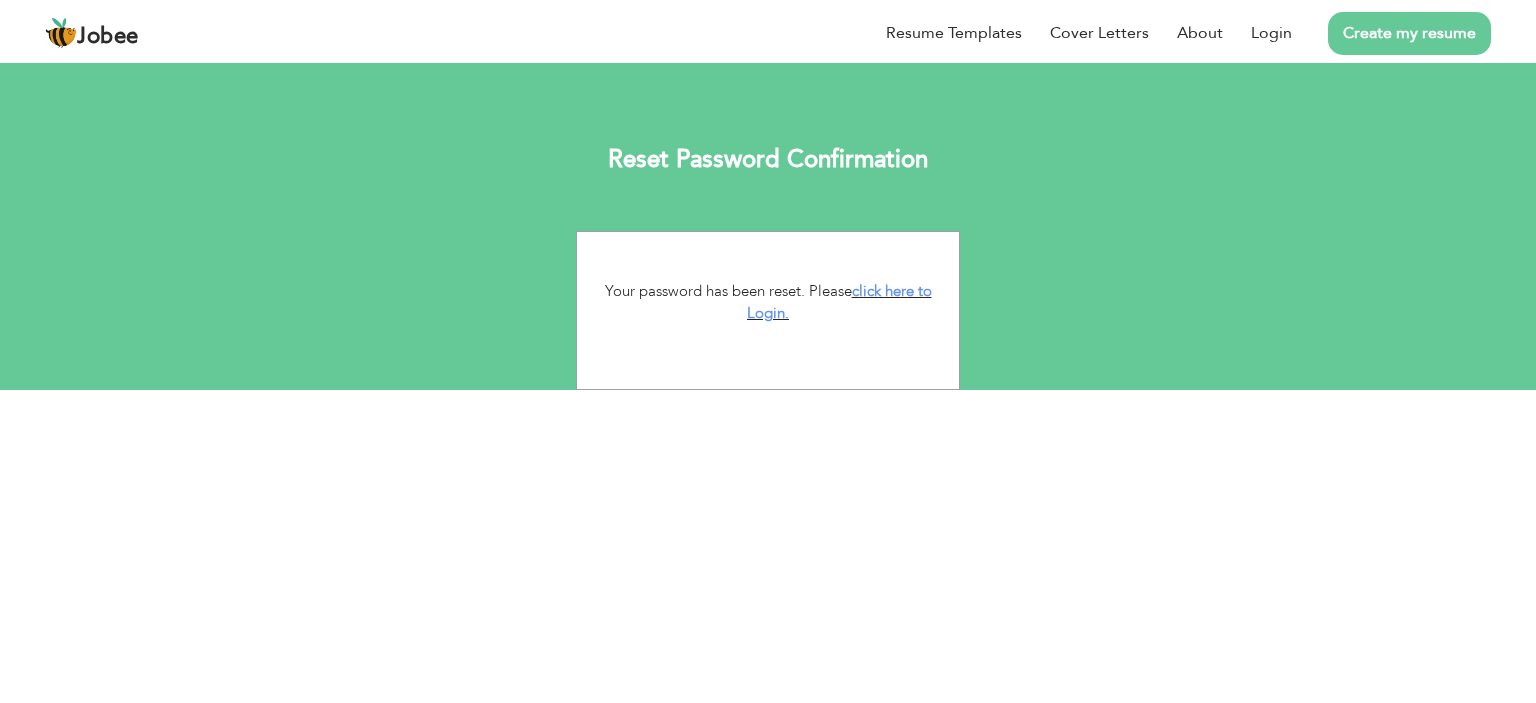scroll, scrollTop: 0, scrollLeft: 0, axis: both 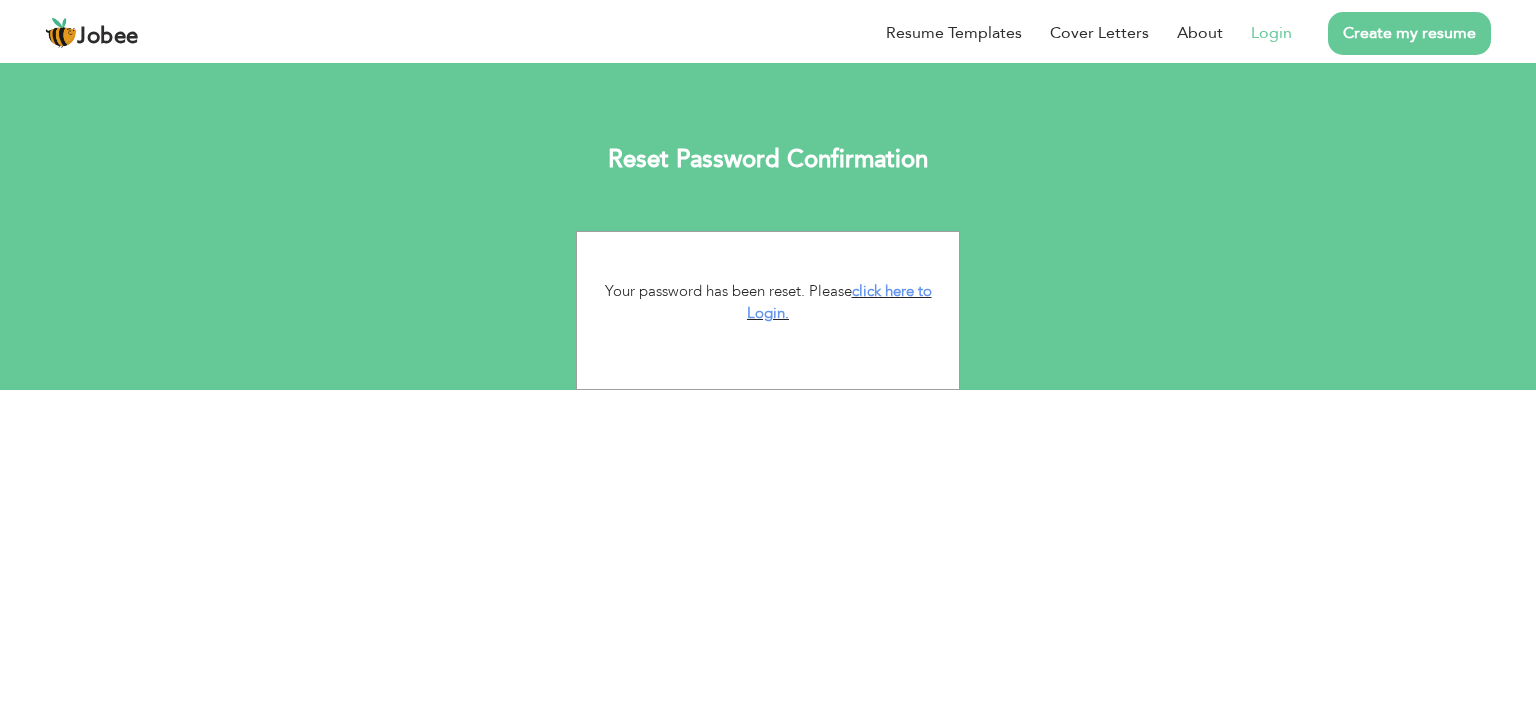 click on "Login" at bounding box center [1271, 33] 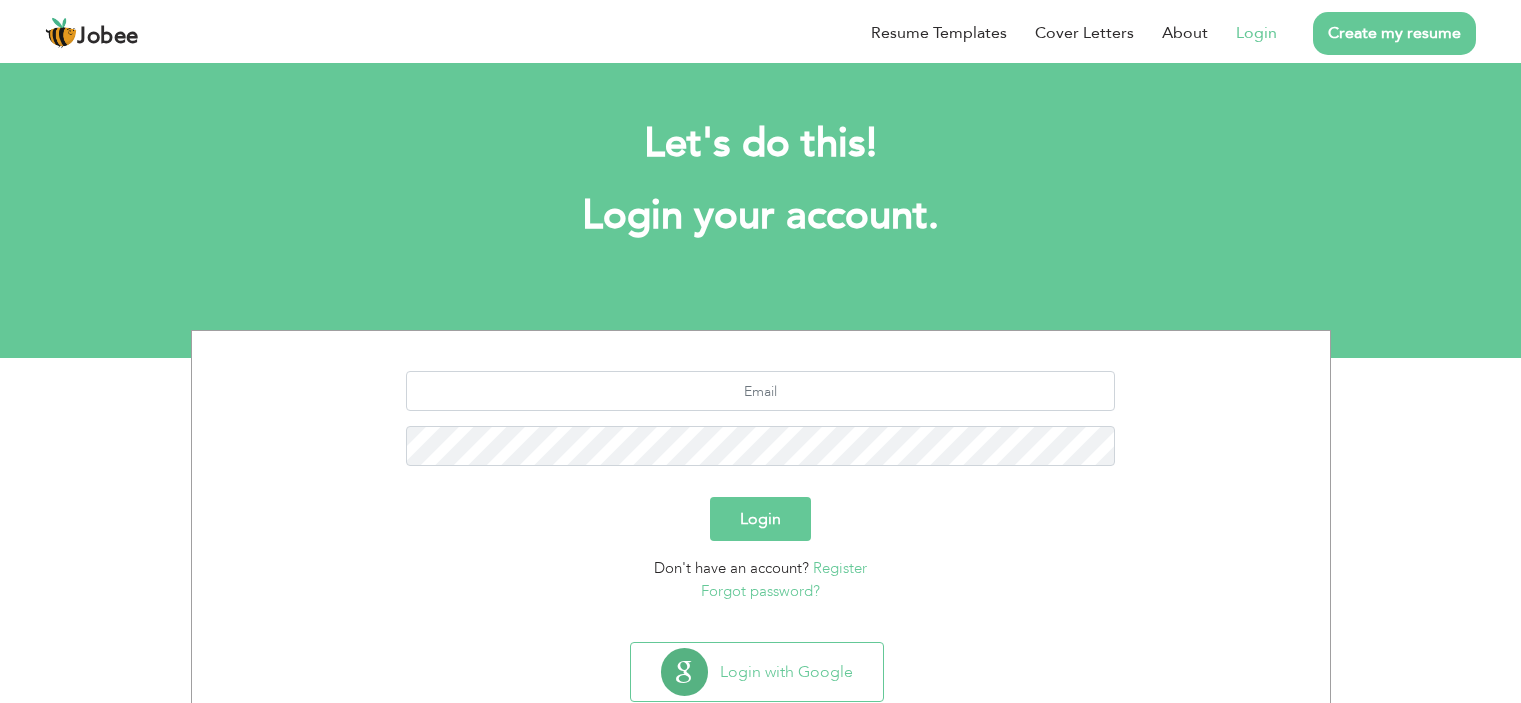 scroll, scrollTop: 0, scrollLeft: 0, axis: both 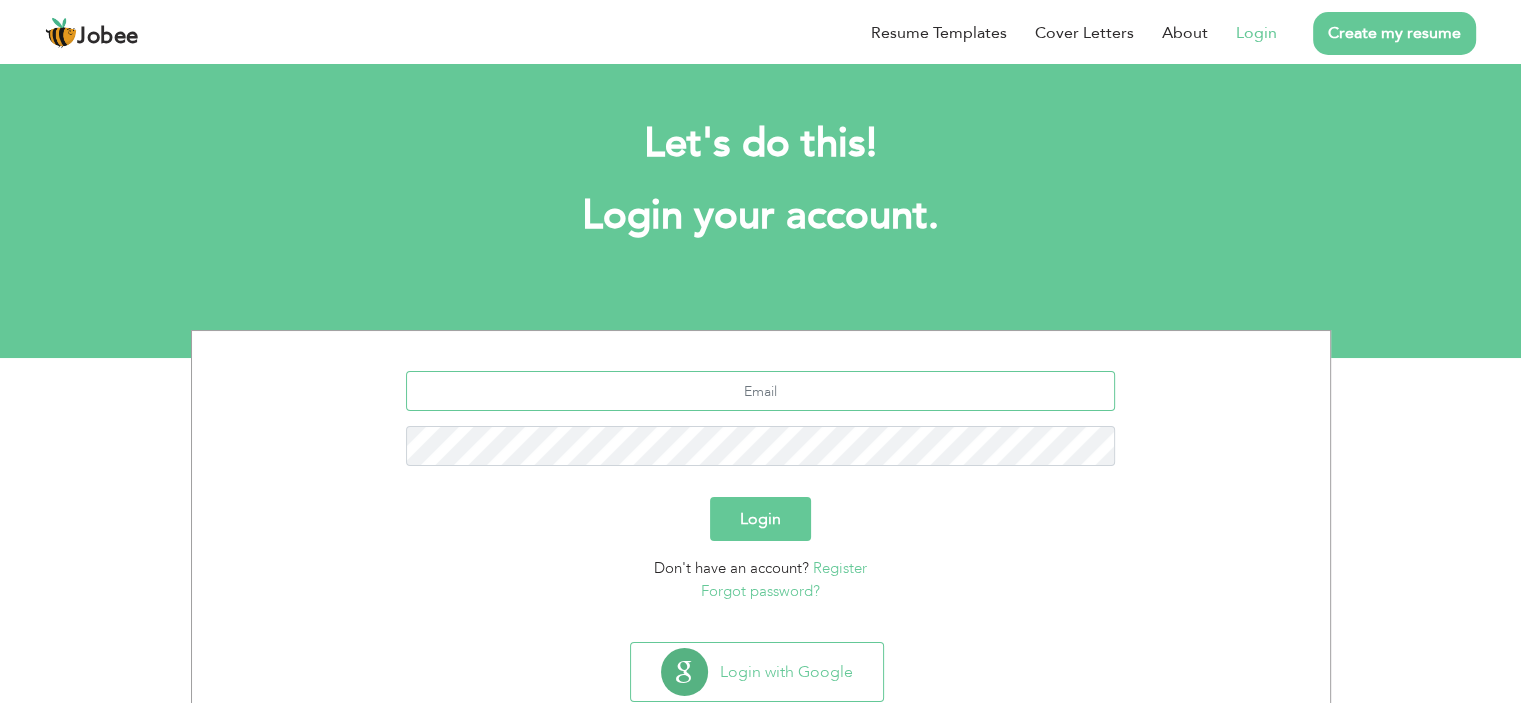 type on "Asifiqbalch100@gmail.com" 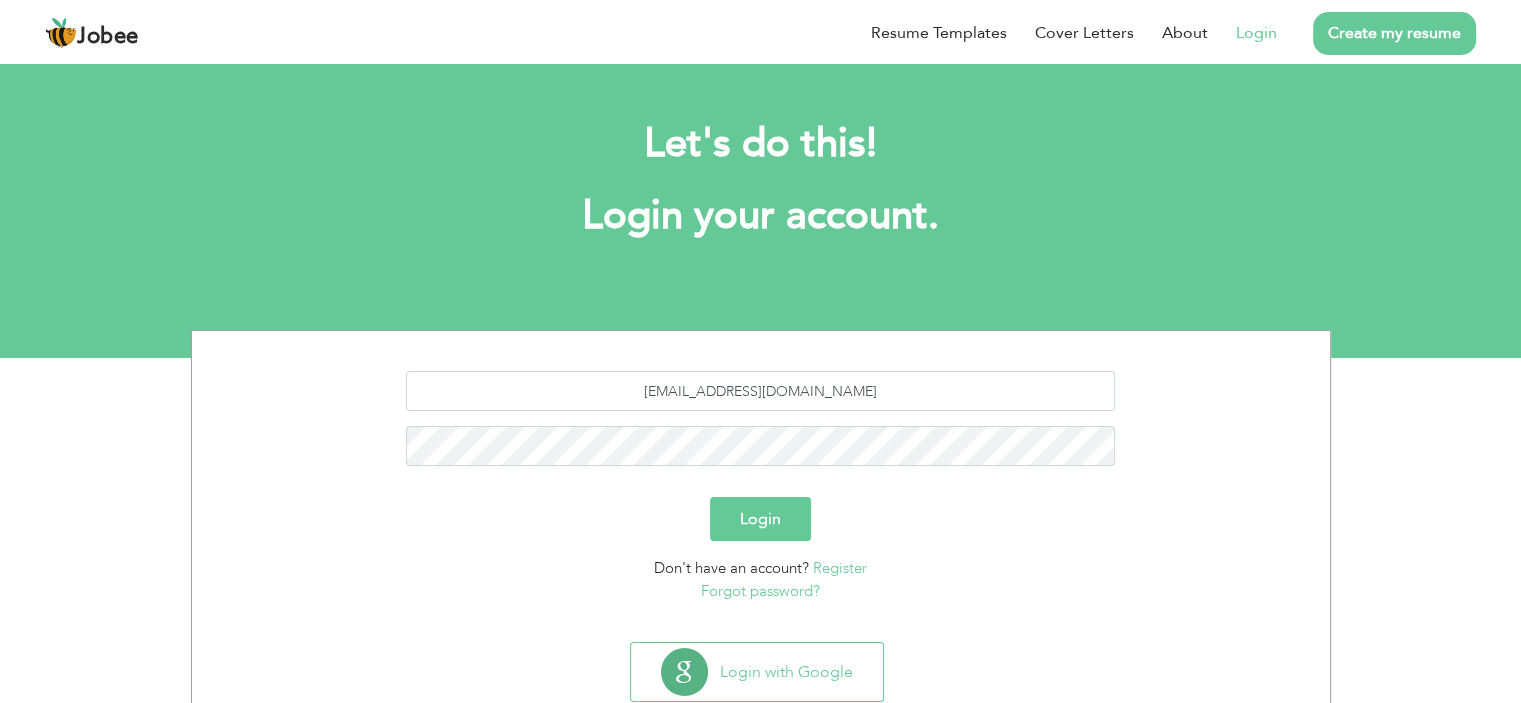click on "Login" at bounding box center [760, 519] 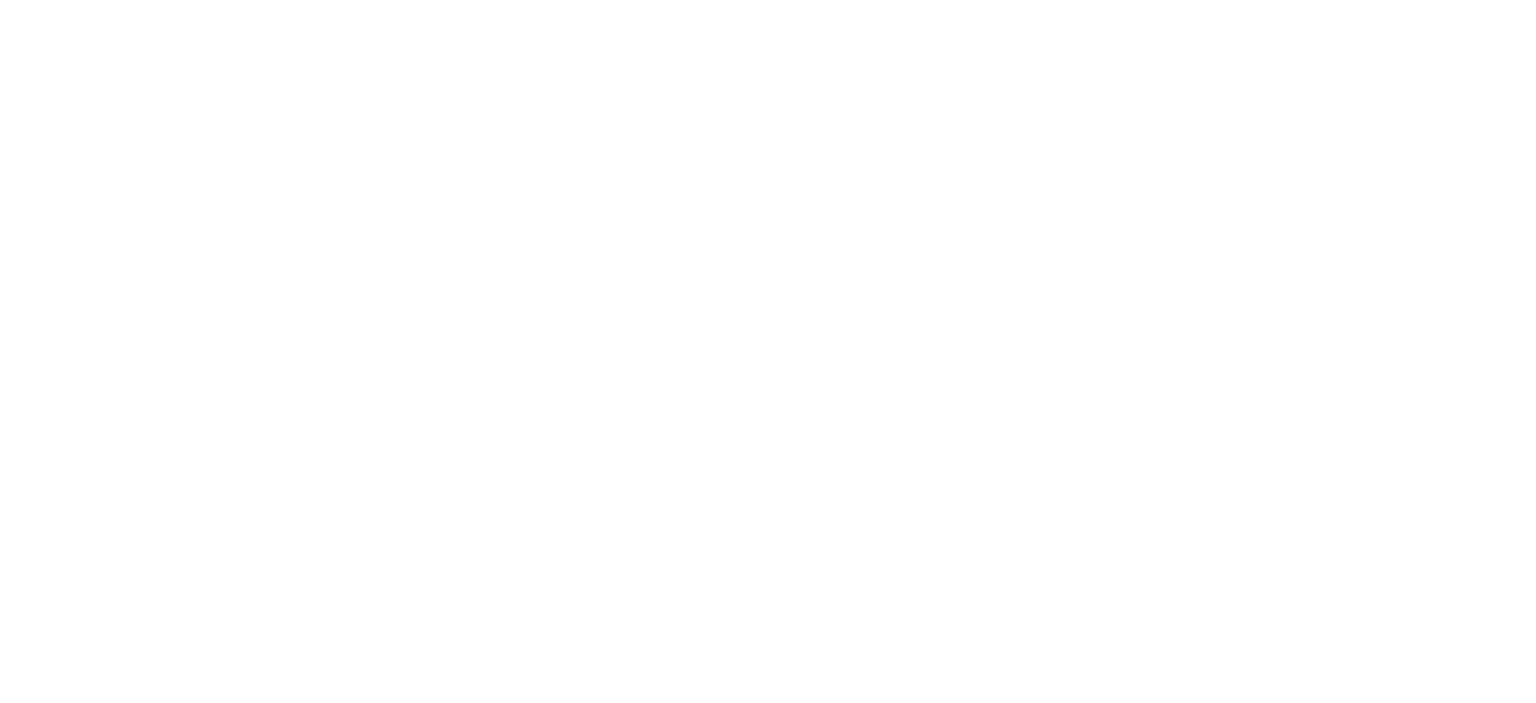 scroll, scrollTop: 0, scrollLeft: 0, axis: both 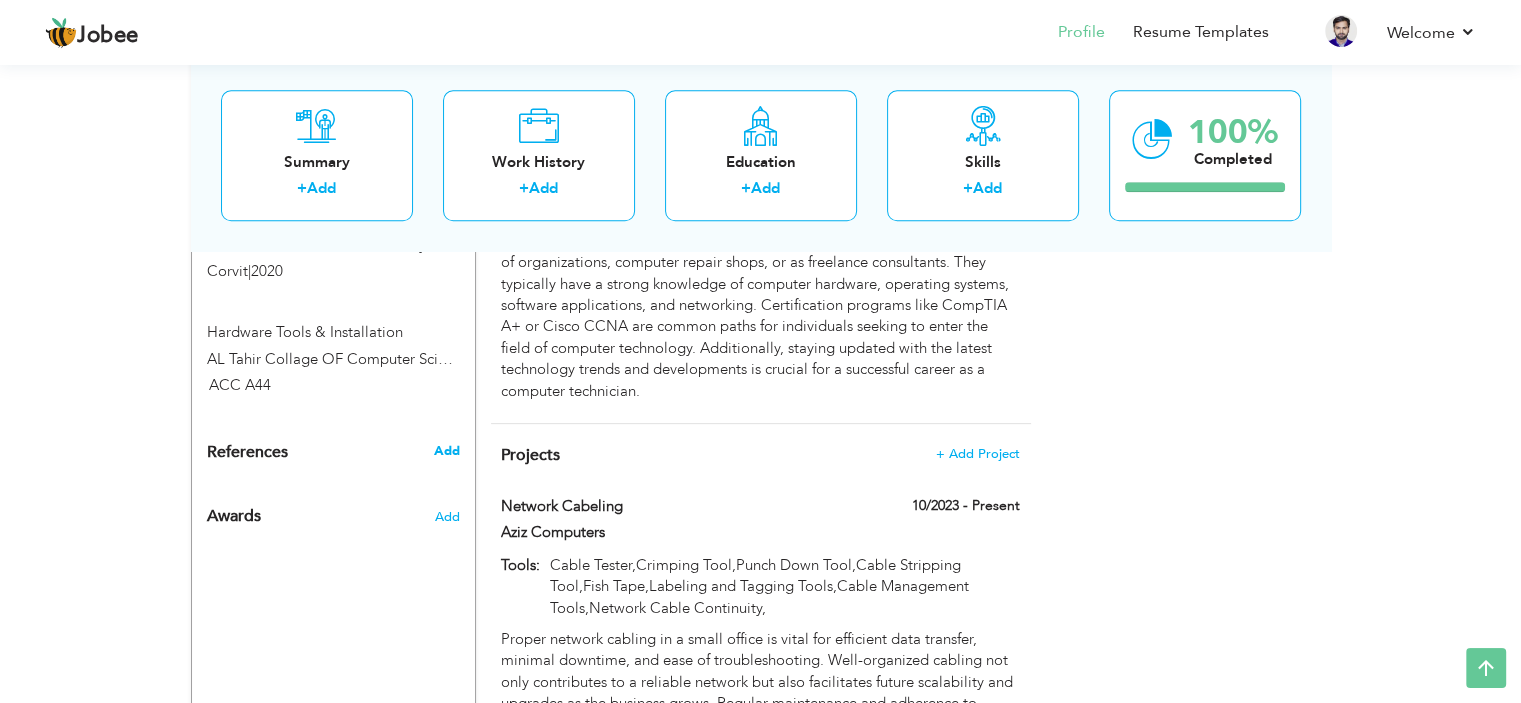 click on "Add" at bounding box center [446, 451] 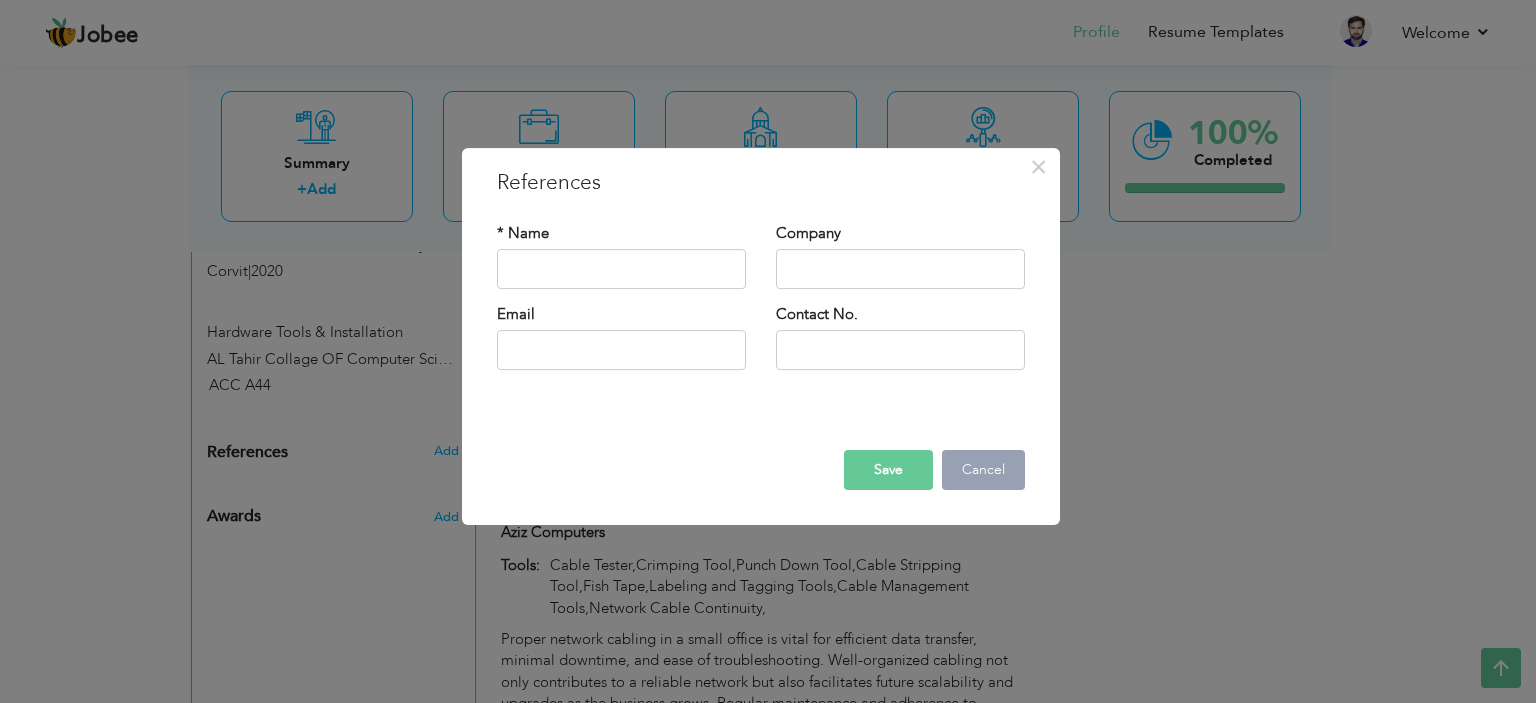 click on "Cancel" at bounding box center [983, 470] 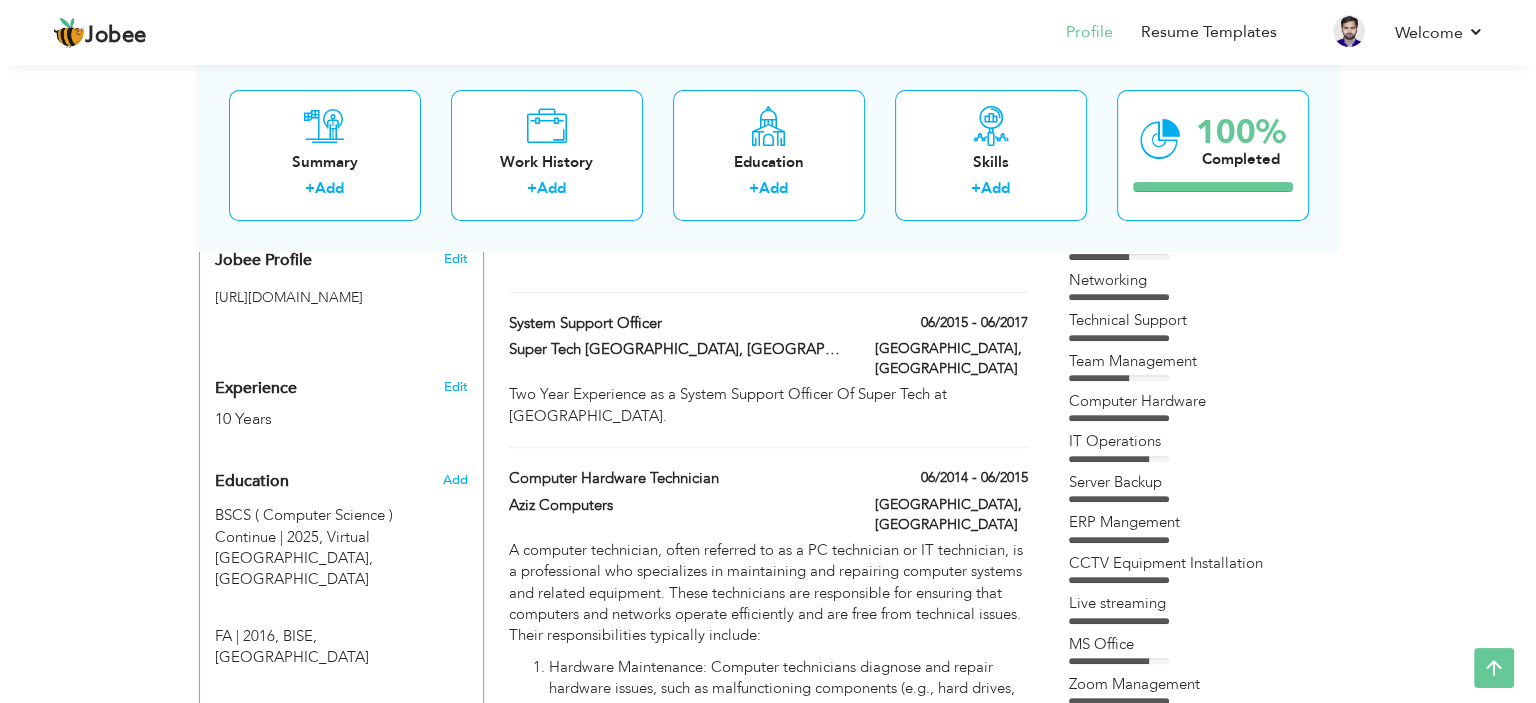 scroll, scrollTop: 690, scrollLeft: 0, axis: vertical 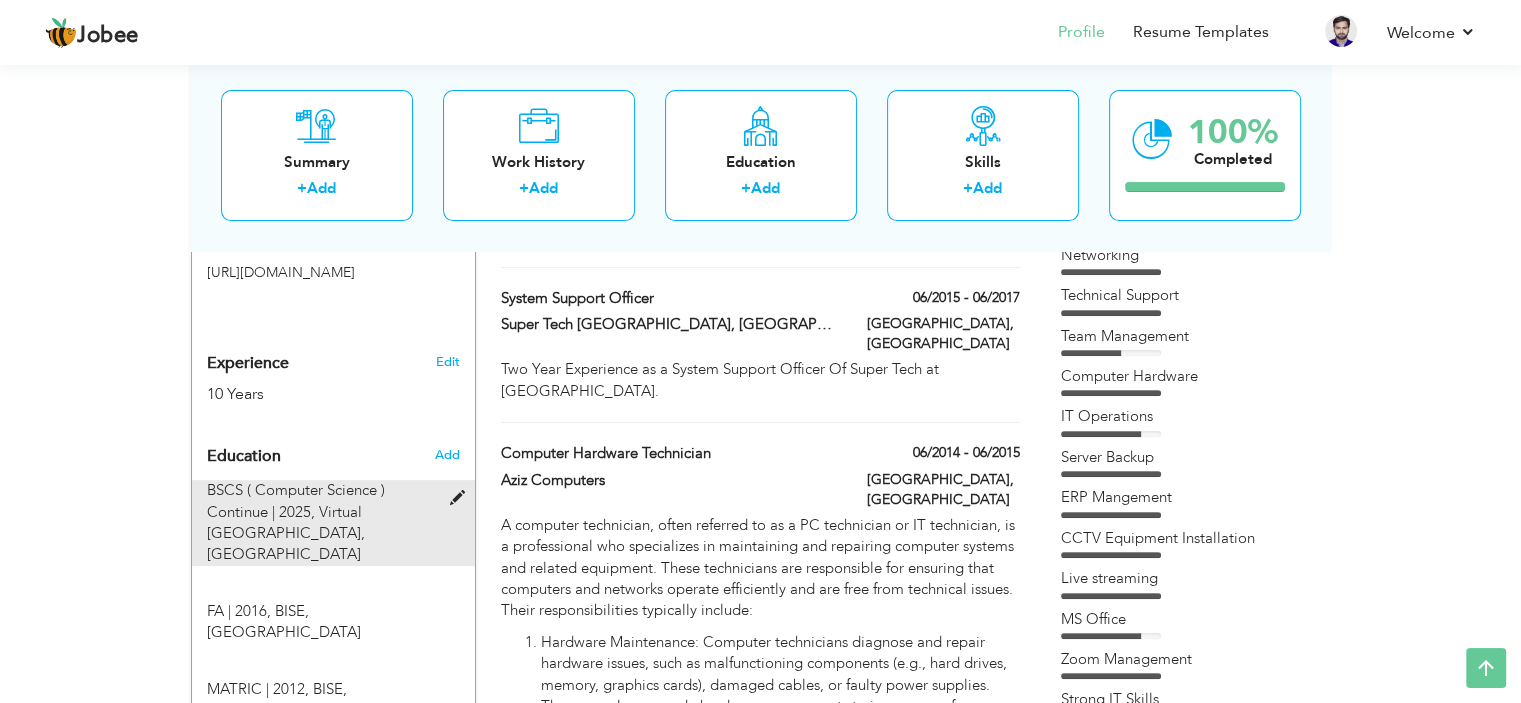 click at bounding box center (461, 498) 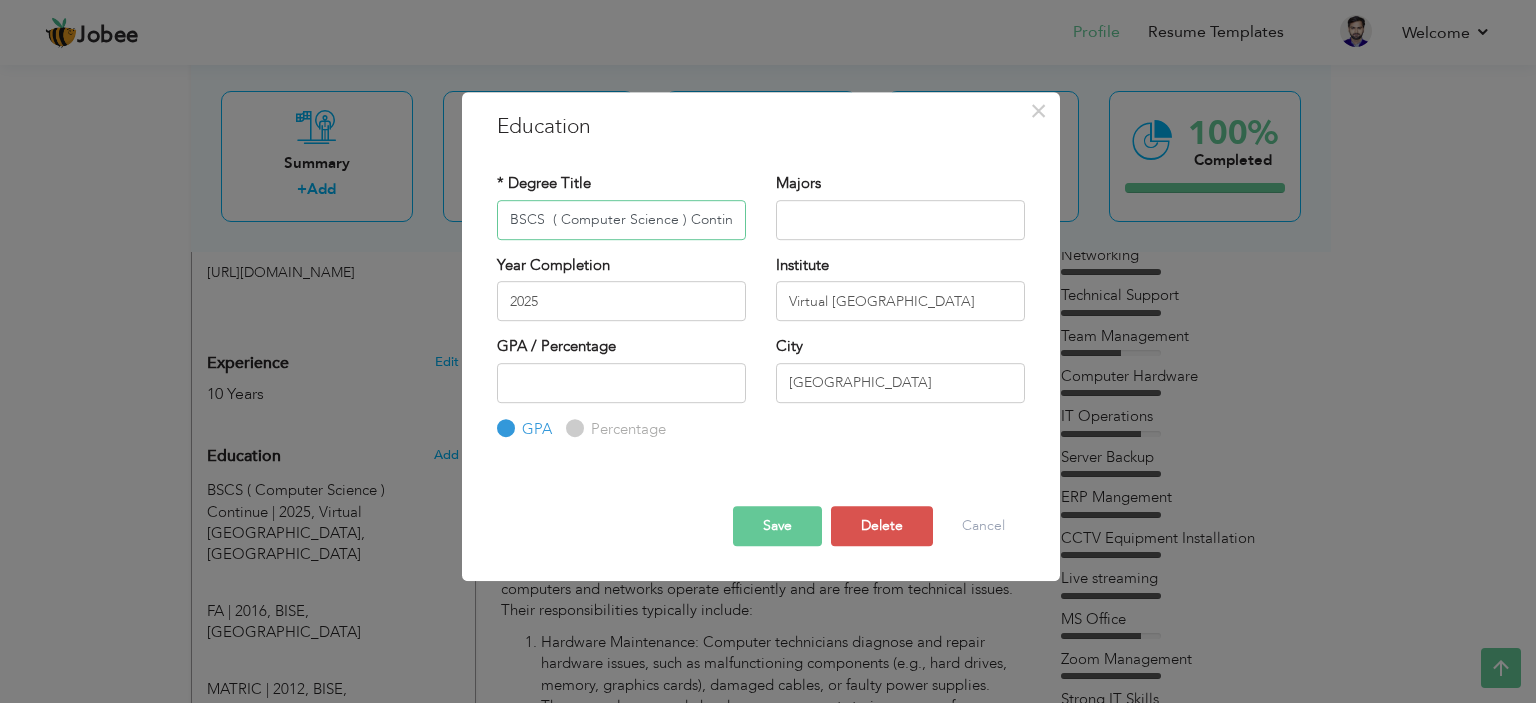 scroll, scrollTop: 0, scrollLeft: 8, axis: horizontal 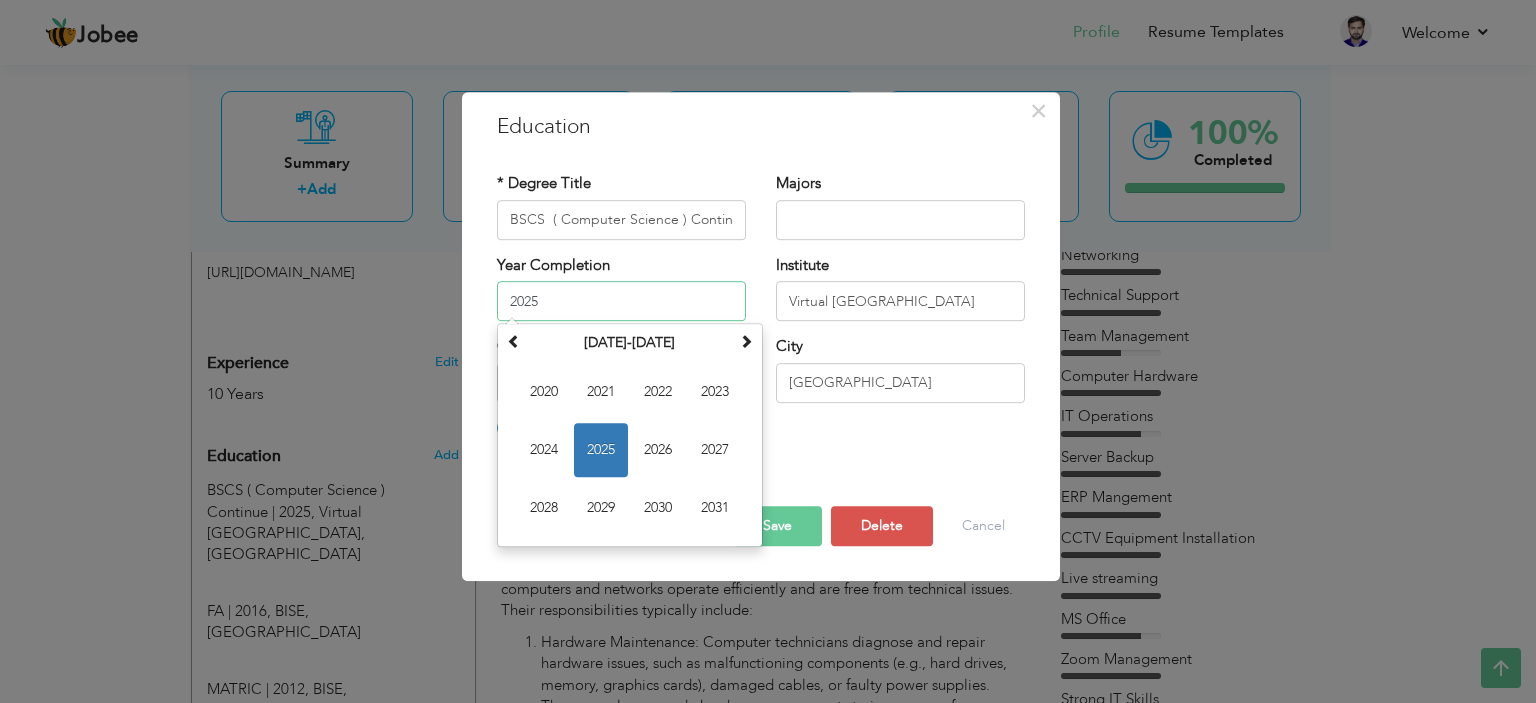 click on "2025" at bounding box center (621, 301) 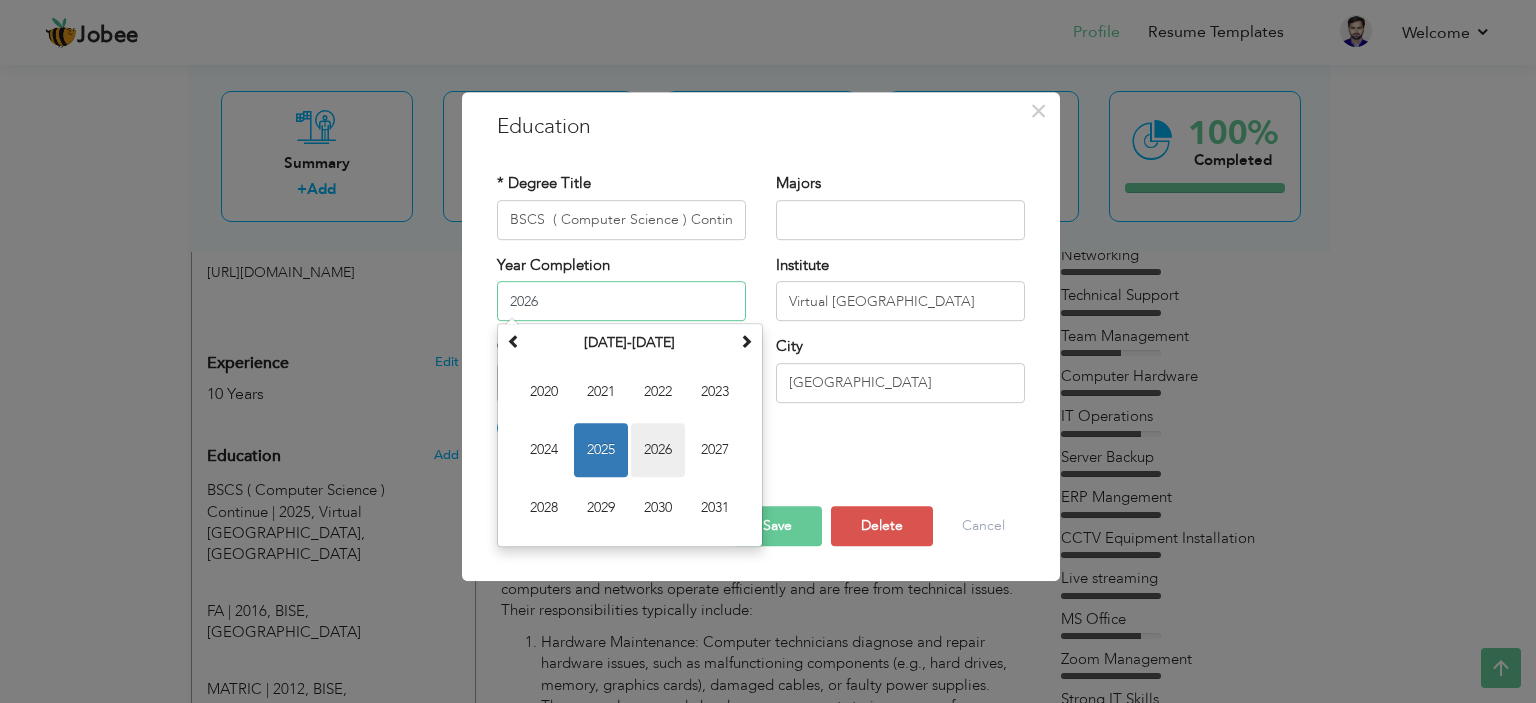 click on "2026" at bounding box center (658, 450) 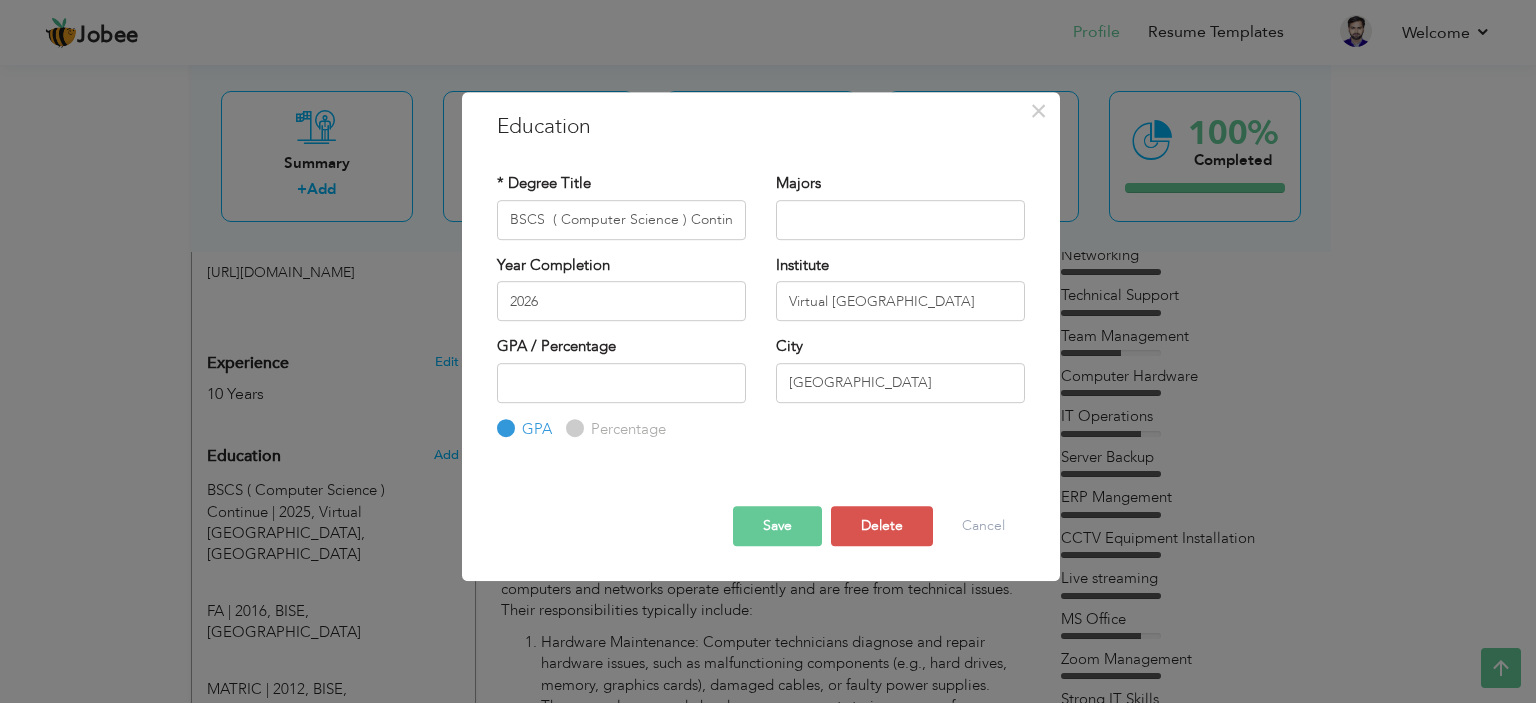 click on "Percentage" at bounding box center [572, 428] 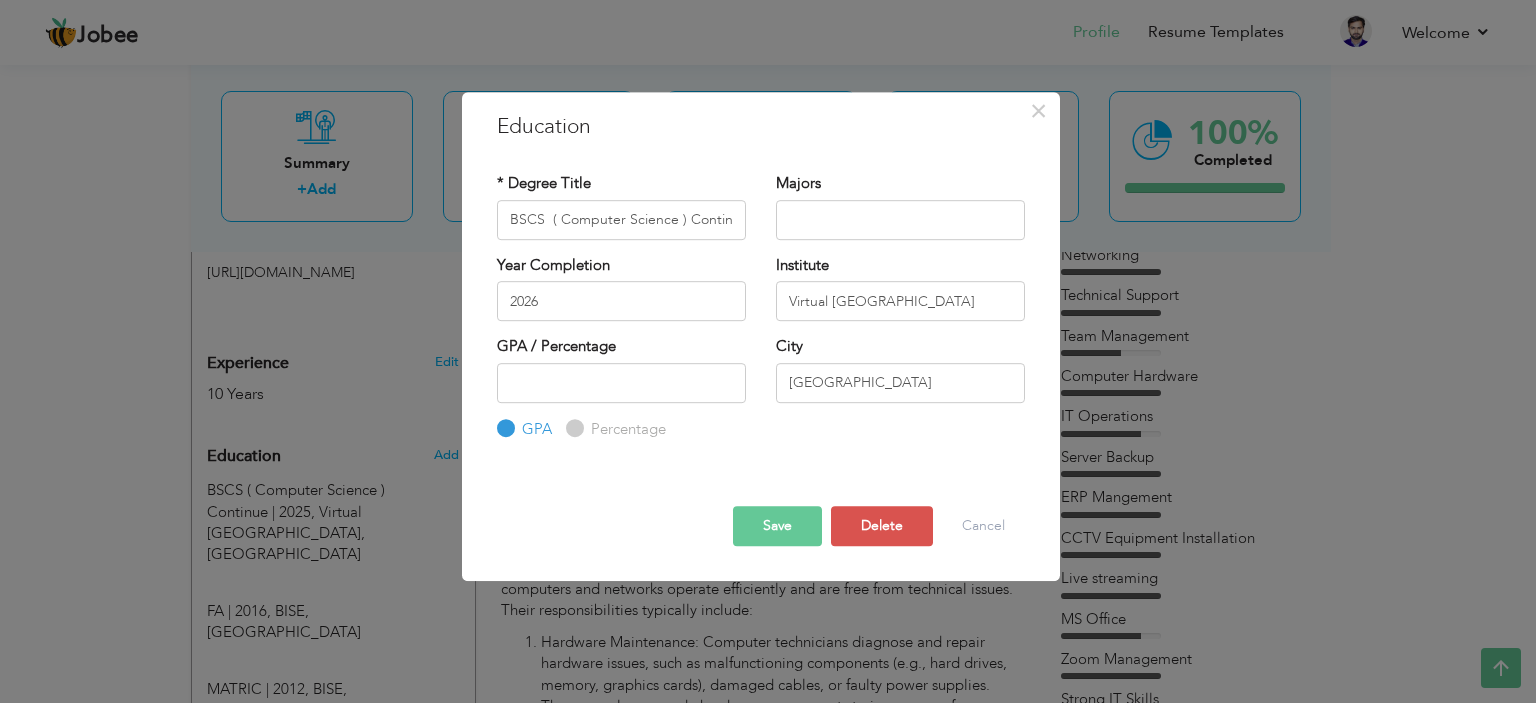radio on "true" 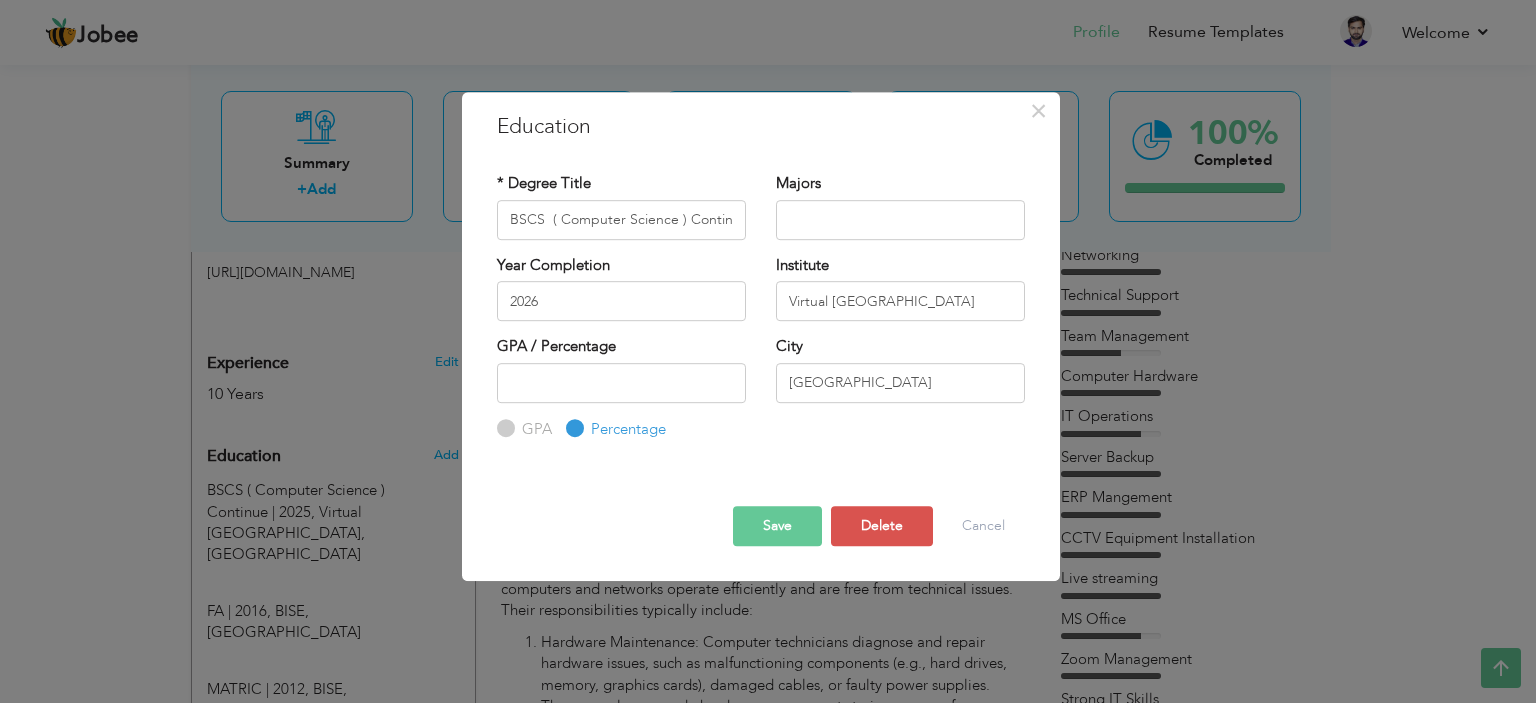 click on "GPA" at bounding box center (503, 428) 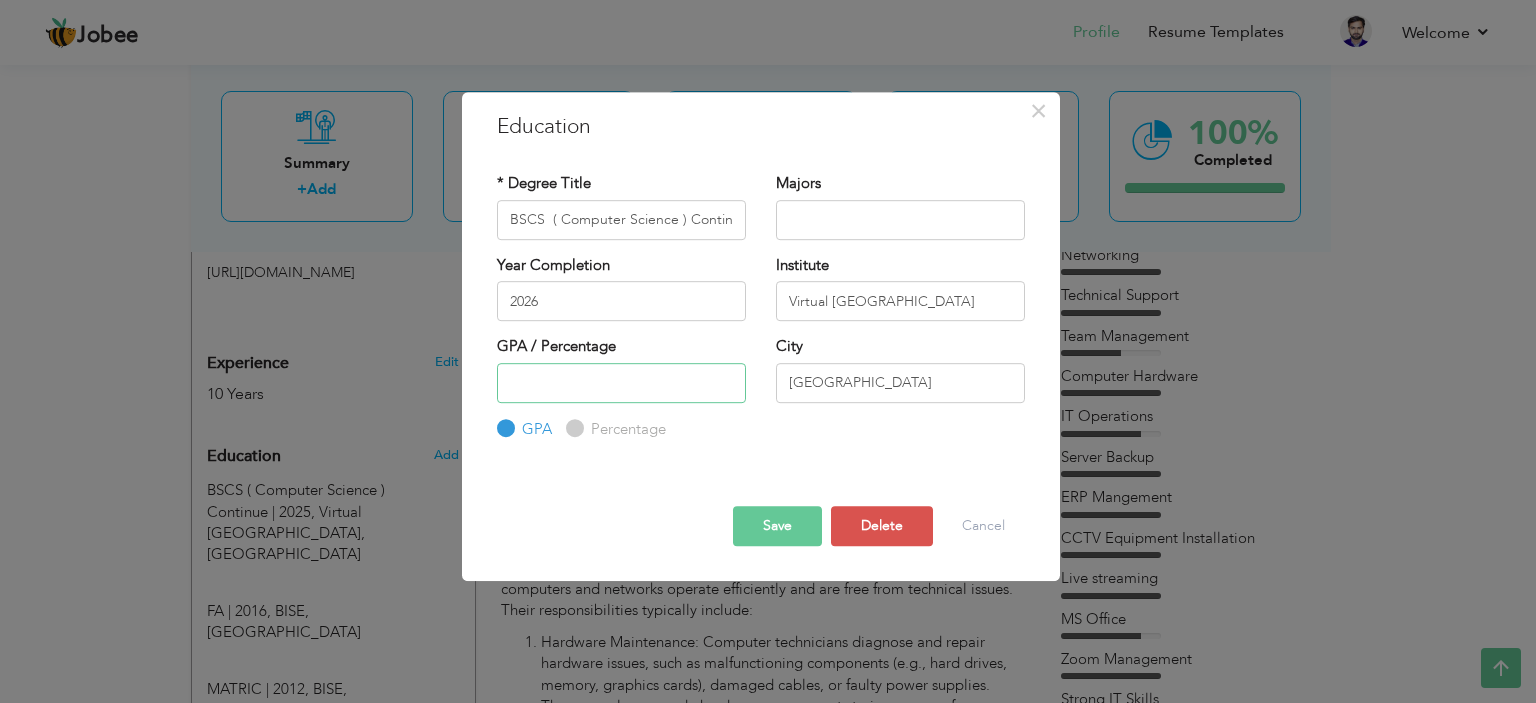 click at bounding box center [621, 383] 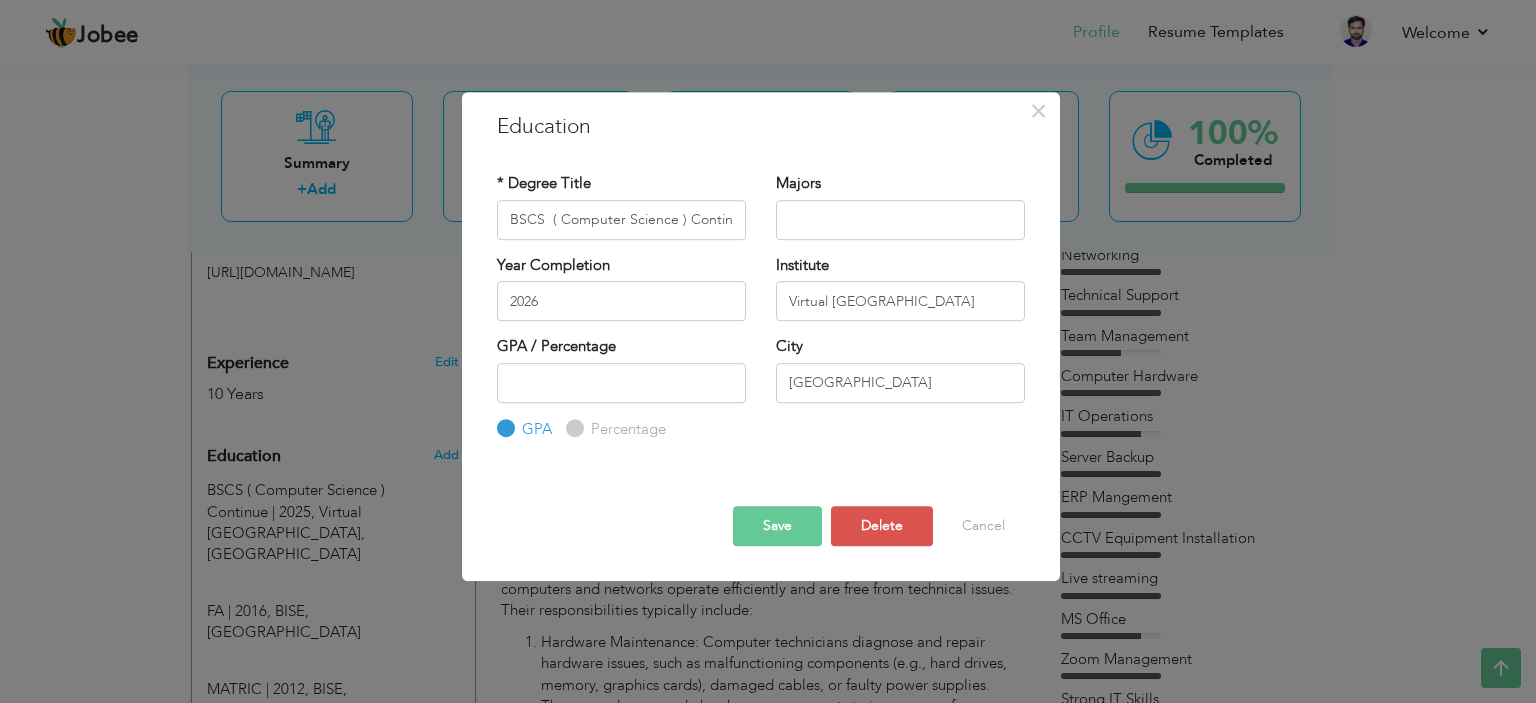 click on "Save" at bounding box center [777, 526] 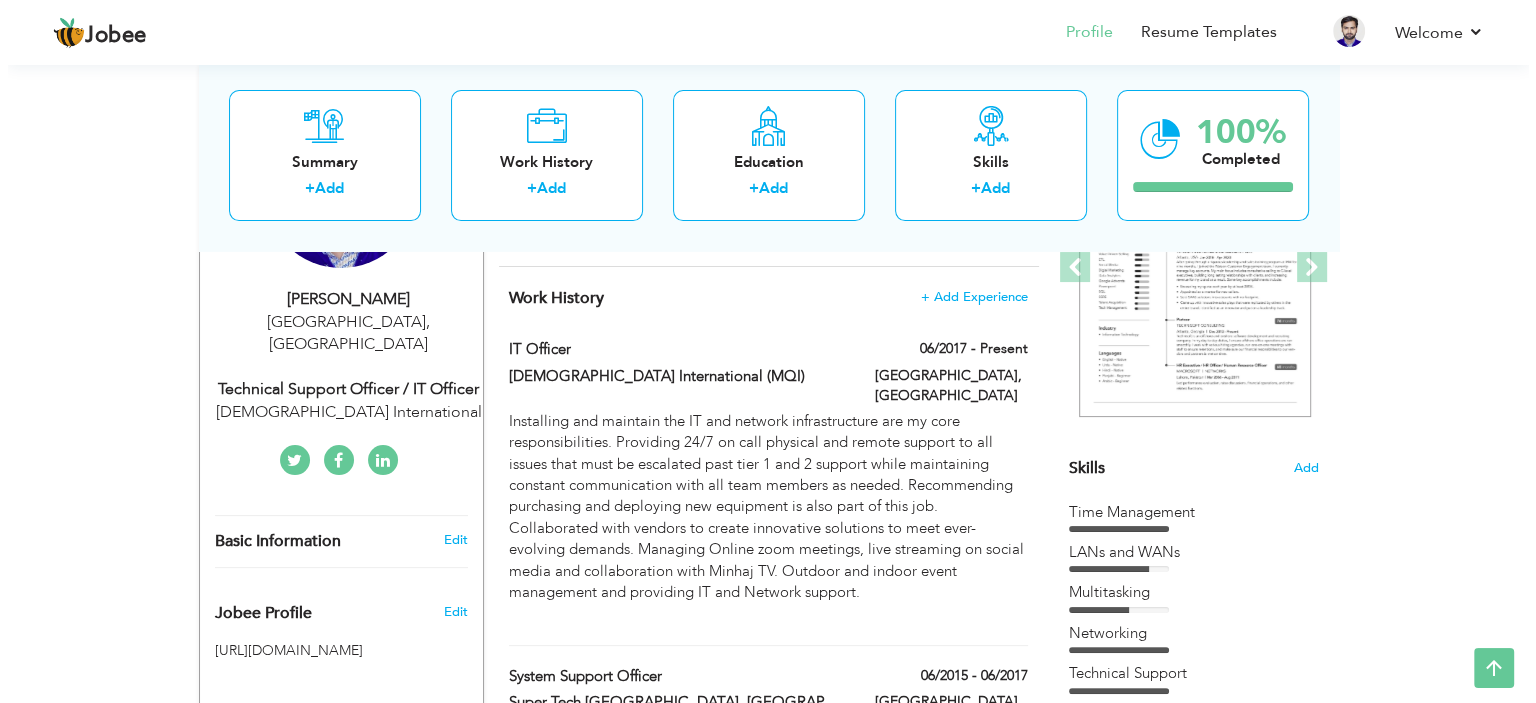 scroll, scrollTop: 310, scrollLeft: 0, axis: vertical 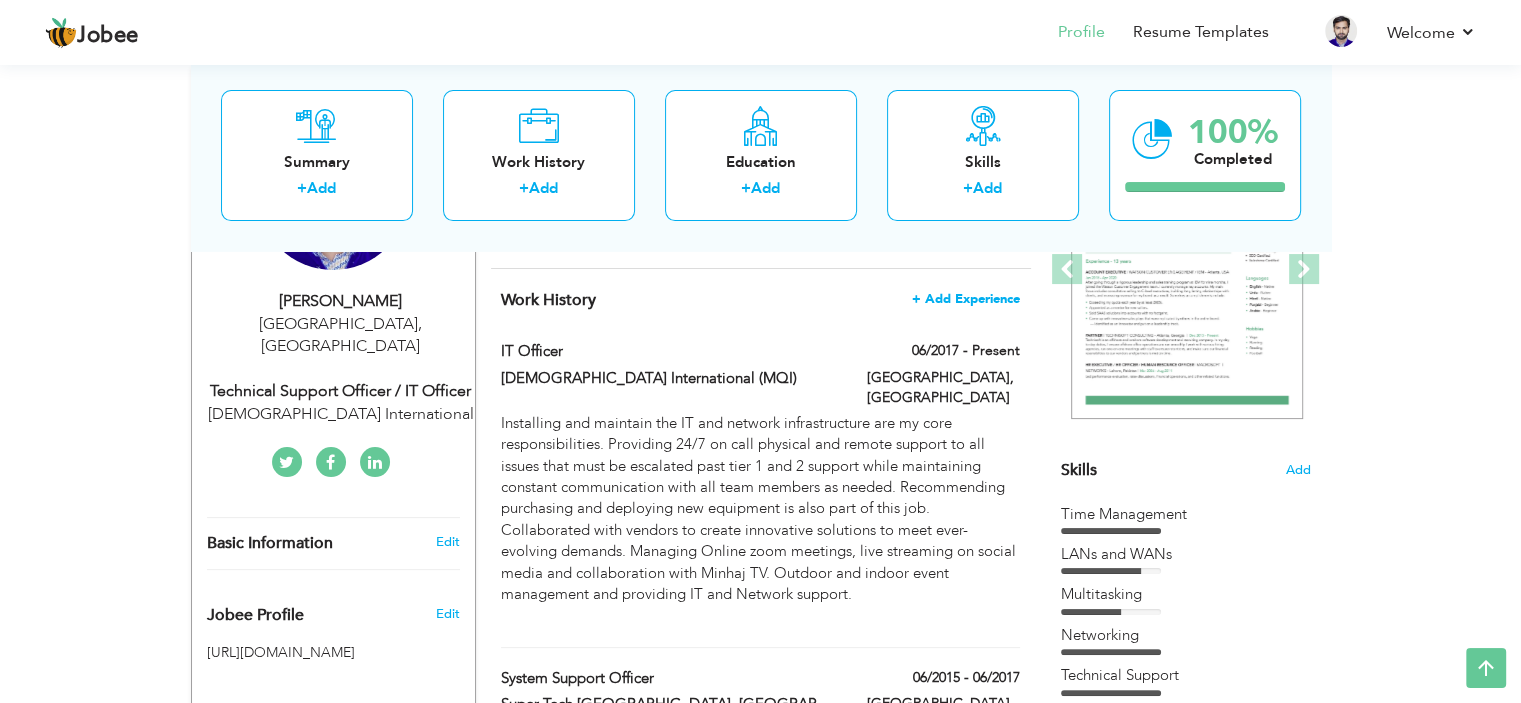 click on "+ Add Experience" at bounding box center [966, 299] 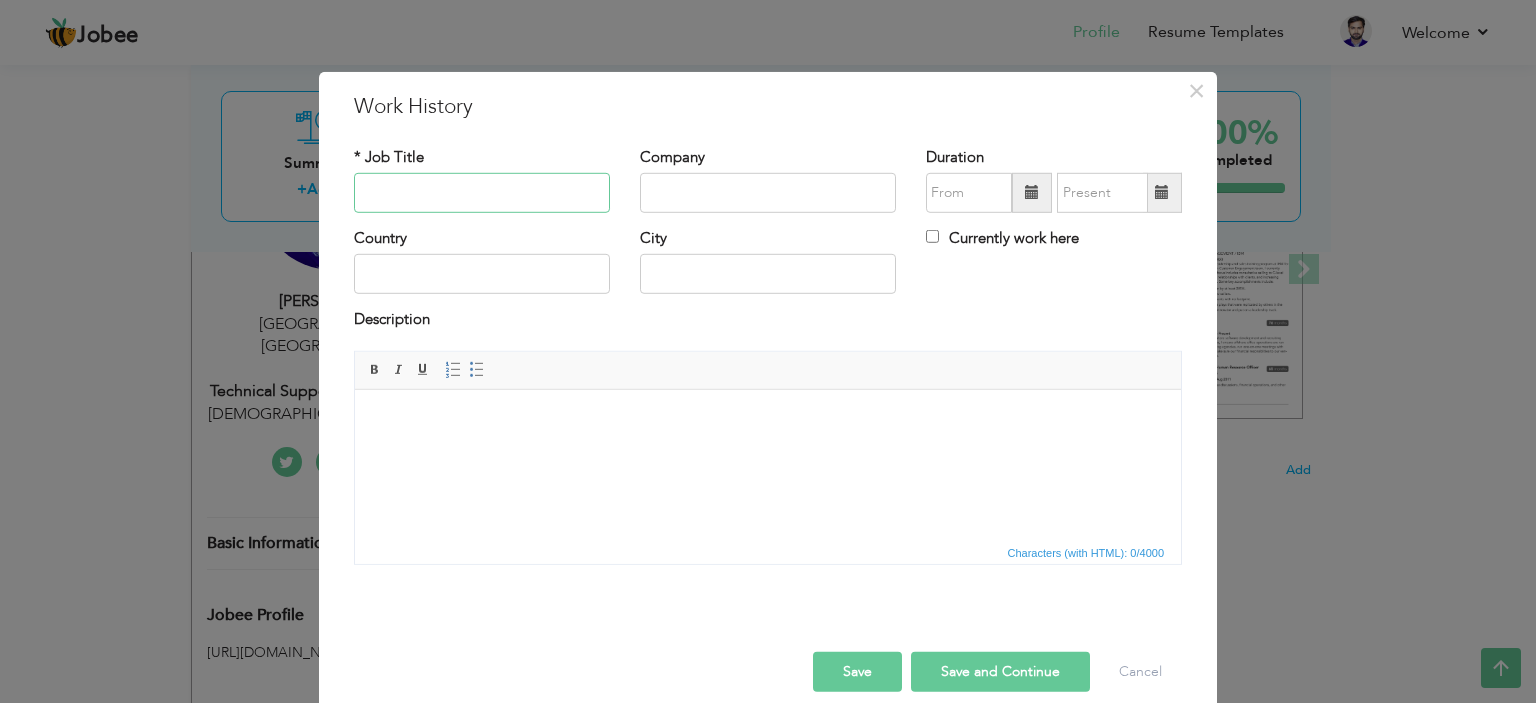 click at bounding box center (482, 193) 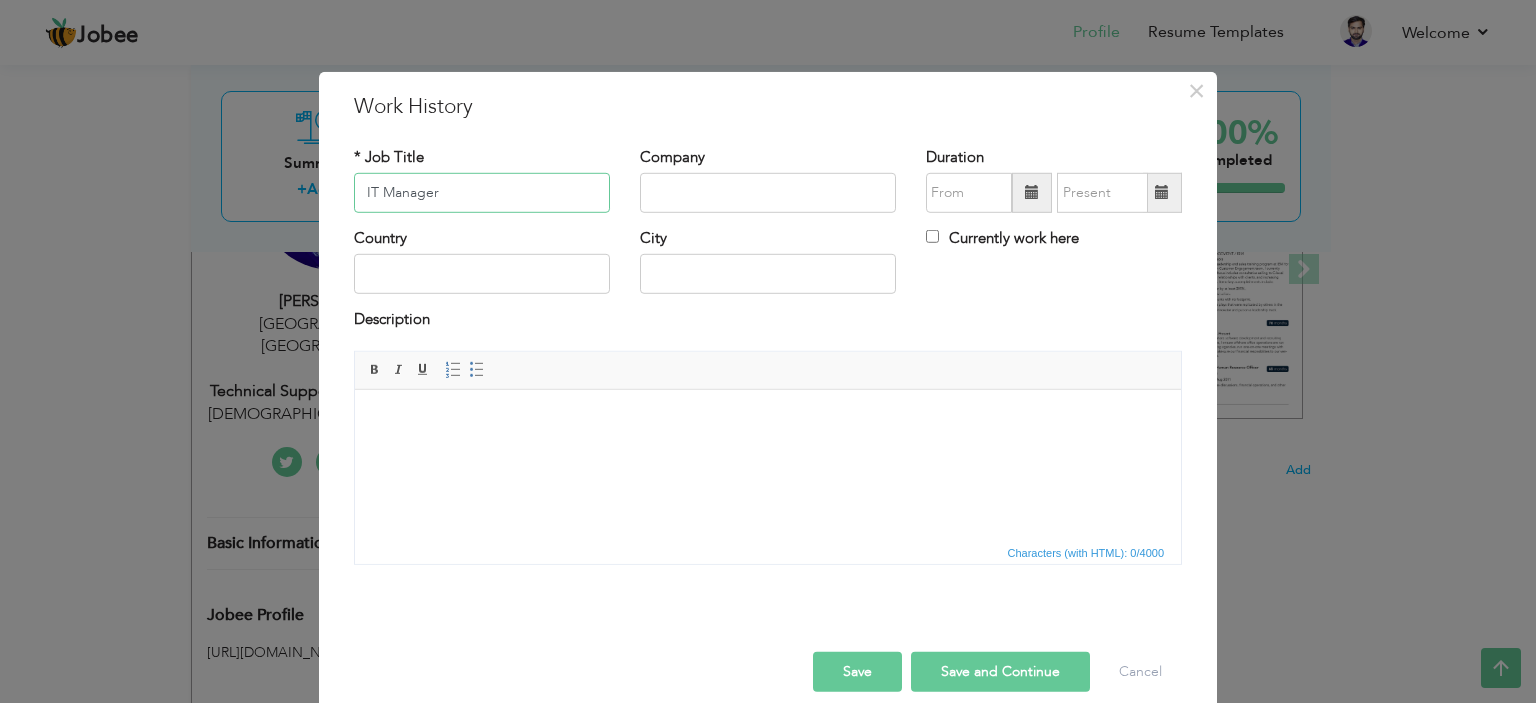 type on "IT Manager" 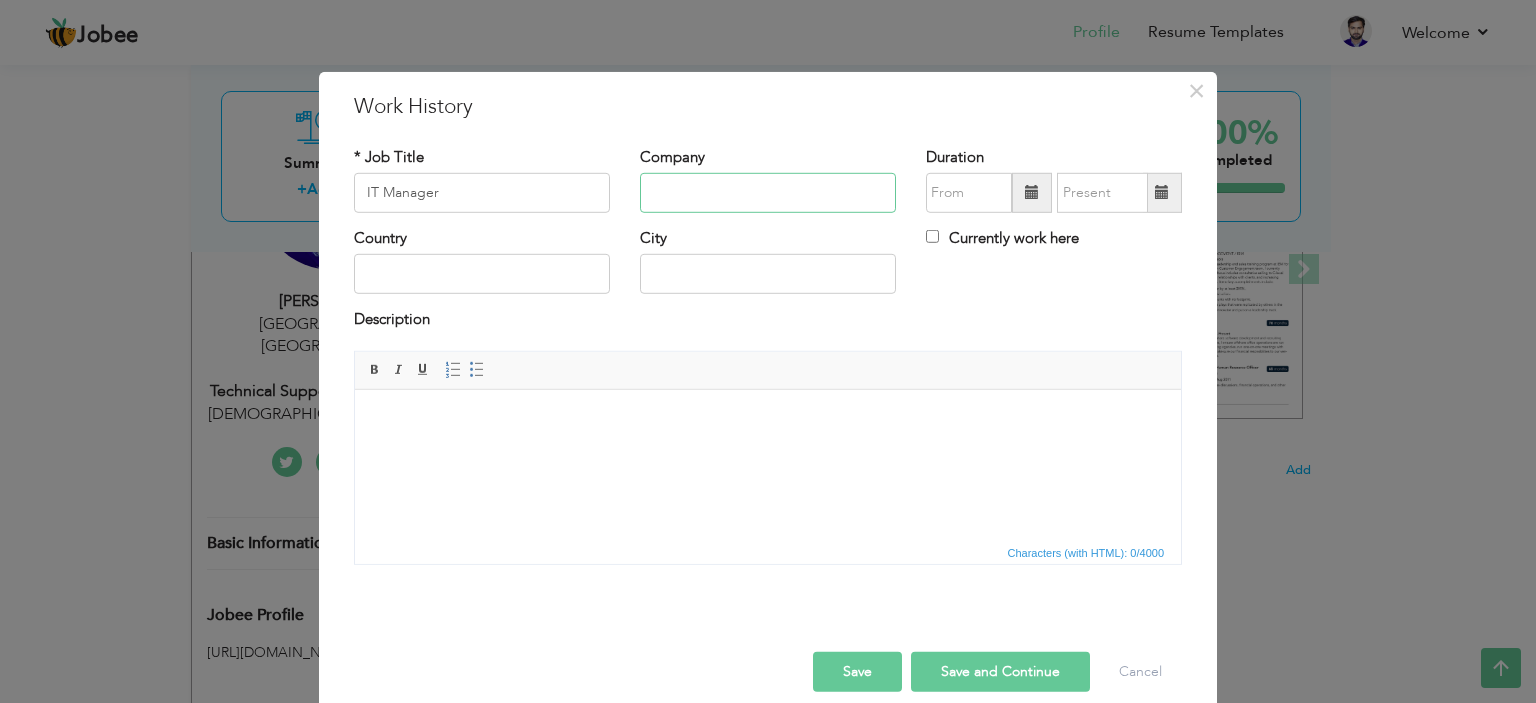 click at bounding box center [768, 193] 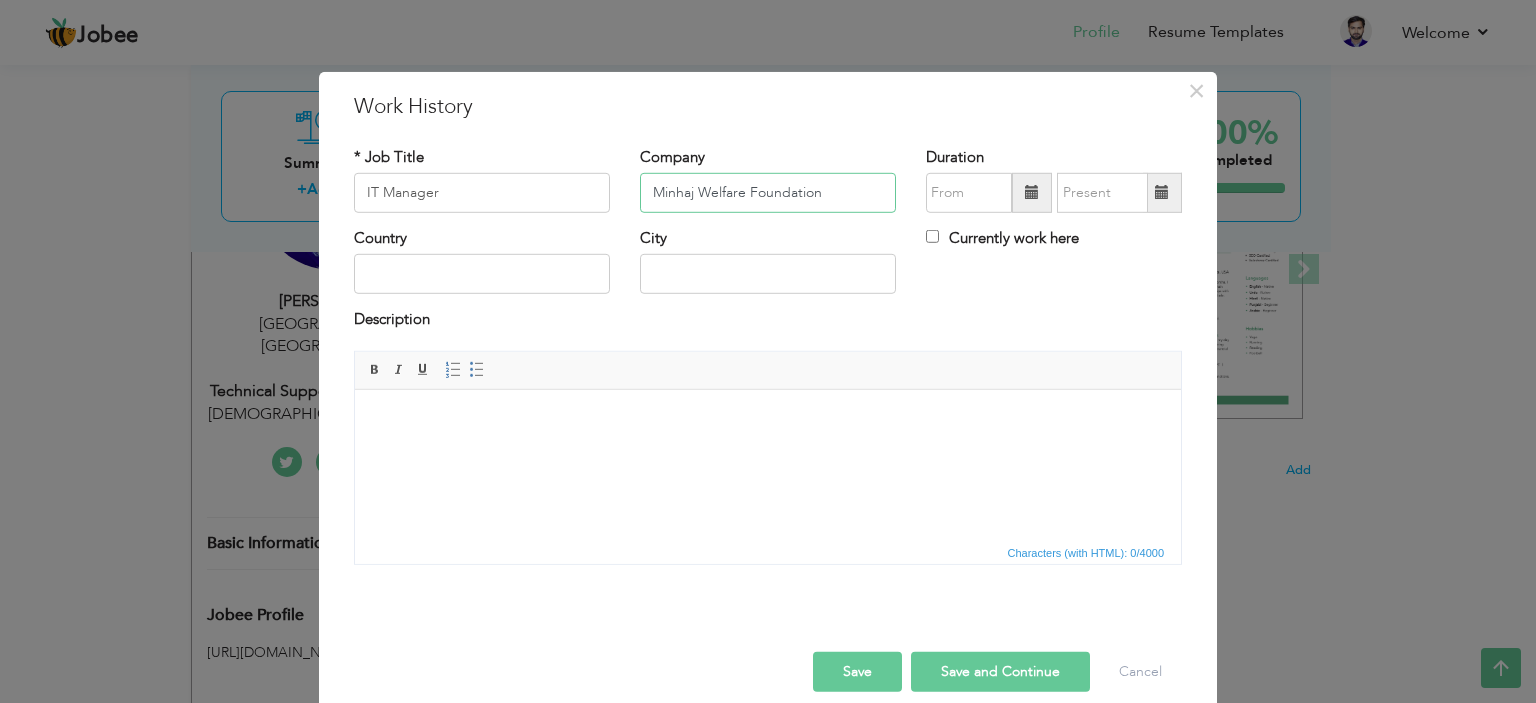 type on "Minhaj Welfare Foundation" 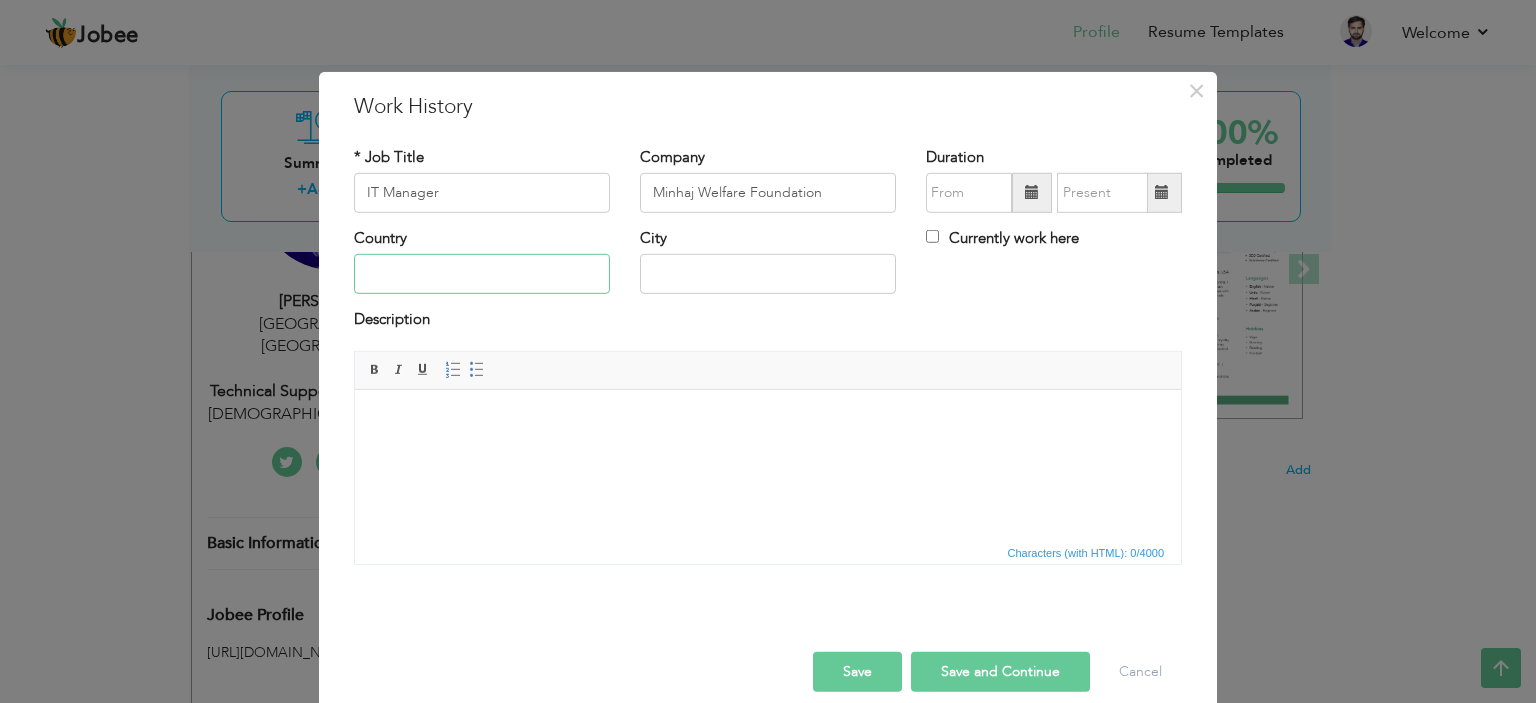 click at bounding box center [482, 274] 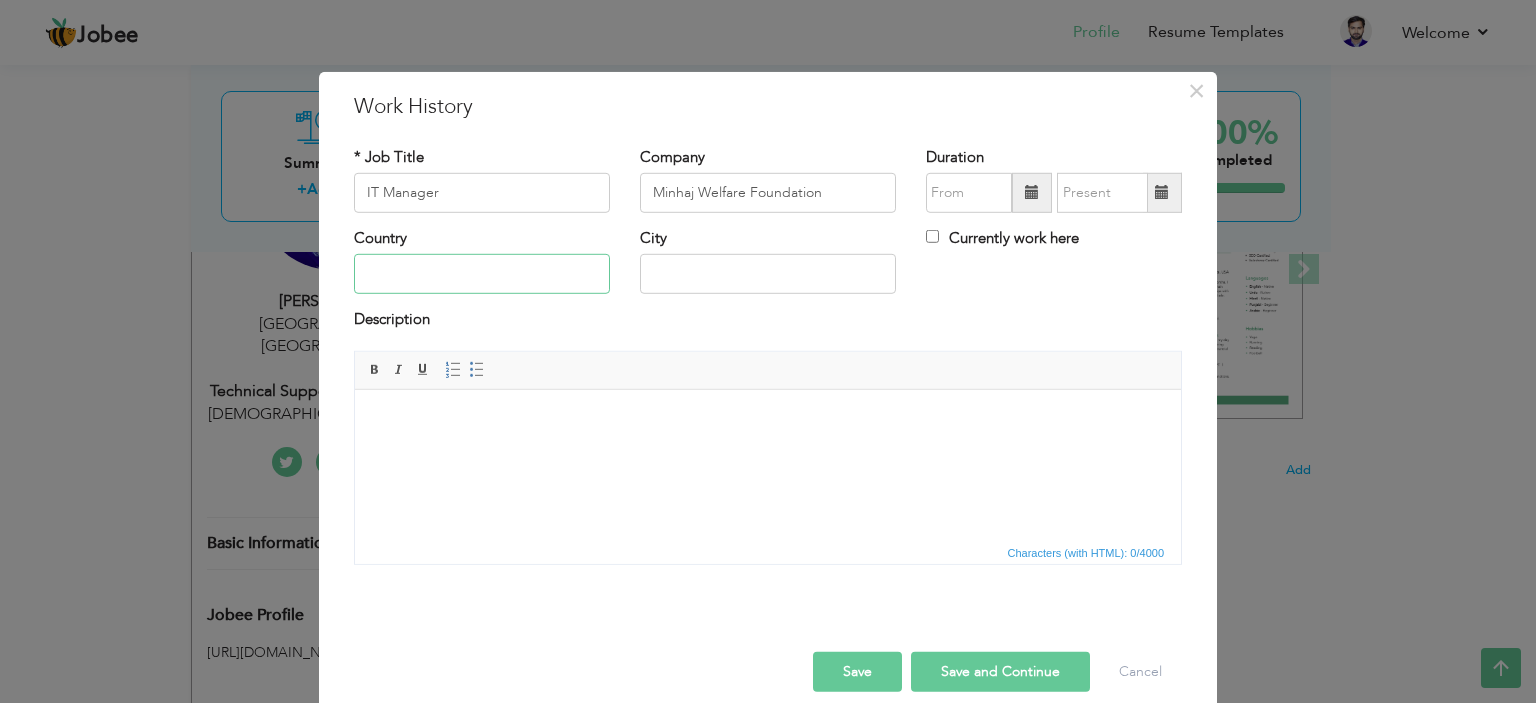type on "[GEOGRAPHIC_DATA]" 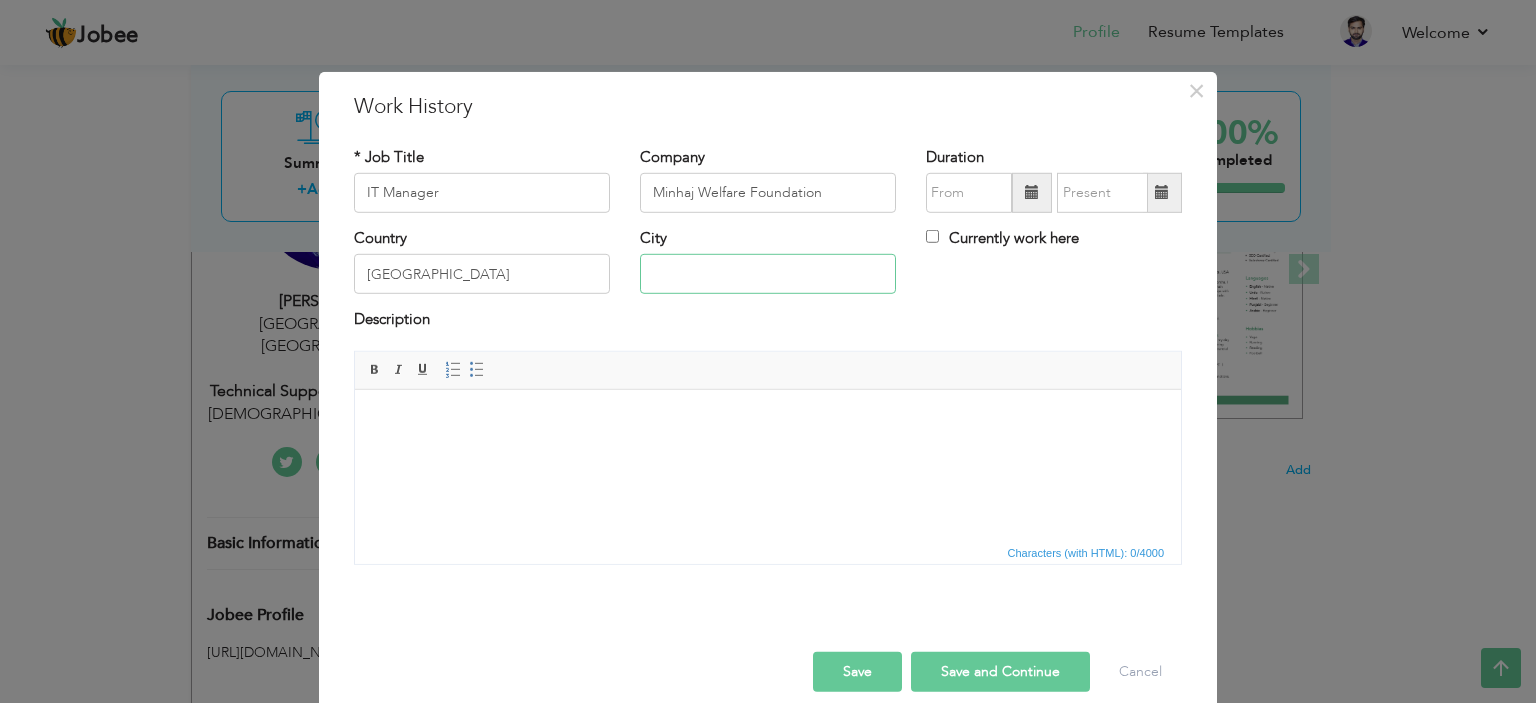 type on "lahore" 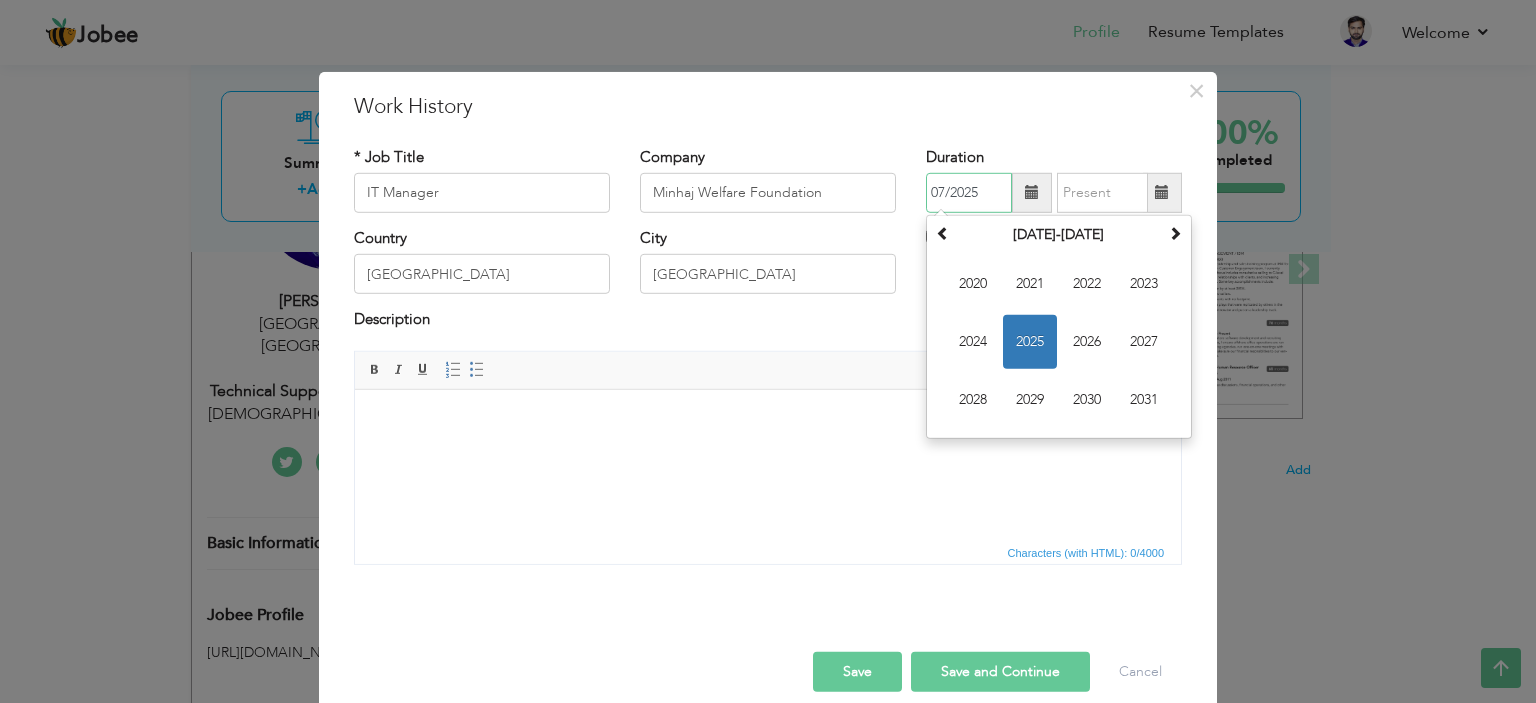 click on "07/2025" at bounding box center (969, 193) 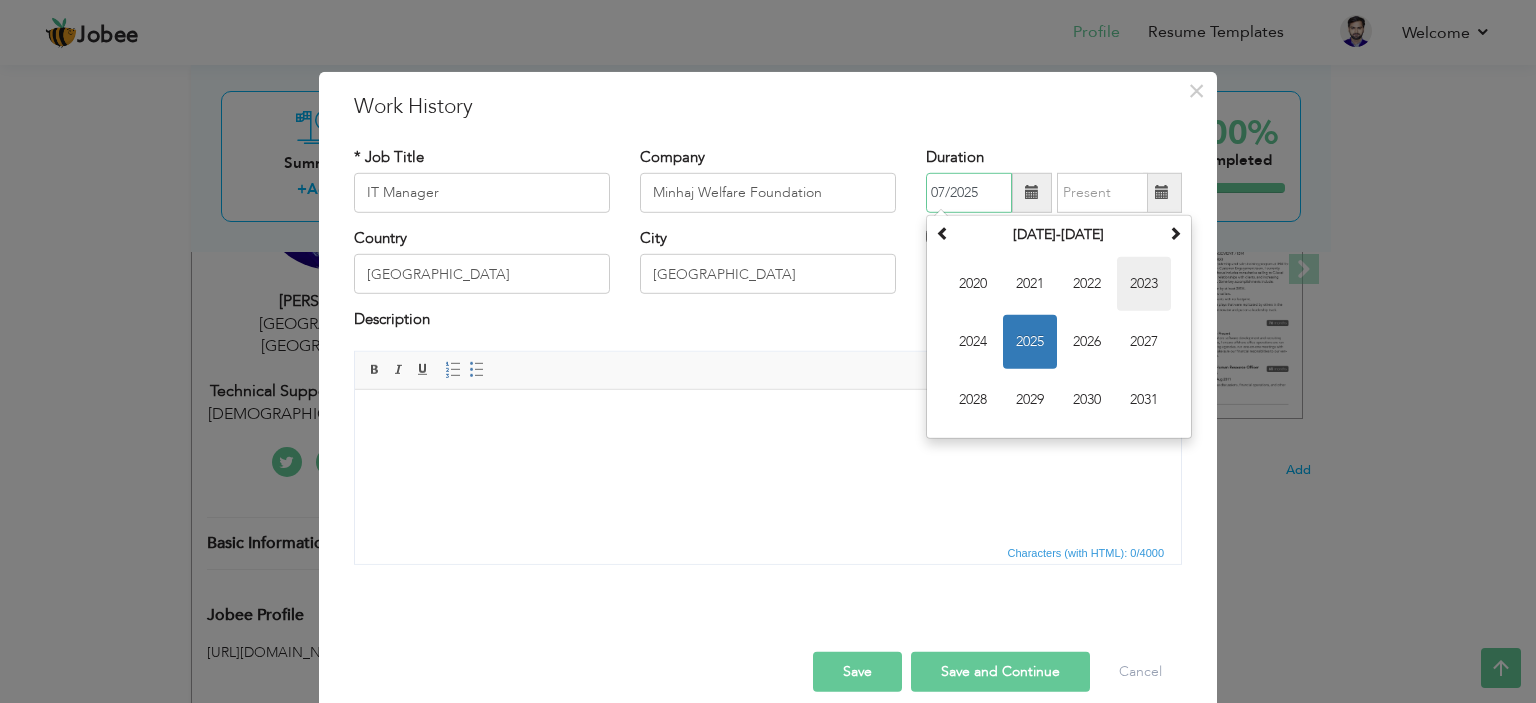 click on "2023" at bounding box center [1144, 284] 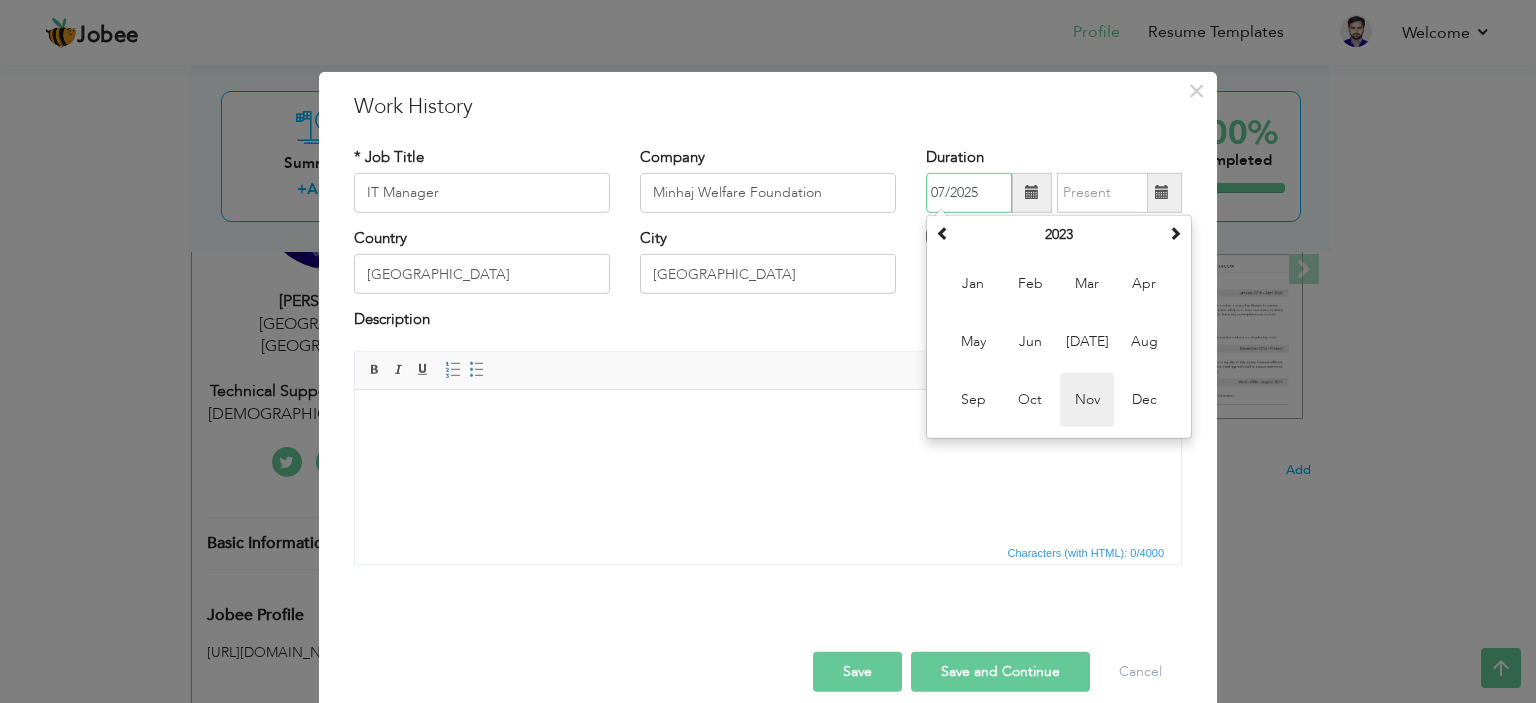 click on "Nov" at bounding box center (1087, 400) 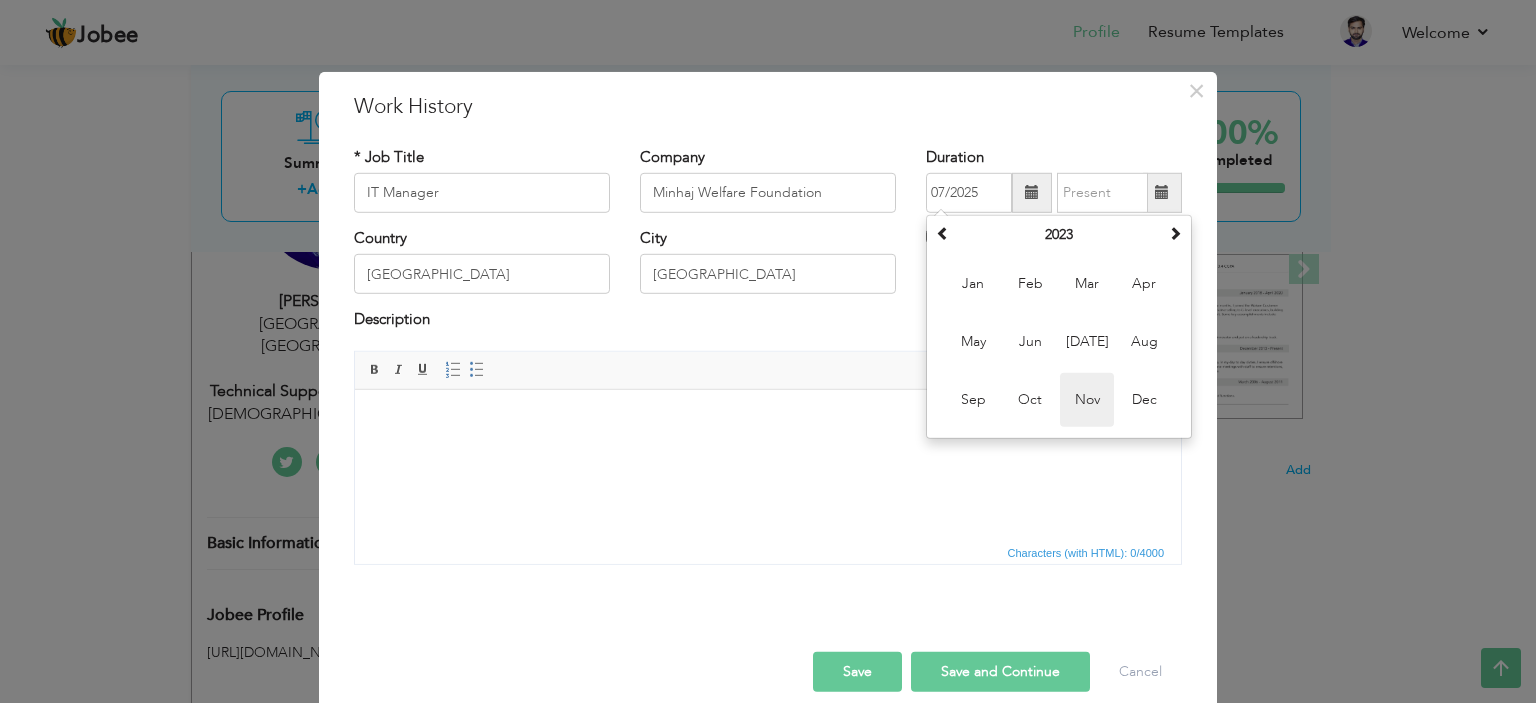 type on "11/2023" 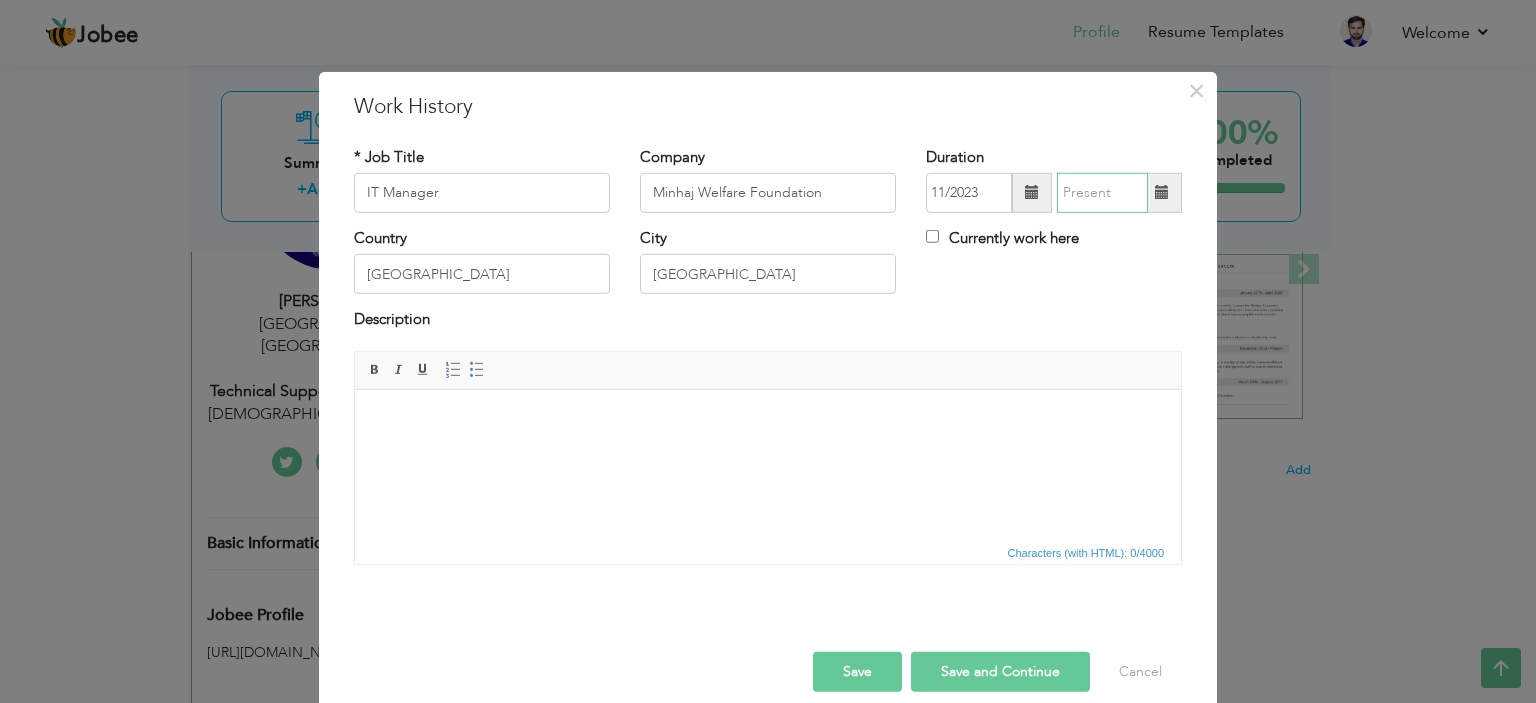 type on "07/2025" 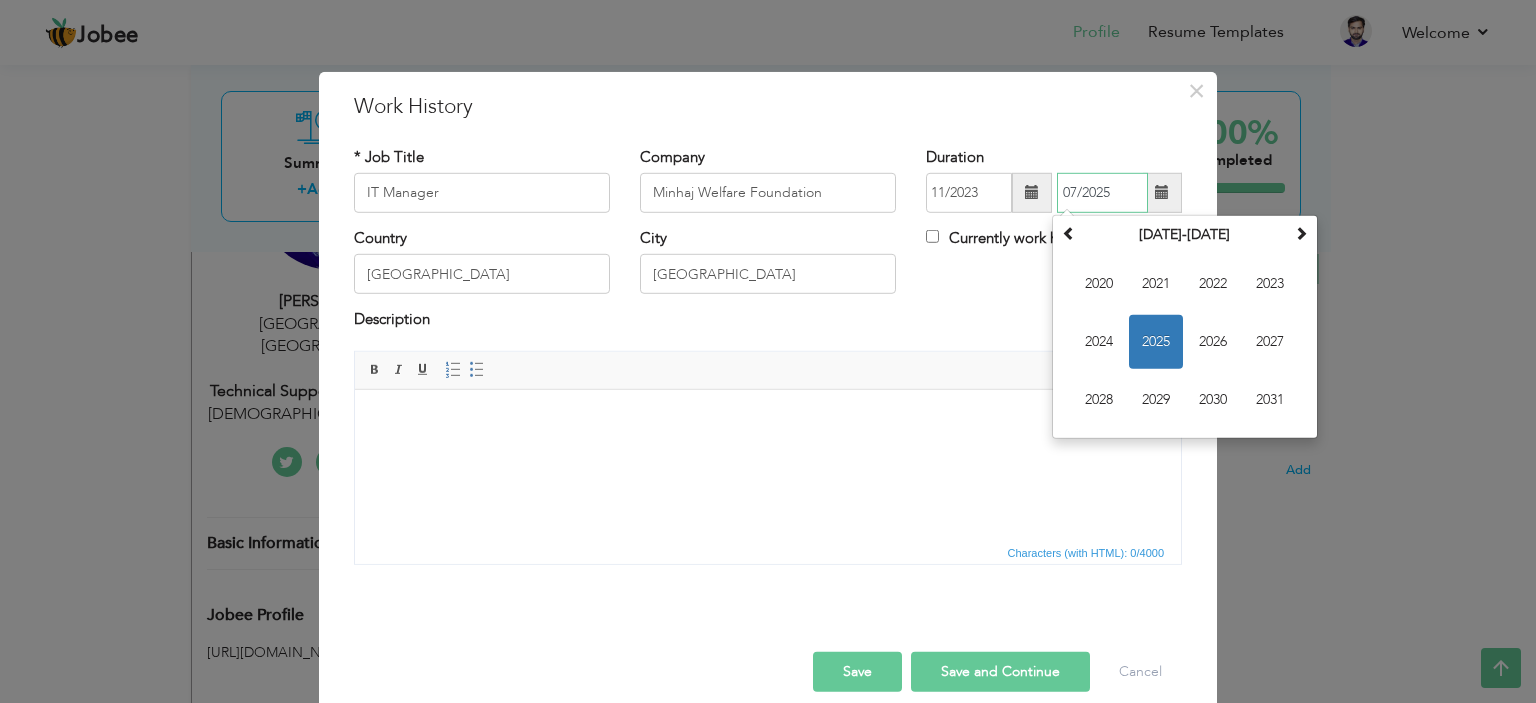 click on "07/2025" at bounding box center [1102, 193] 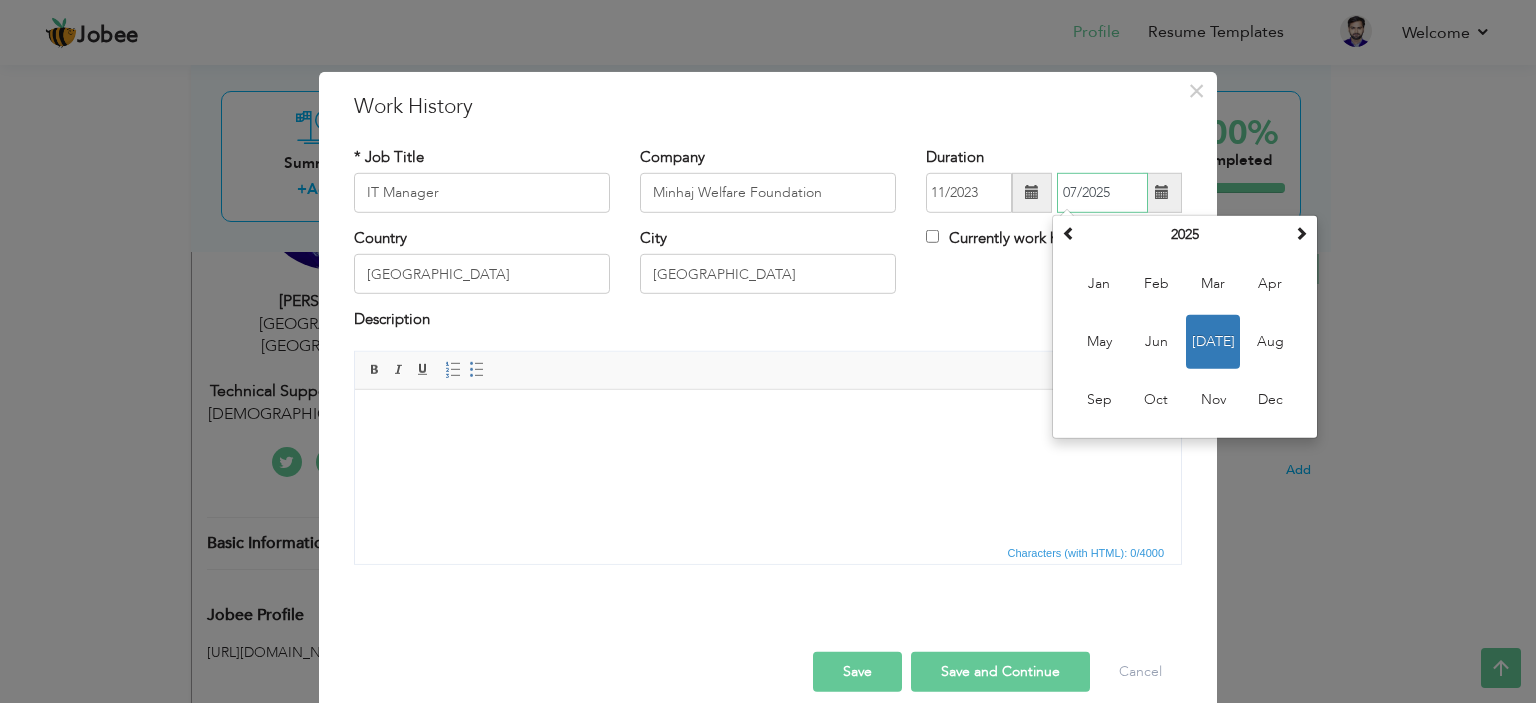 click on "Jul" at bounding box center (1213, 342) 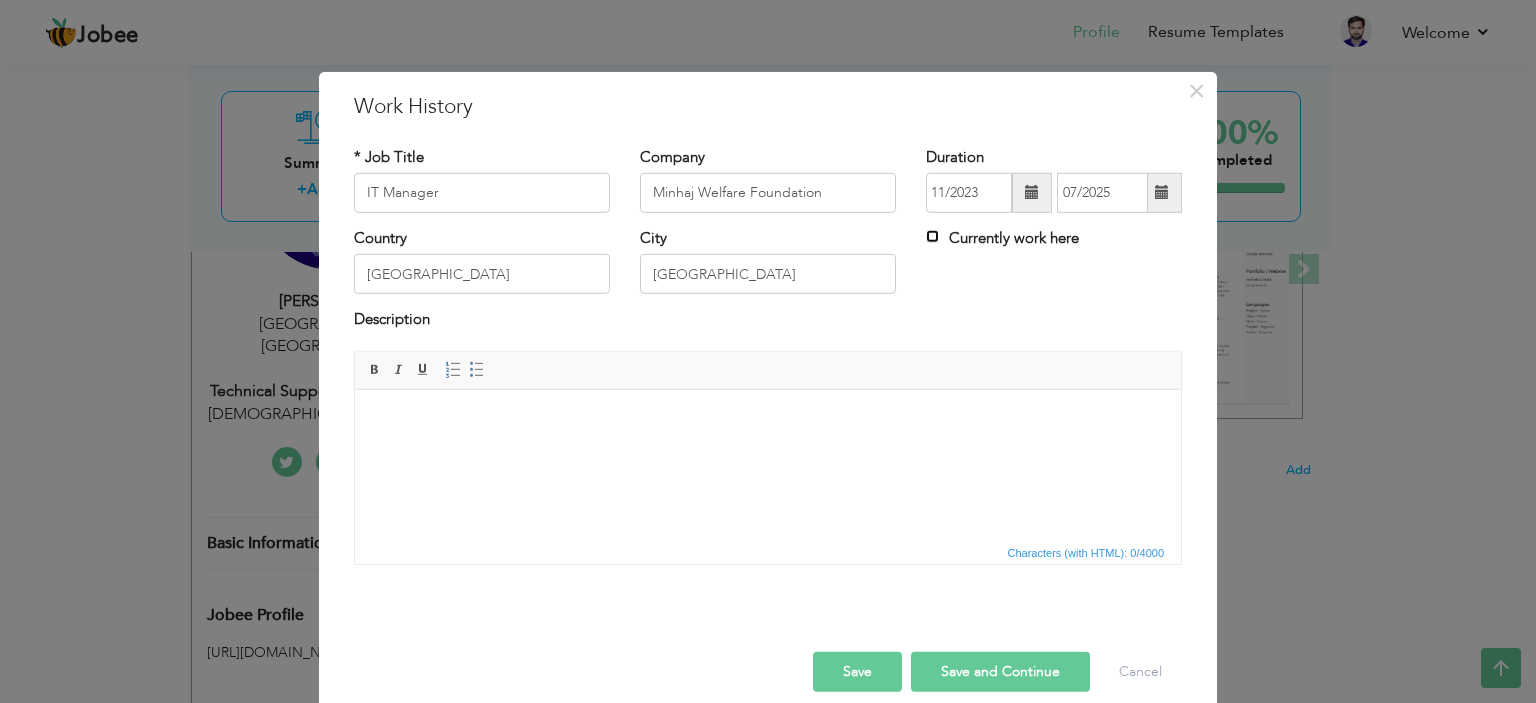 click on "Currently work here" at bounding box center [932, 236] 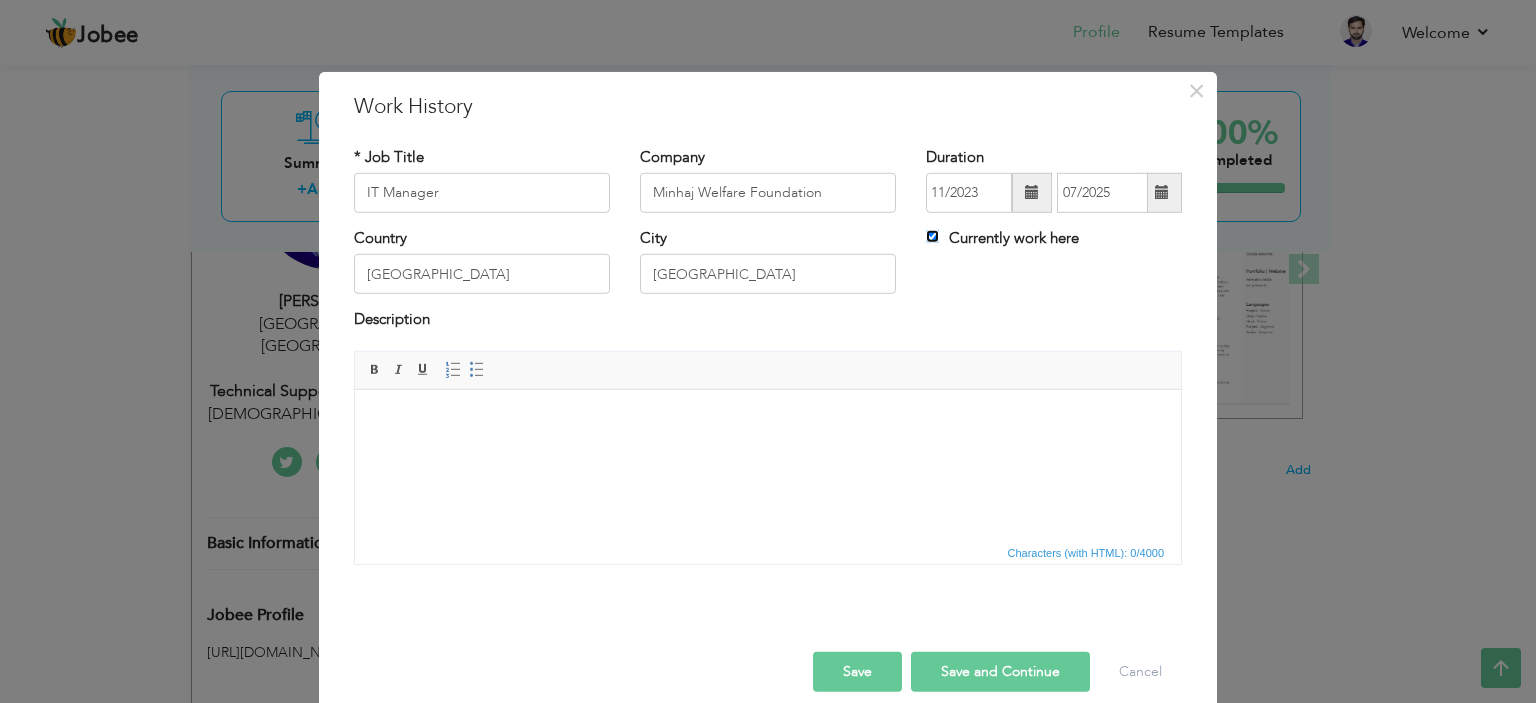 type 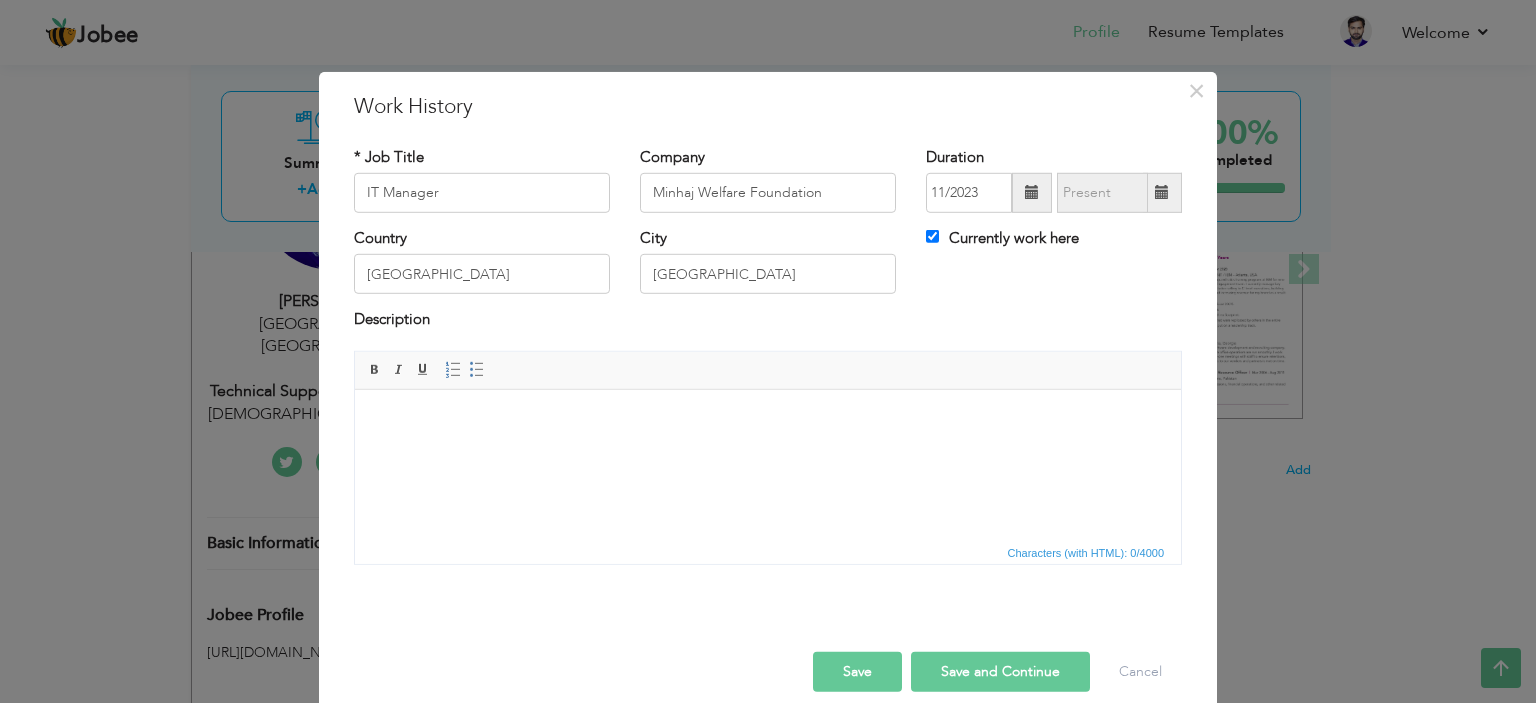 click at bounding box center (768, 419) 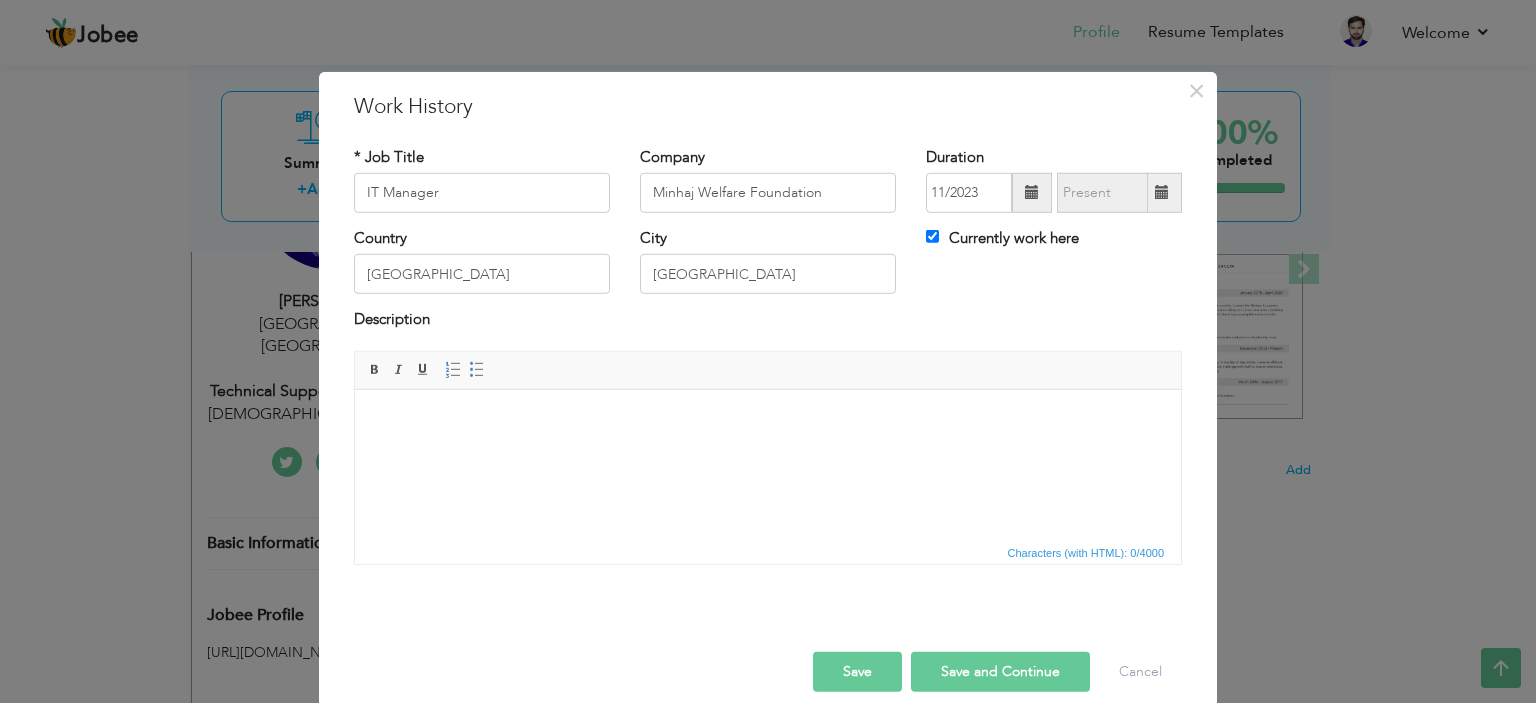 click at bounding box center (768, 419) 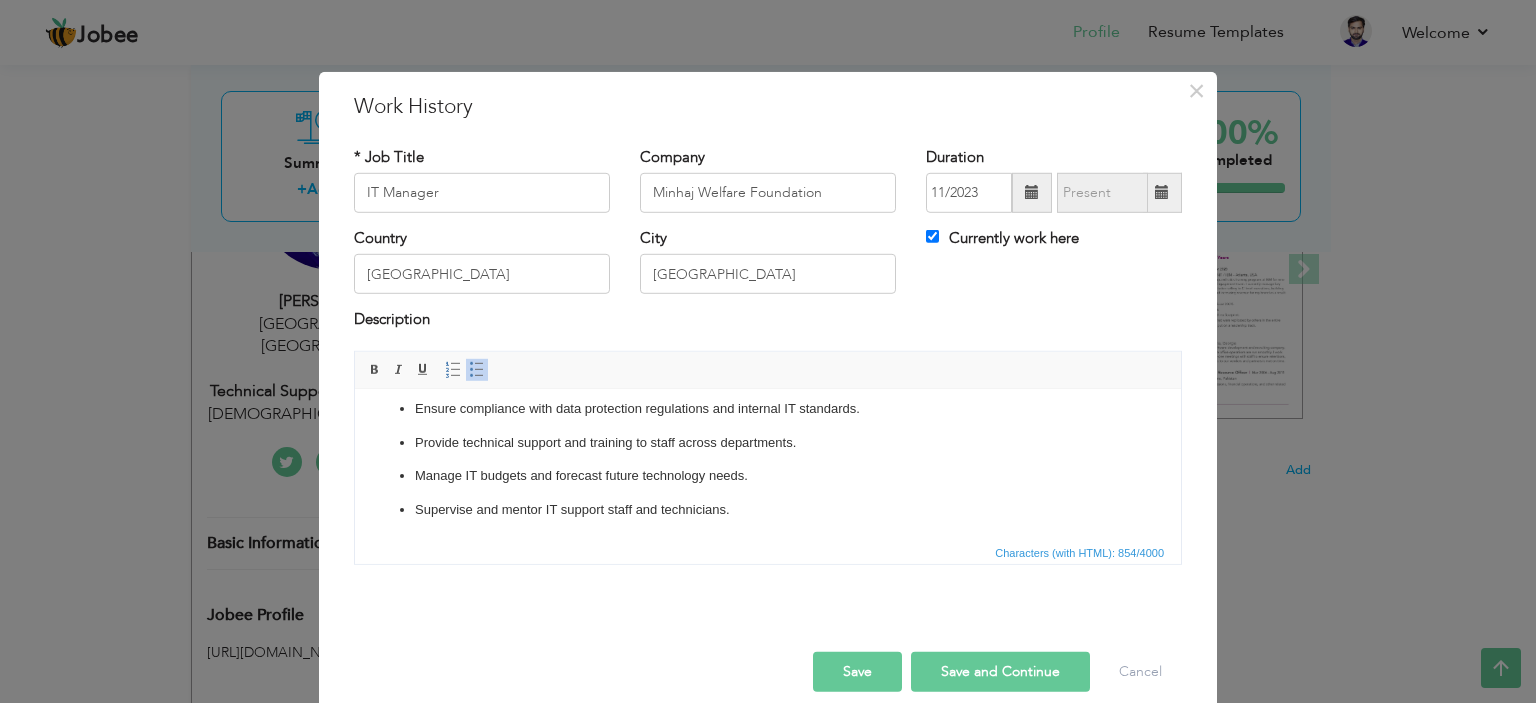 scroll, scrollTop: 0, scrollLeft: 0, axis: both 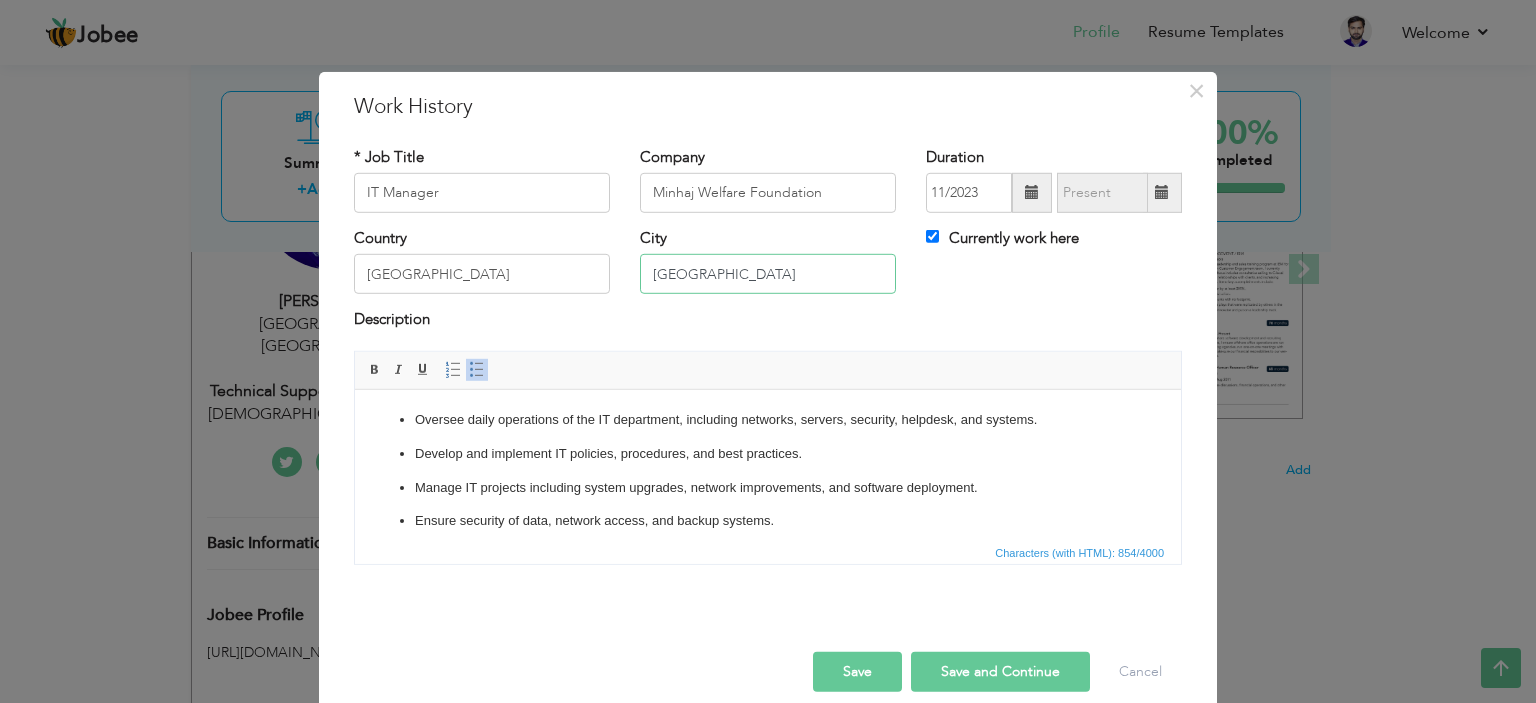 click on "lahore" at bounding box center (768, 274) 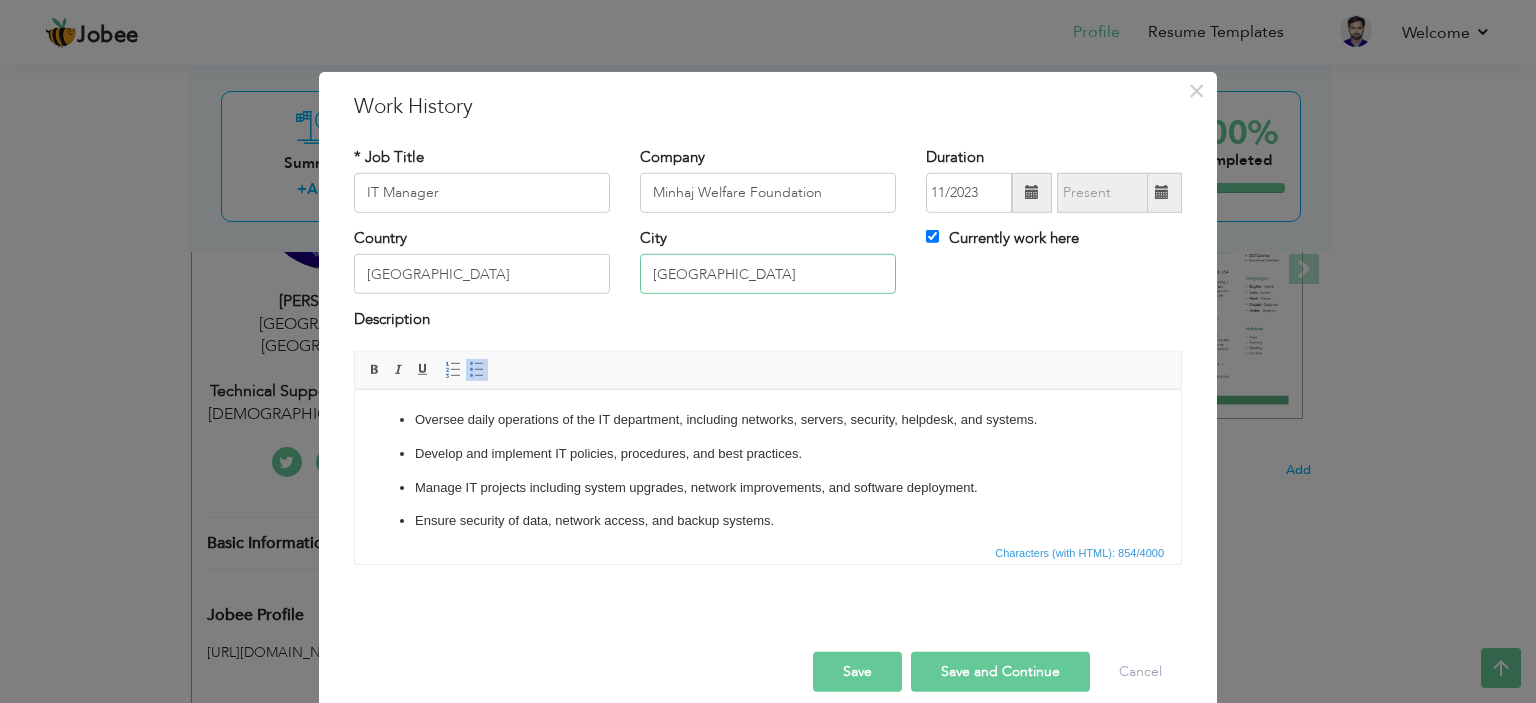type on "[GEOGRAPHIC_DATA]" 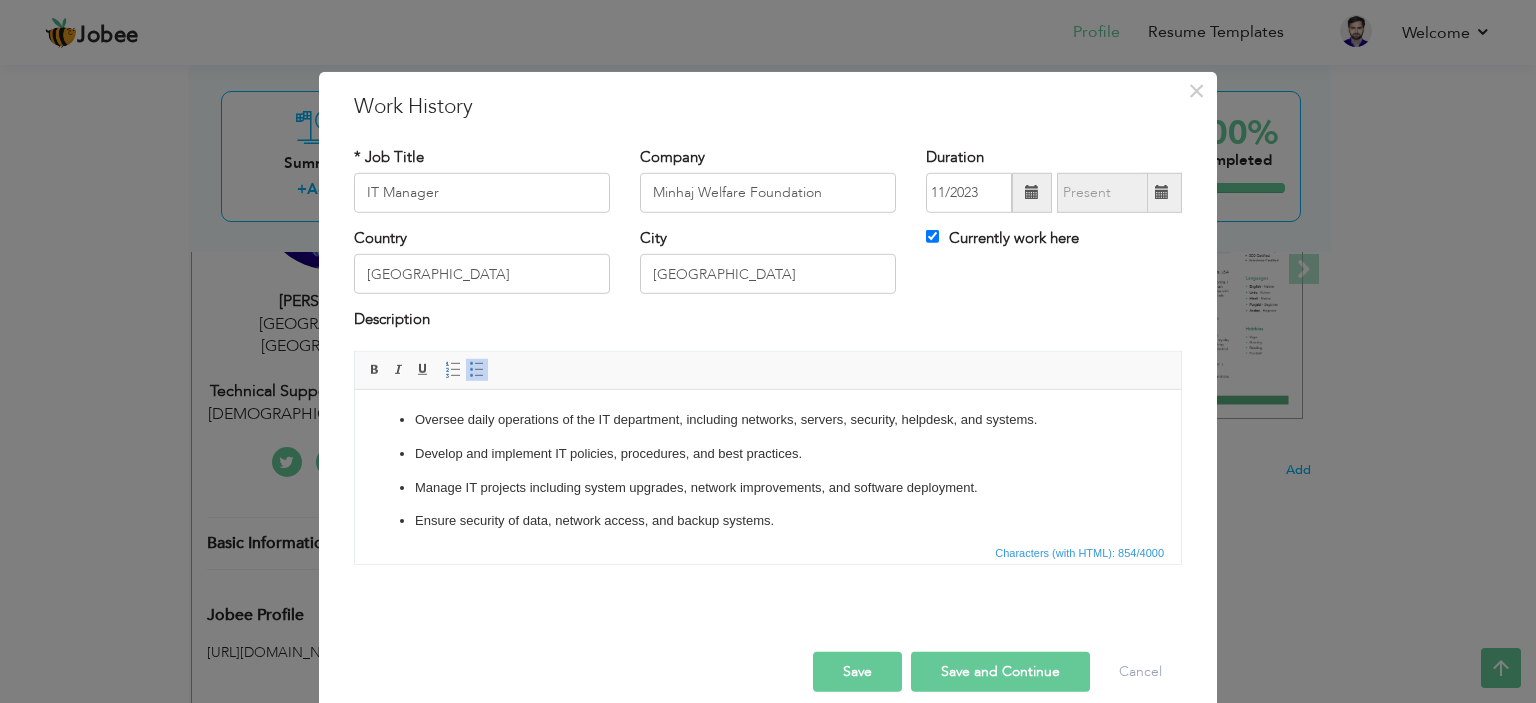 click on "Save and Continue" at bounding box center (1000, 672) 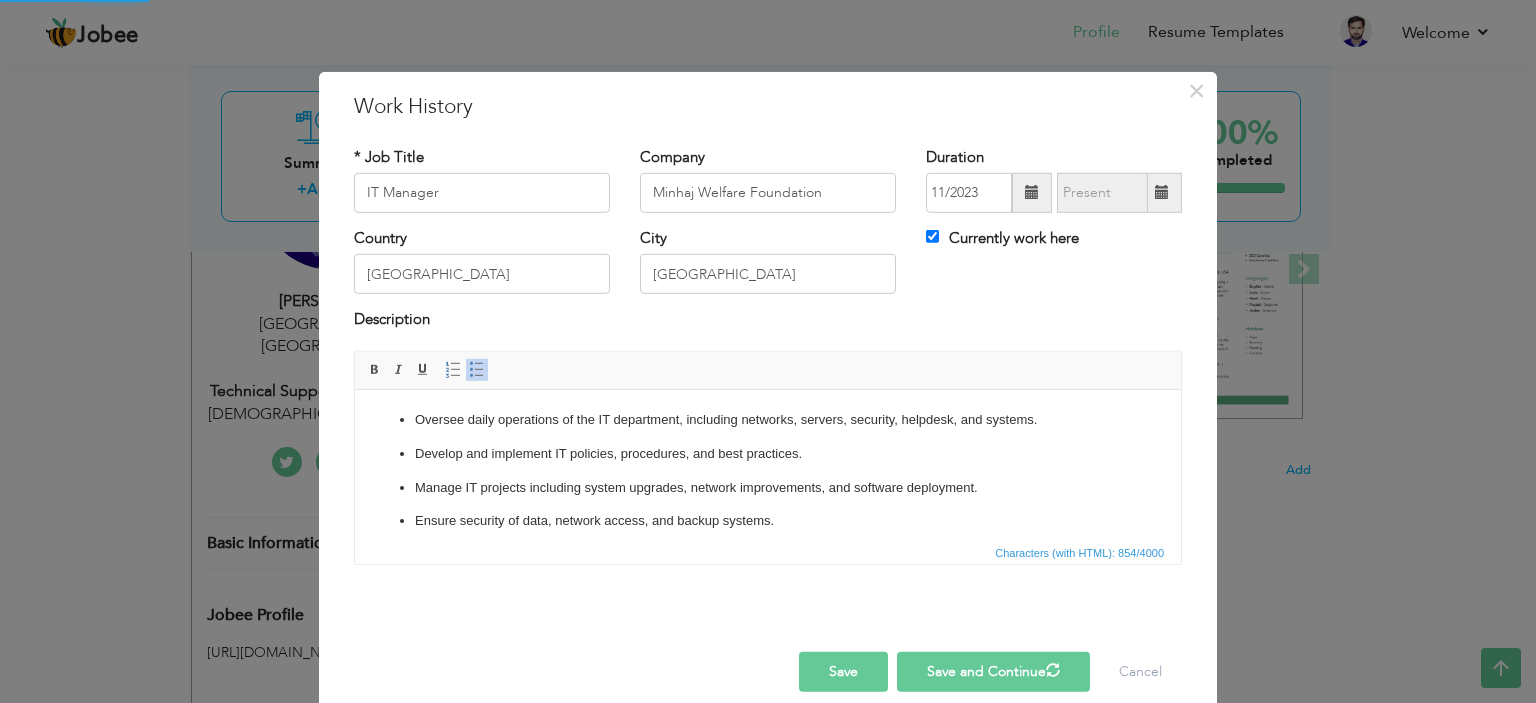 type 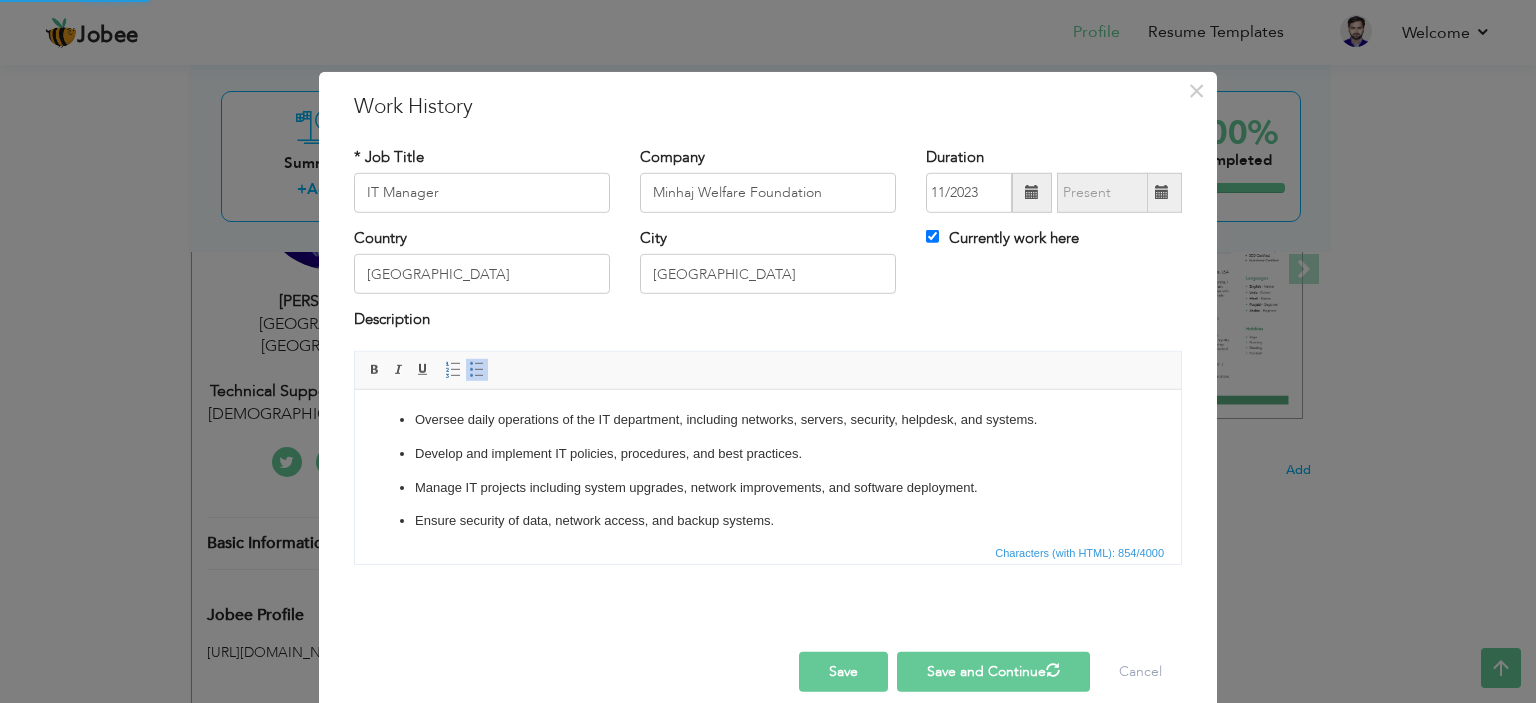 type 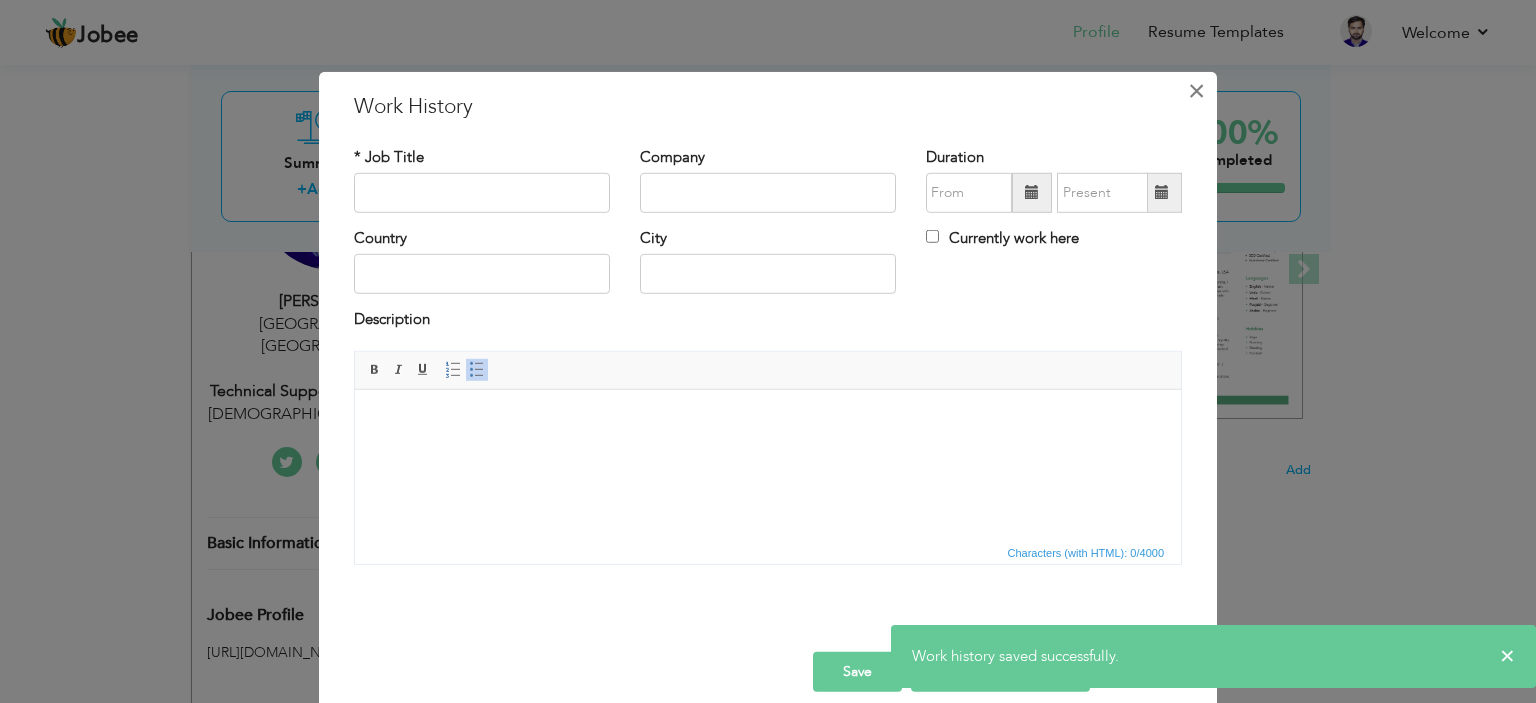 click on "×" at bounding box center [1196, 90] 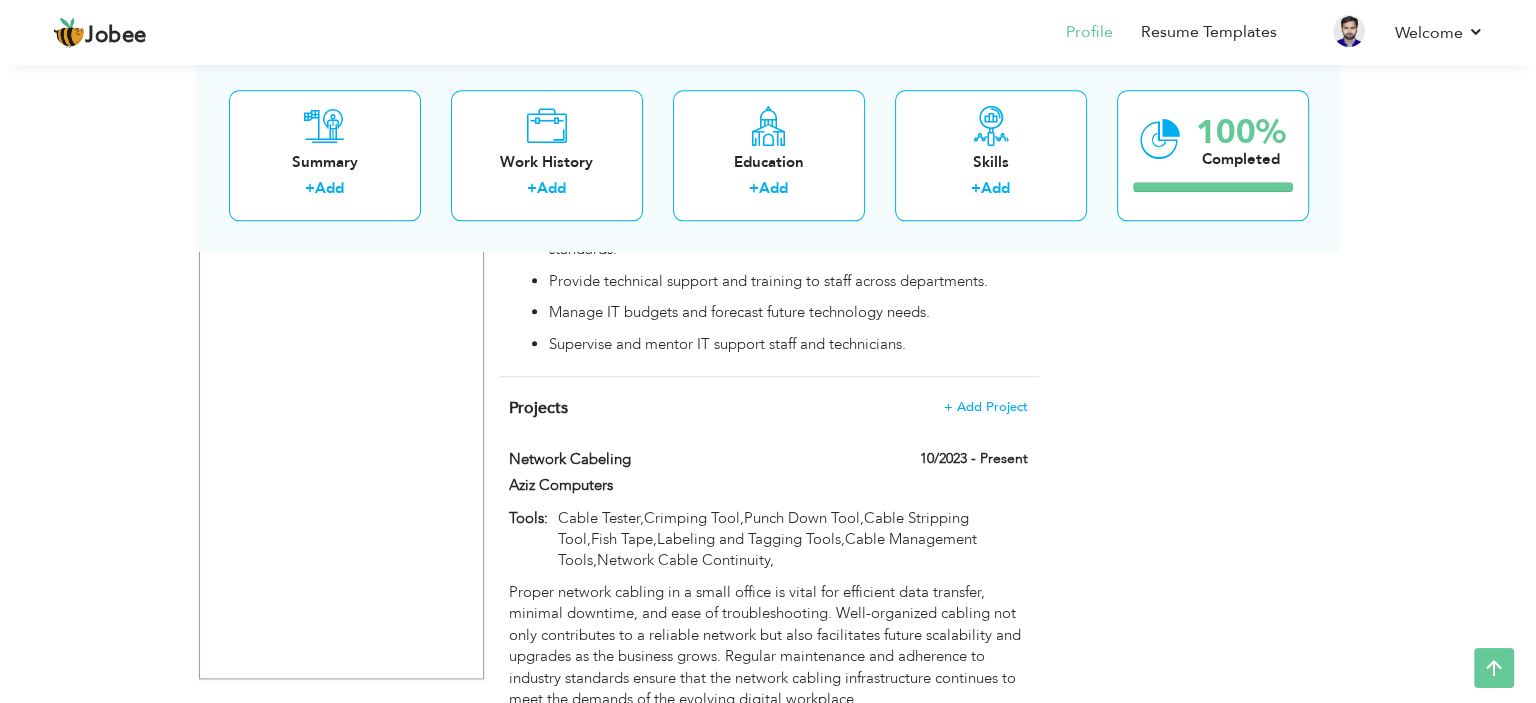 scroll, scrollTop: 2465, scrollLeft: 0, axis: vertical 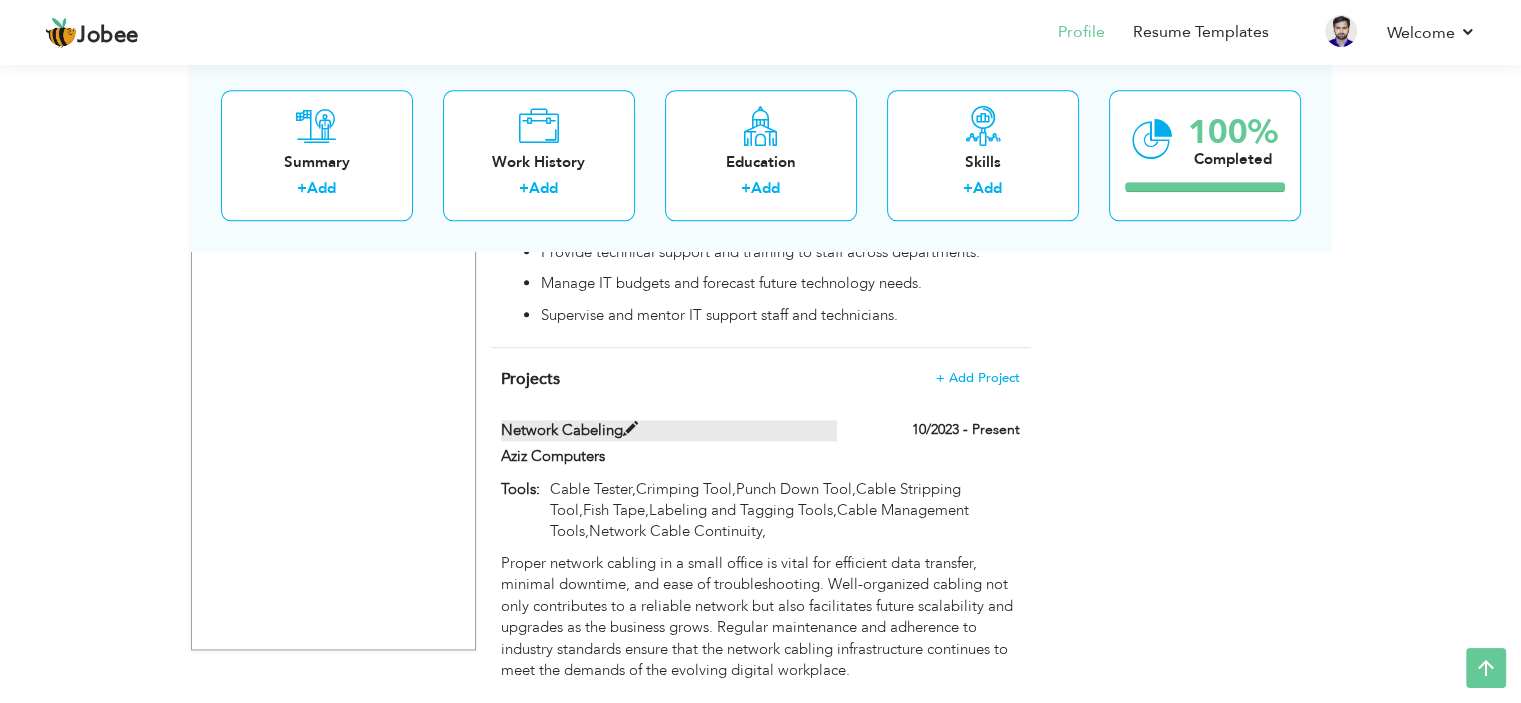 click at bounding box center (630, 429) 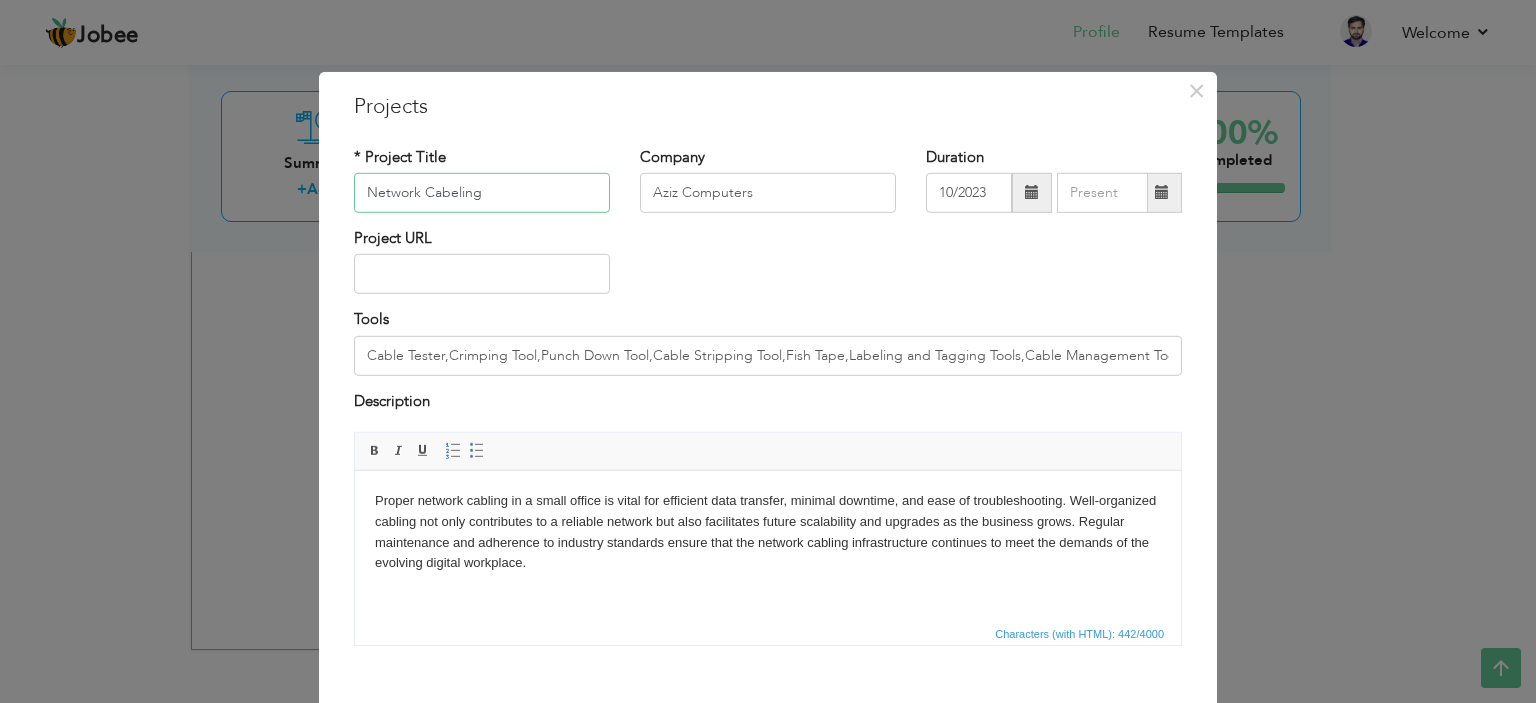 click on "Network Cabeling" at bounding box center [482, 193] 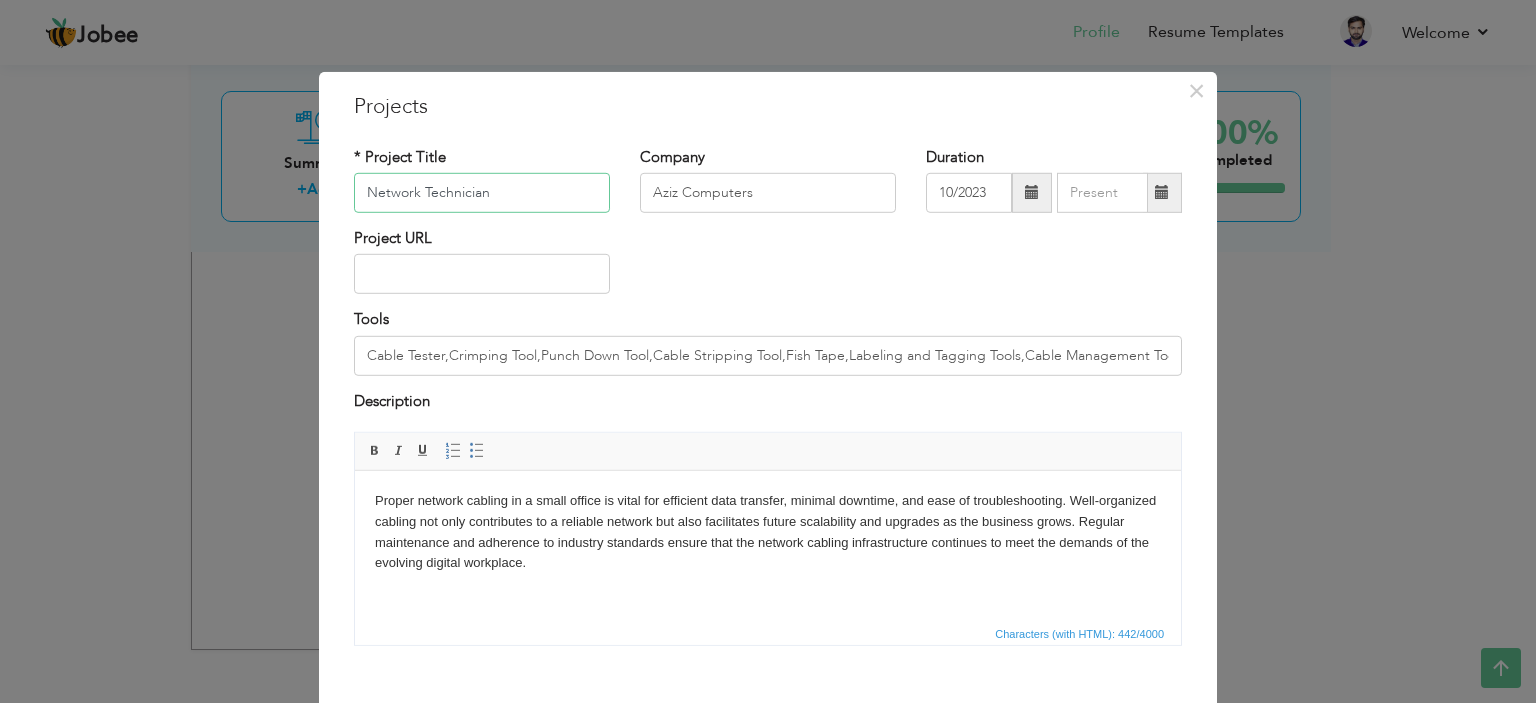 drag, startPoint x: 491, startPoint y: 189, endPoint x: 324, endPoint y: 187, distance: 167.01198 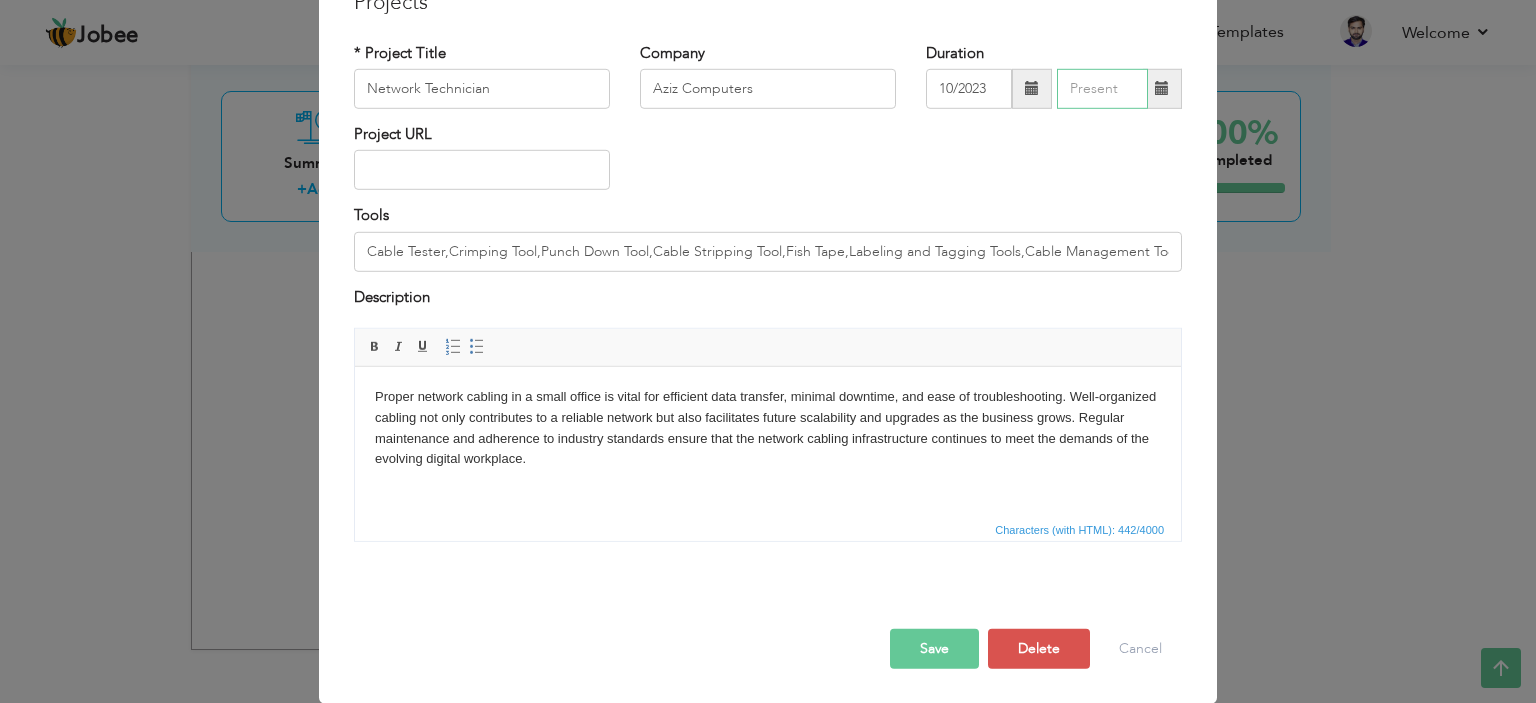 type on "07/2025" 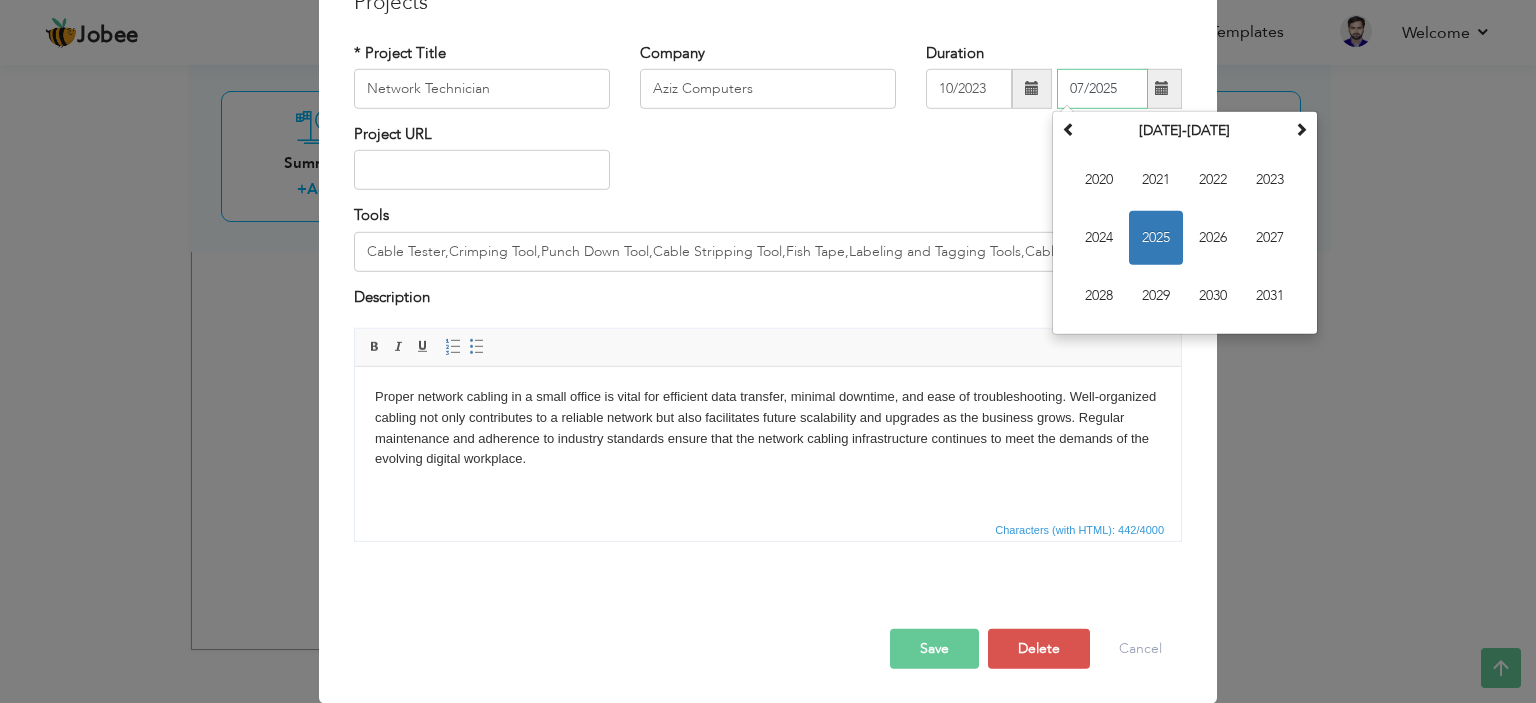 click on "07/2025" at bounding box center [1102, 89] 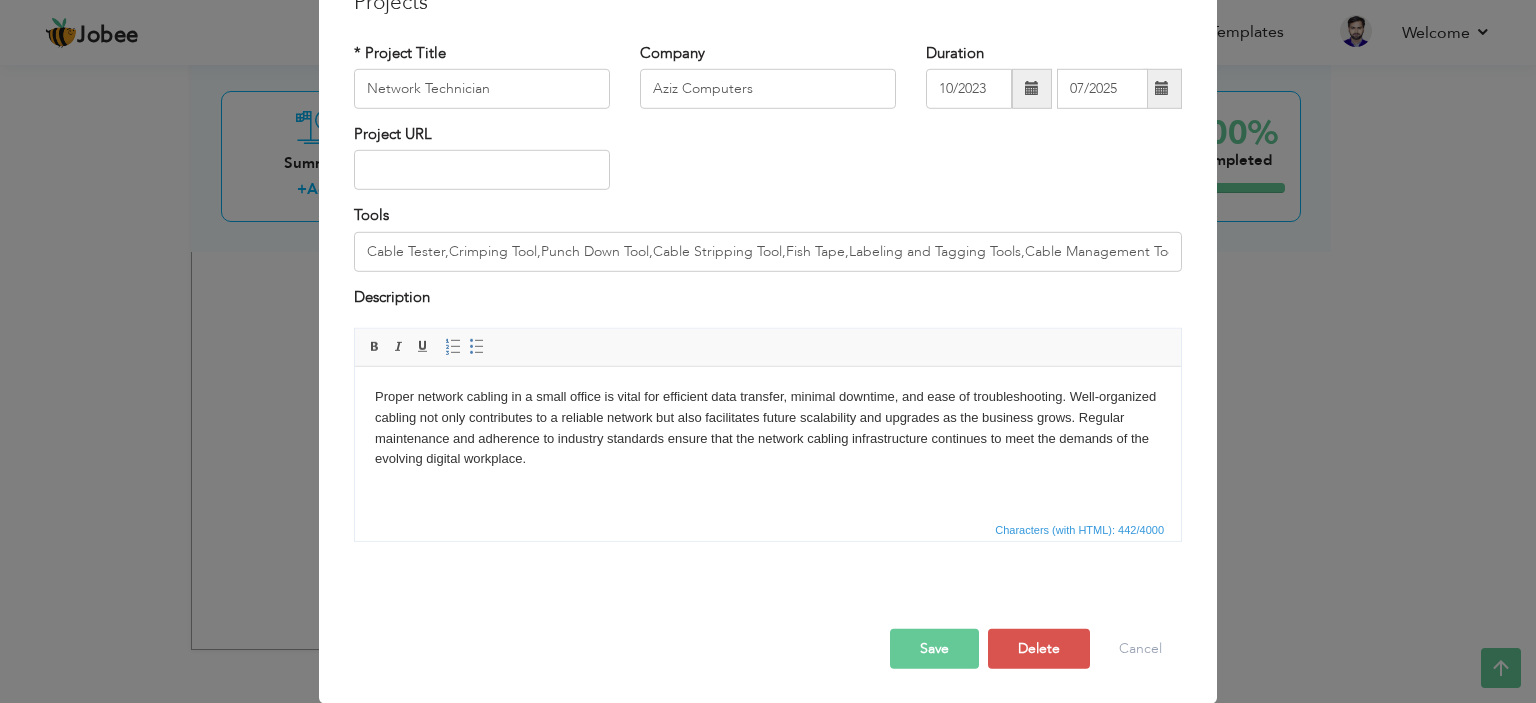 click on "Proper network cabling in a small office is vital for efficient data transfer, minimal downtime, and ease of troubleshooting. Well-organized cabling not only contributes to a reliable network but also facilitates future scalability and upgrades as the business grows. Regular maintenance and adherence to industry standards ensure that the network cabling infrastructure continues to meet the demands of the evolving digital workplace. Rich Text Editor, projectEditor Editor toolbars Basic Styles   Bold   Italic   Underline Paragraph   Insert/Remove Numbered List   Insert/Remove Bulleted List Press ALT 0 for help Characters (with HTML): 442/4000" at bounding box center [768, 442] 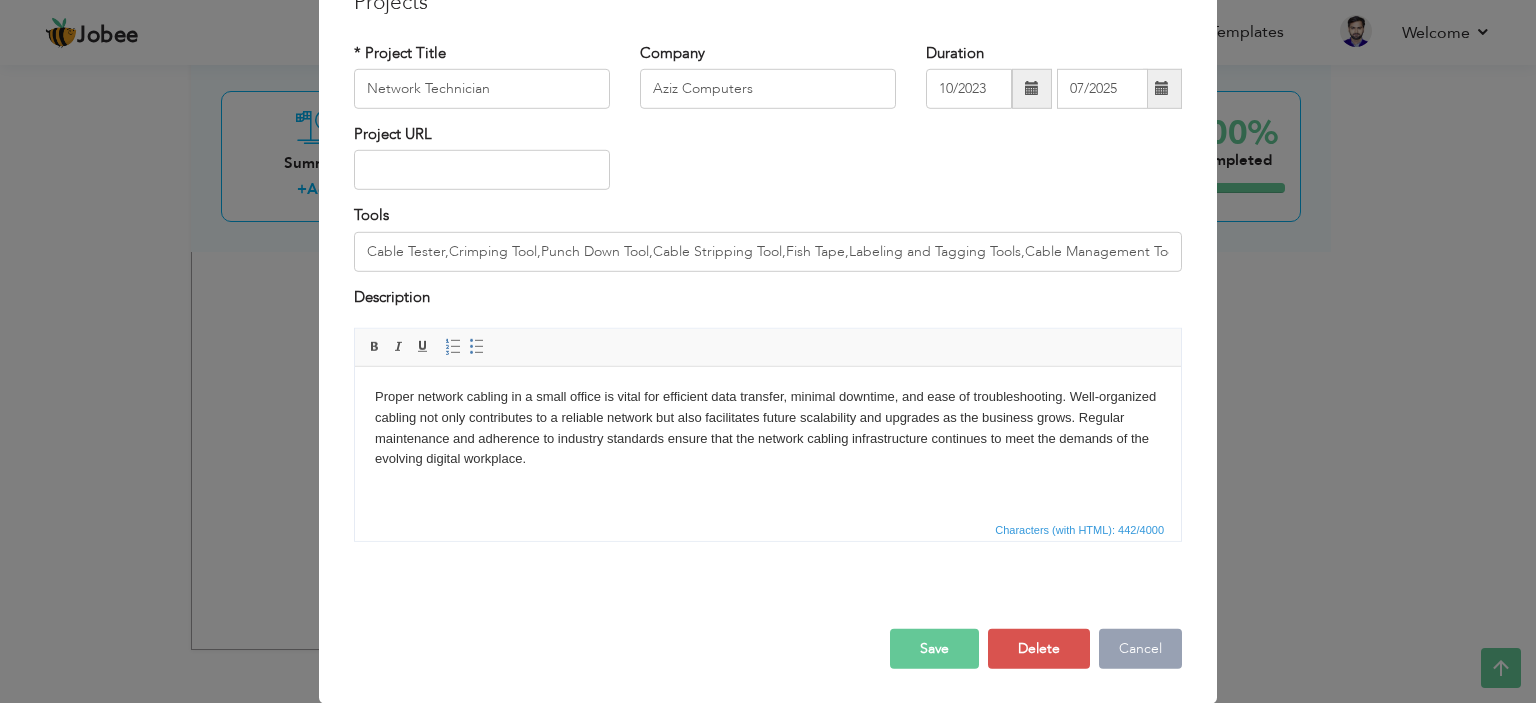 click on "Cancel" at bounding box center [1140, 649] 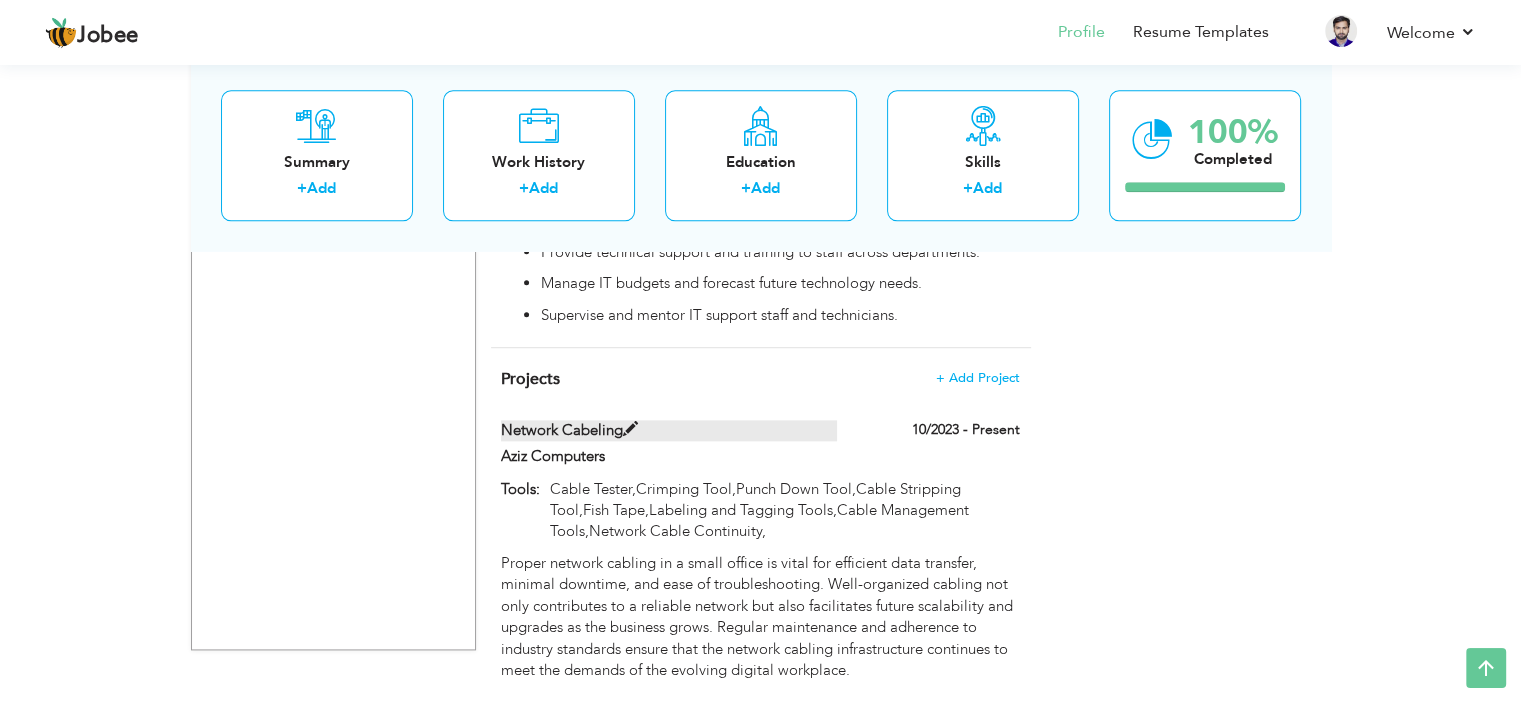 click at bounding box center (630, 429) 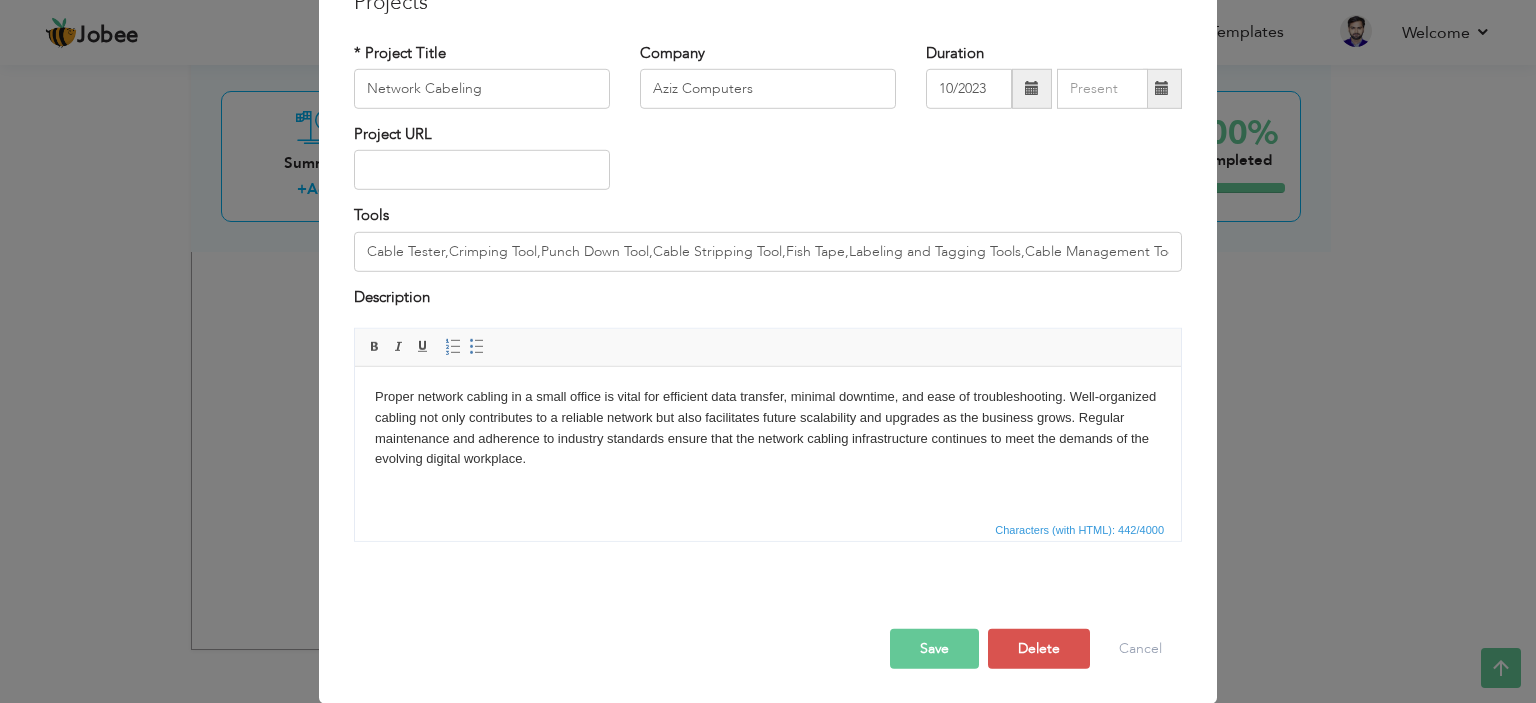 scroll, scrollTop: 0, scrollLeft: 0, axis: both 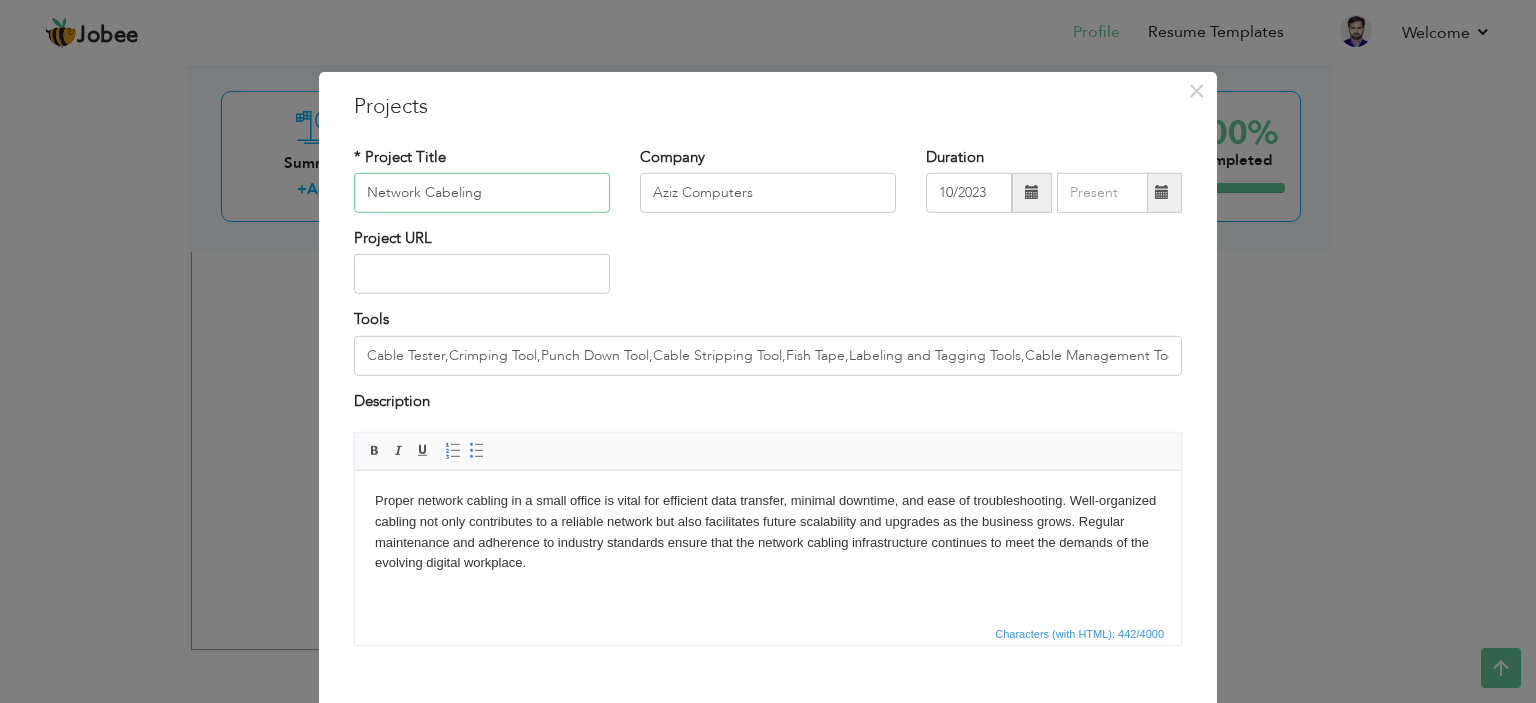 click on "Network Cabeling" at bounding box center [482, 193] 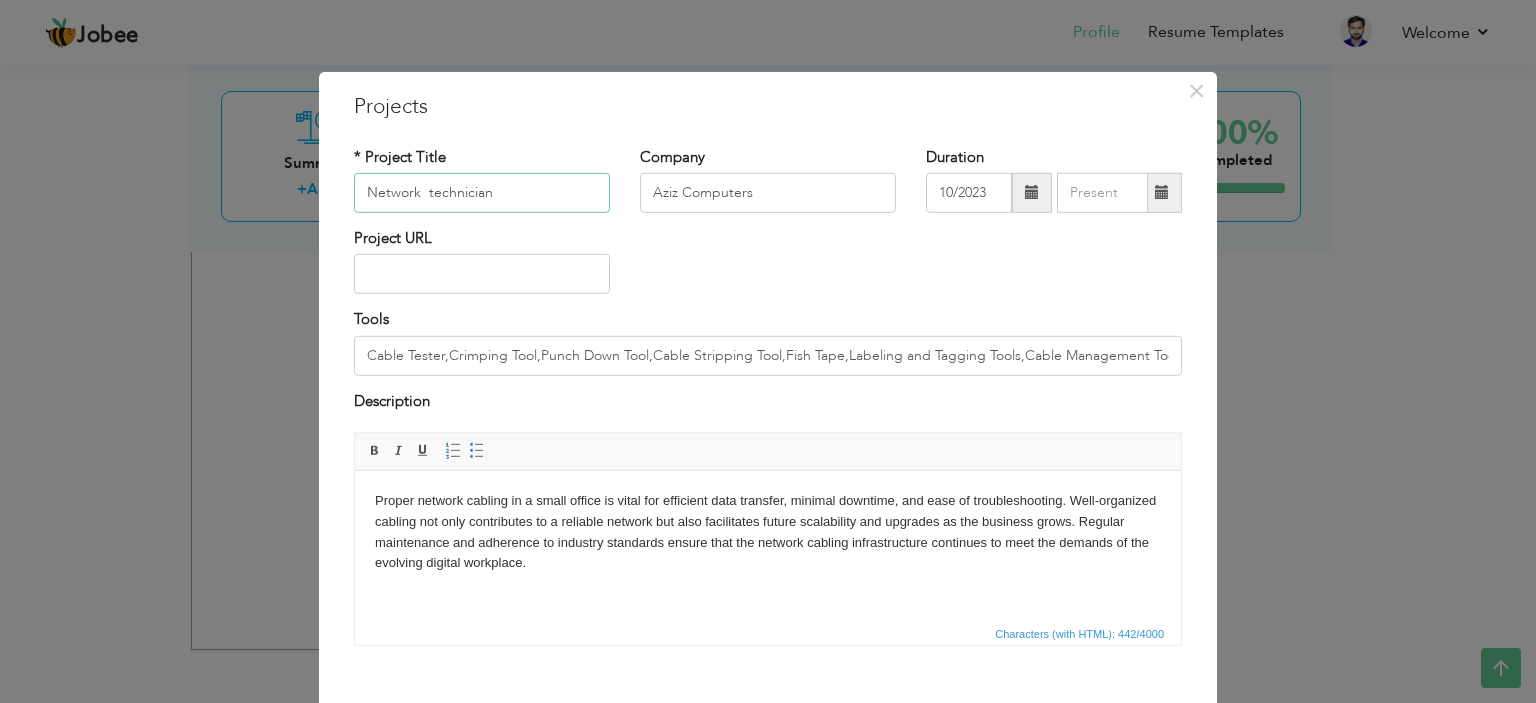 scroll, scrollTop: 104, scrollLeft: 0, axis: vertical 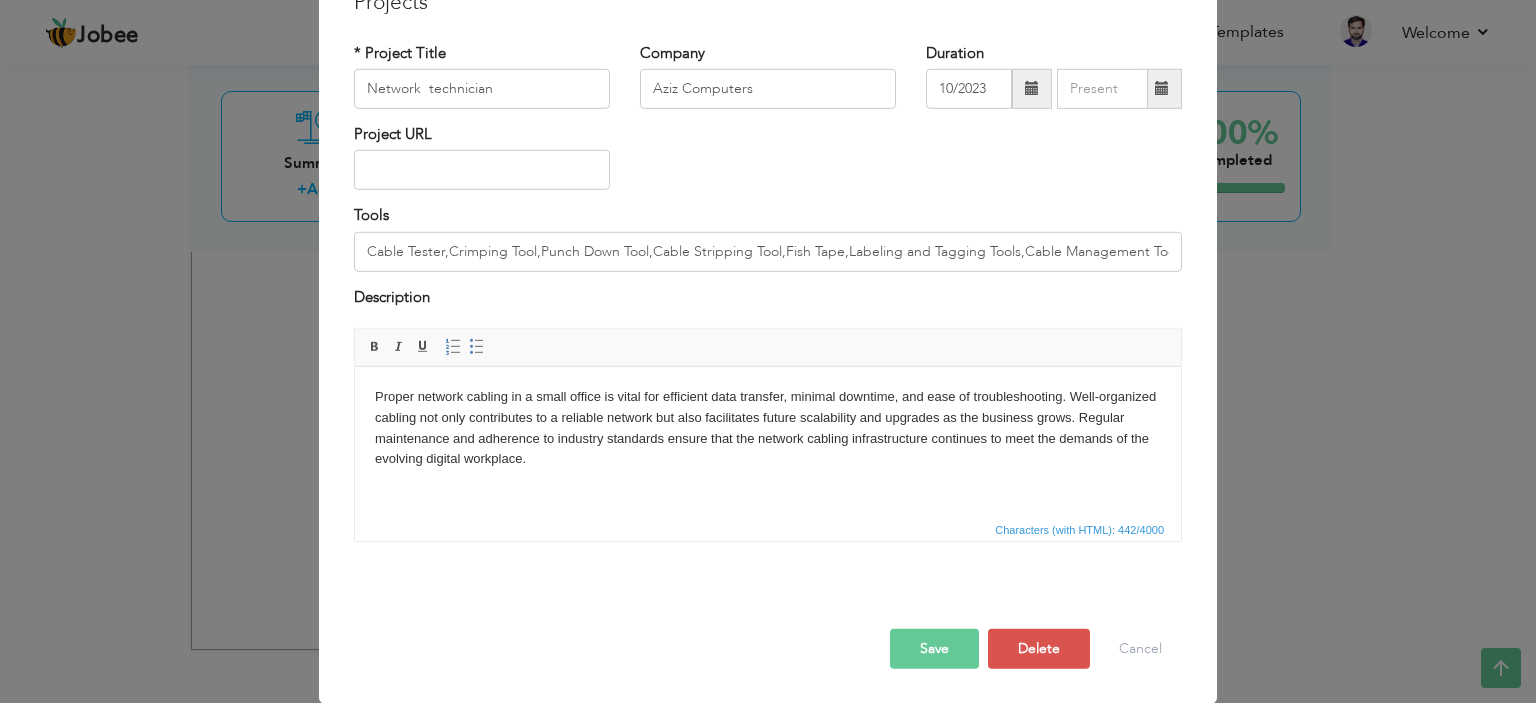 click on "Save" at bounding box center [934, 649] 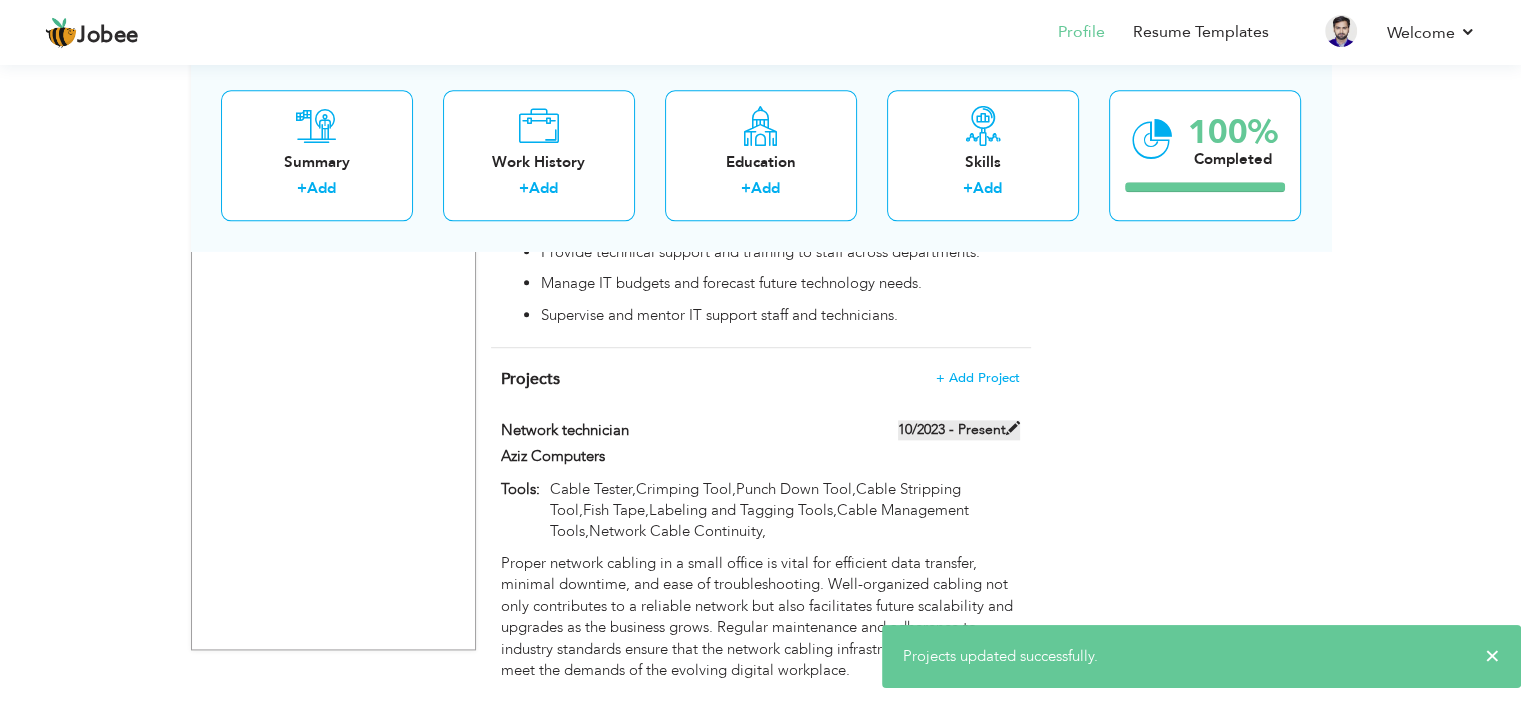 click at bounding box center [1013, 428] 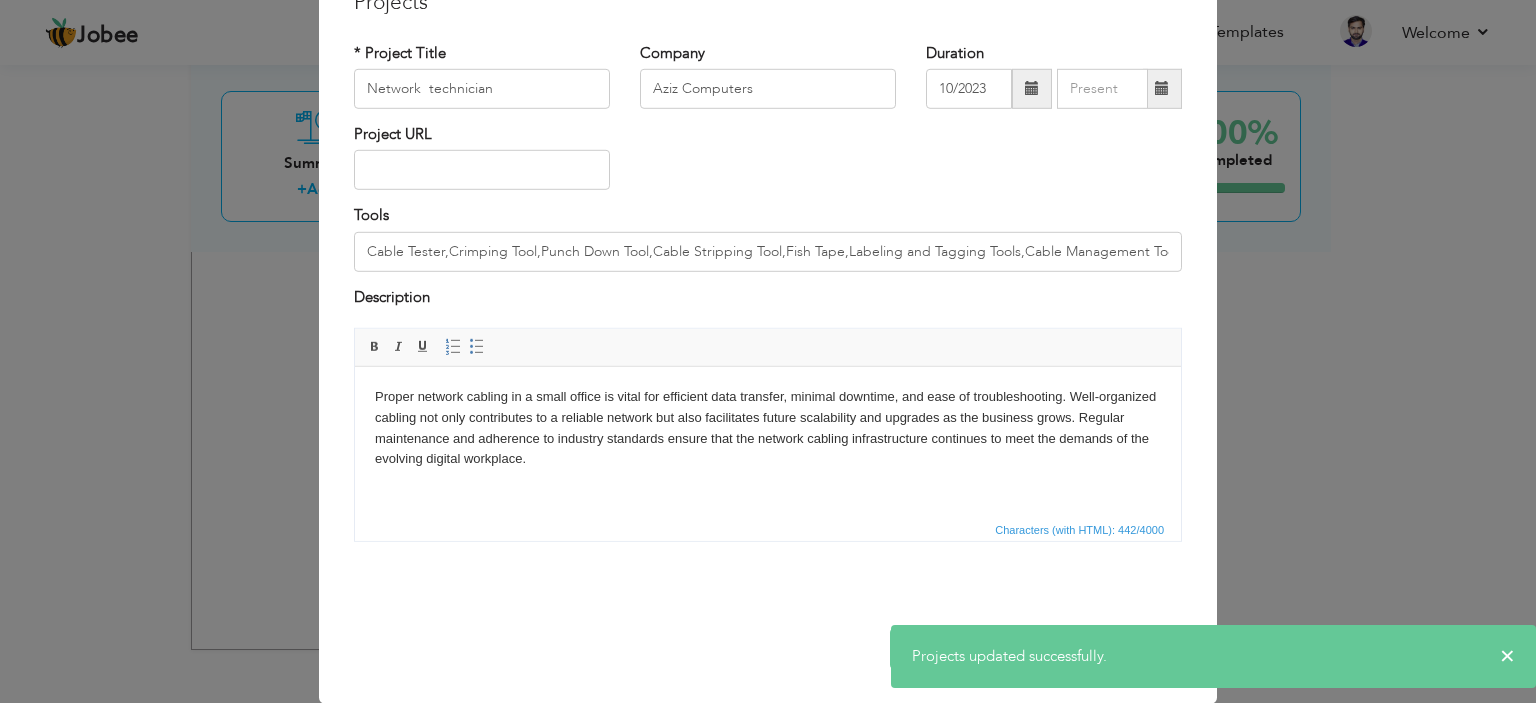 scroll, scrollTop: 0, scrollLeft: 0, axis: both 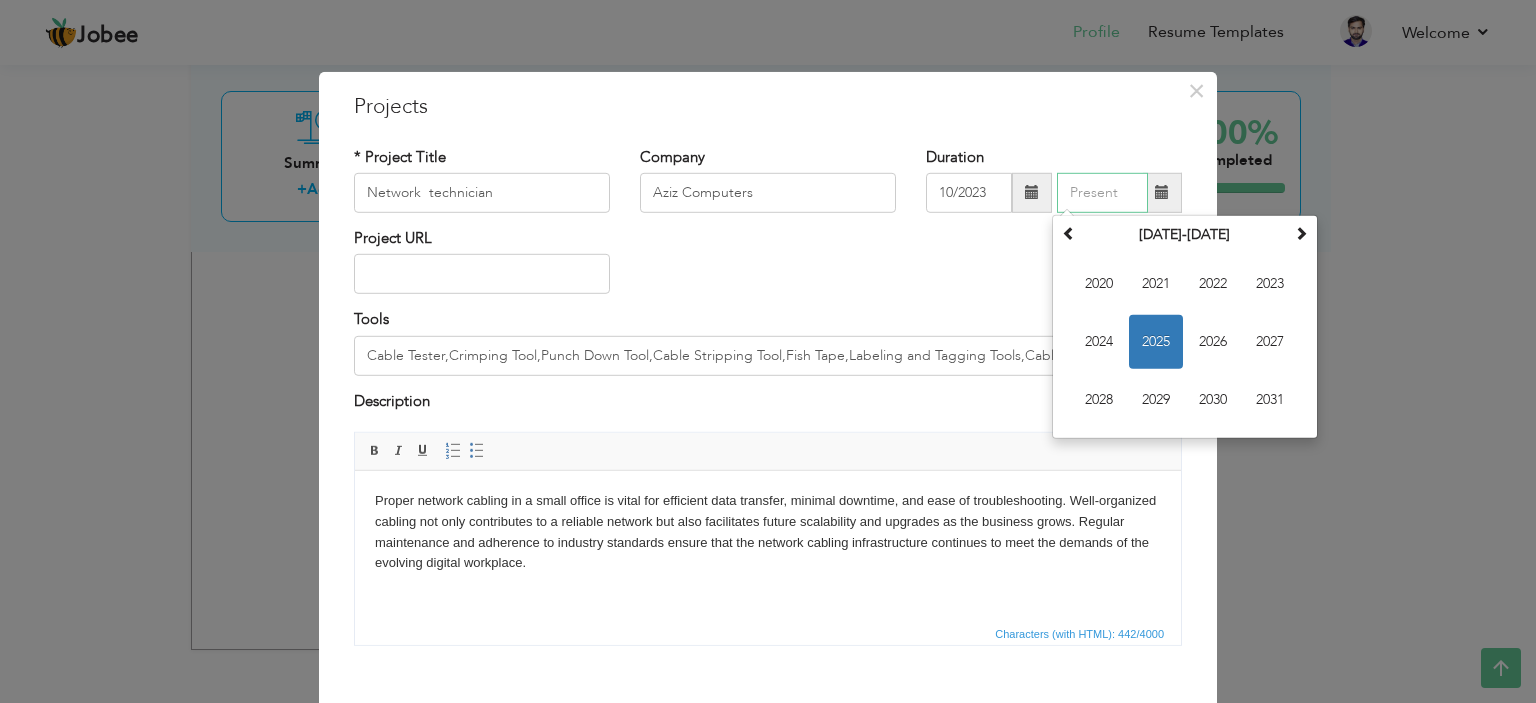 click at bounding box center [1102, 193] 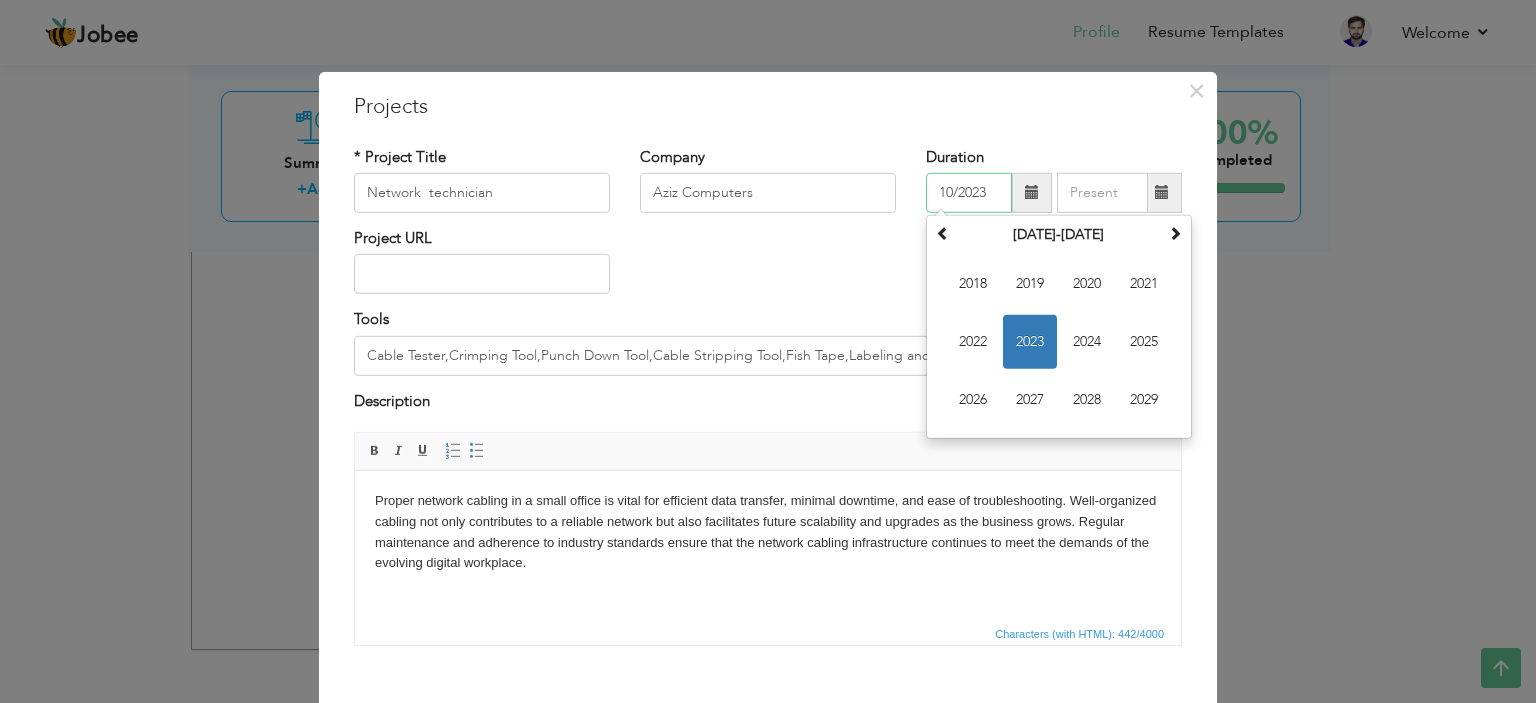 click on "10/2023" at bounding box center (969, 193) 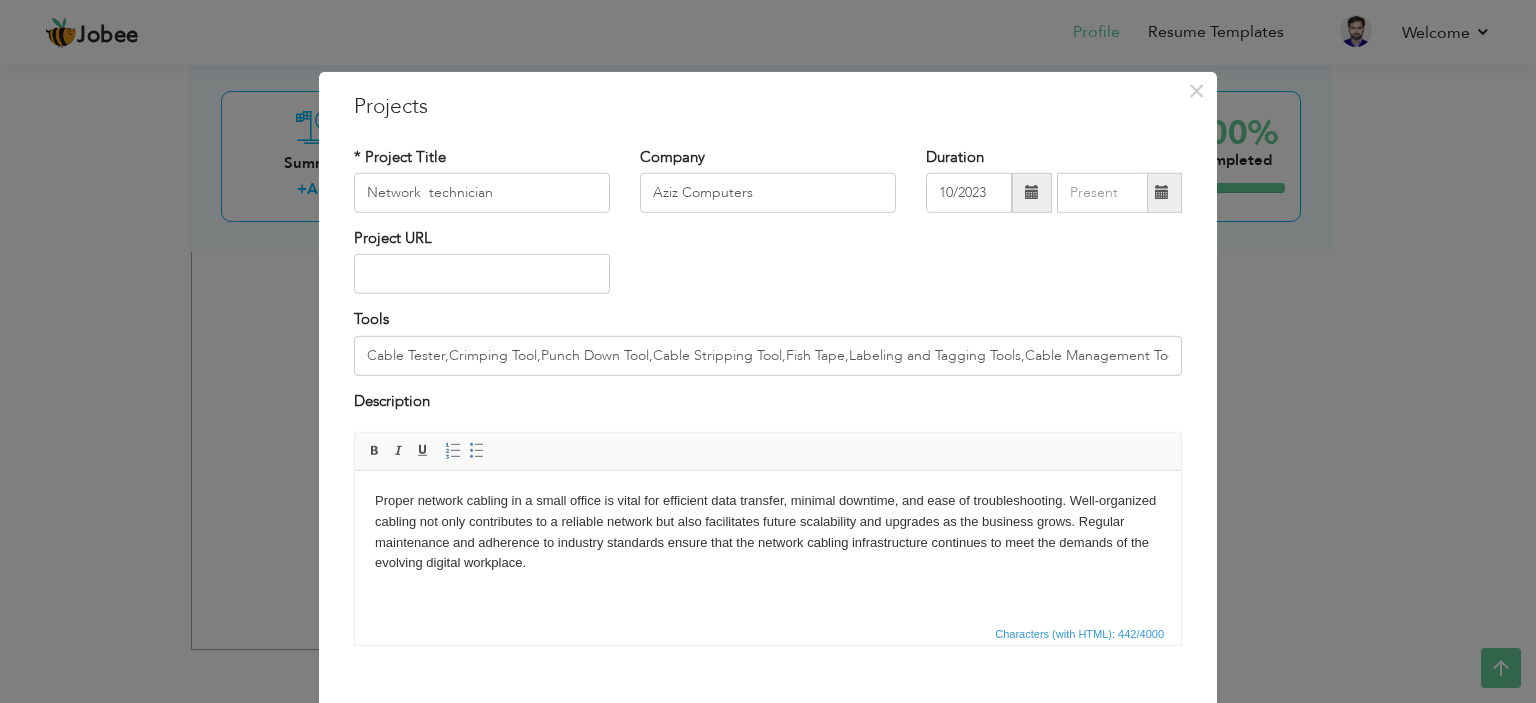 click on "Project URL" at bounding box center (768, 268) 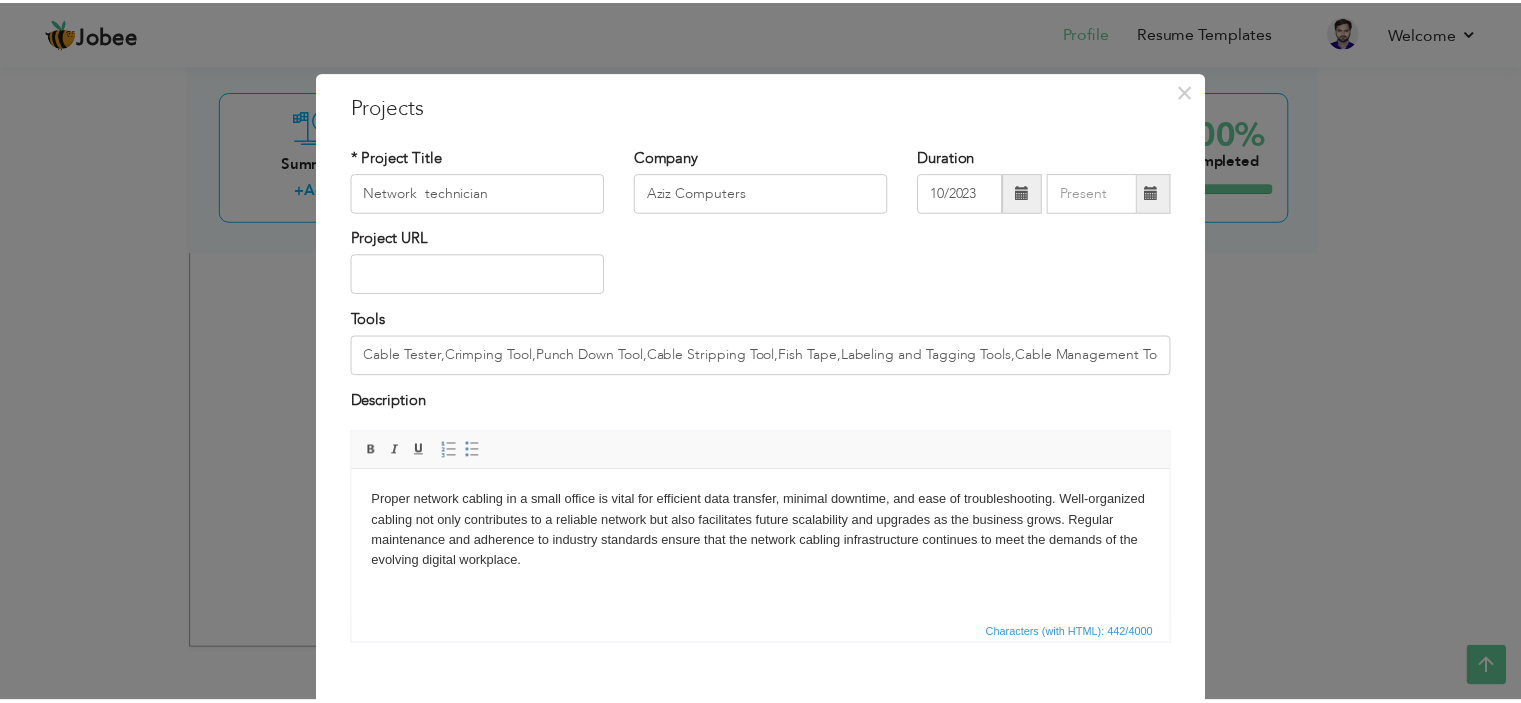 scroll, scrollTop: 104, scrollLeft: 0, axis: vertical 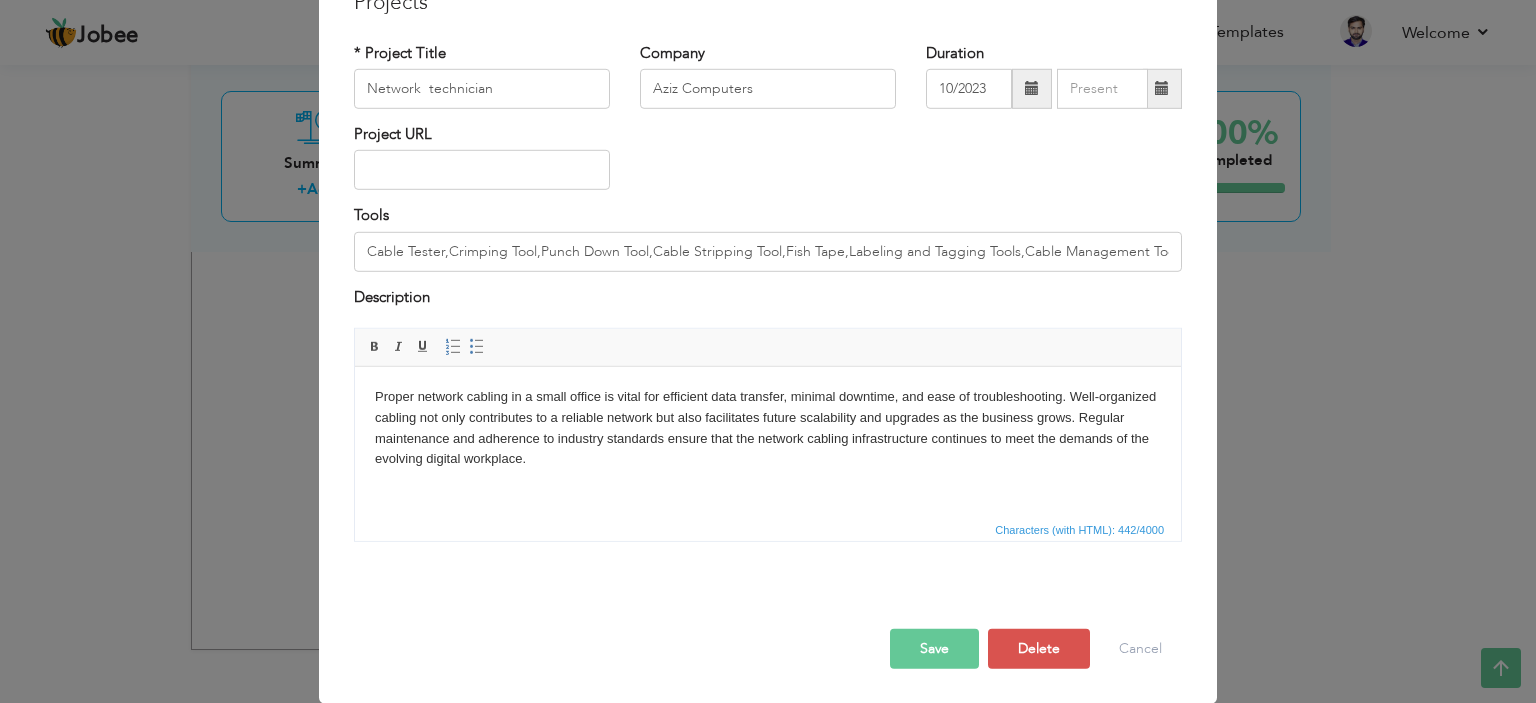 click on "Save" at bounding box center [934, 649] 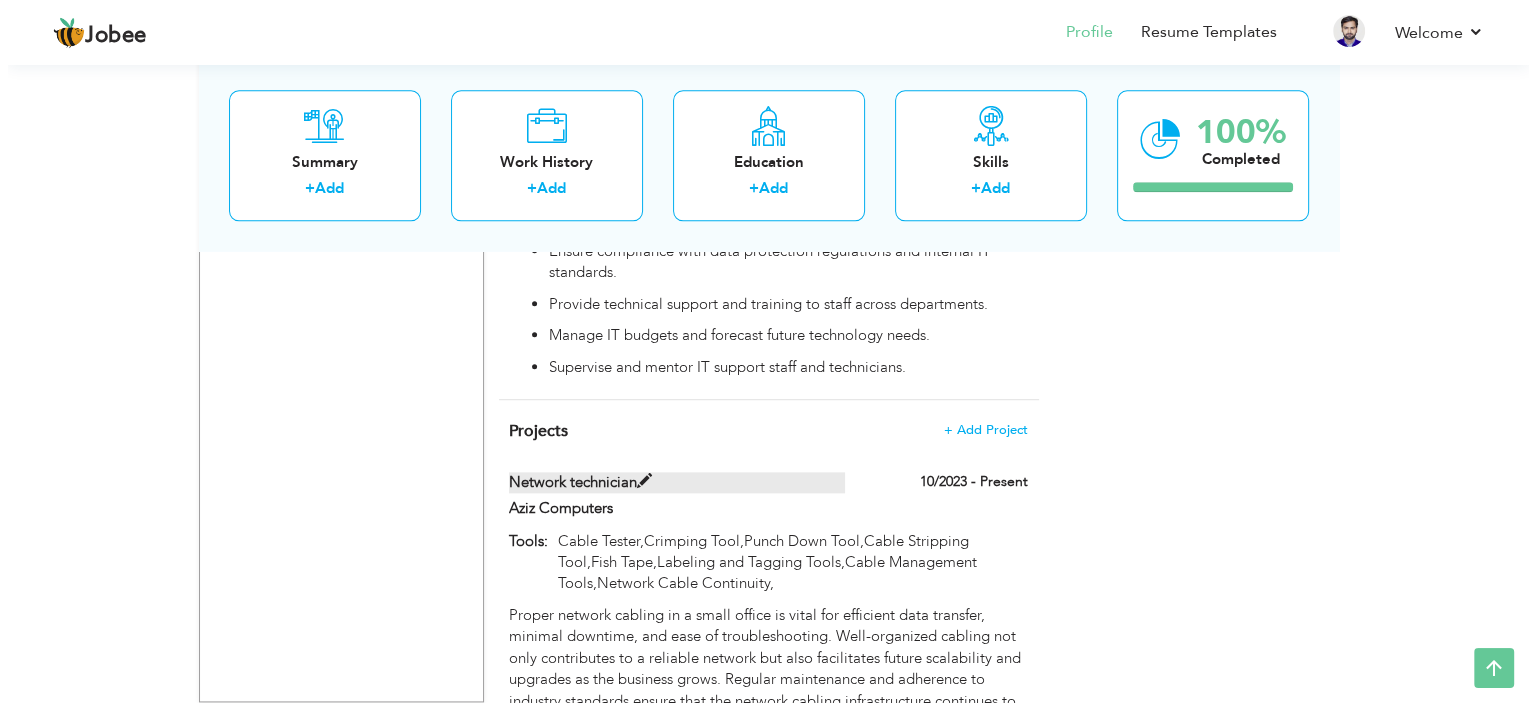 scroll, scrollTop: 2414, scrollLeft: 0, axis: vertical 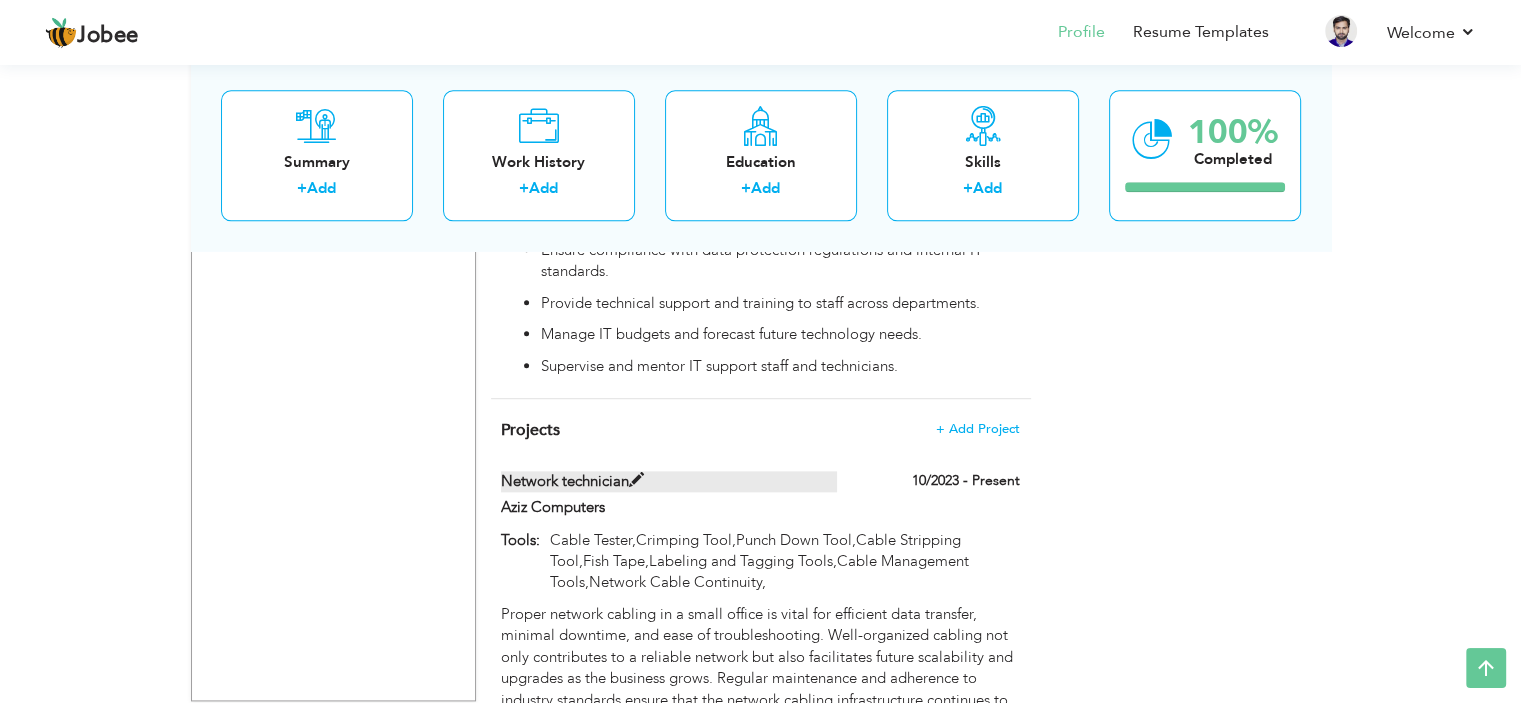 click at bounding box center [636, 480] 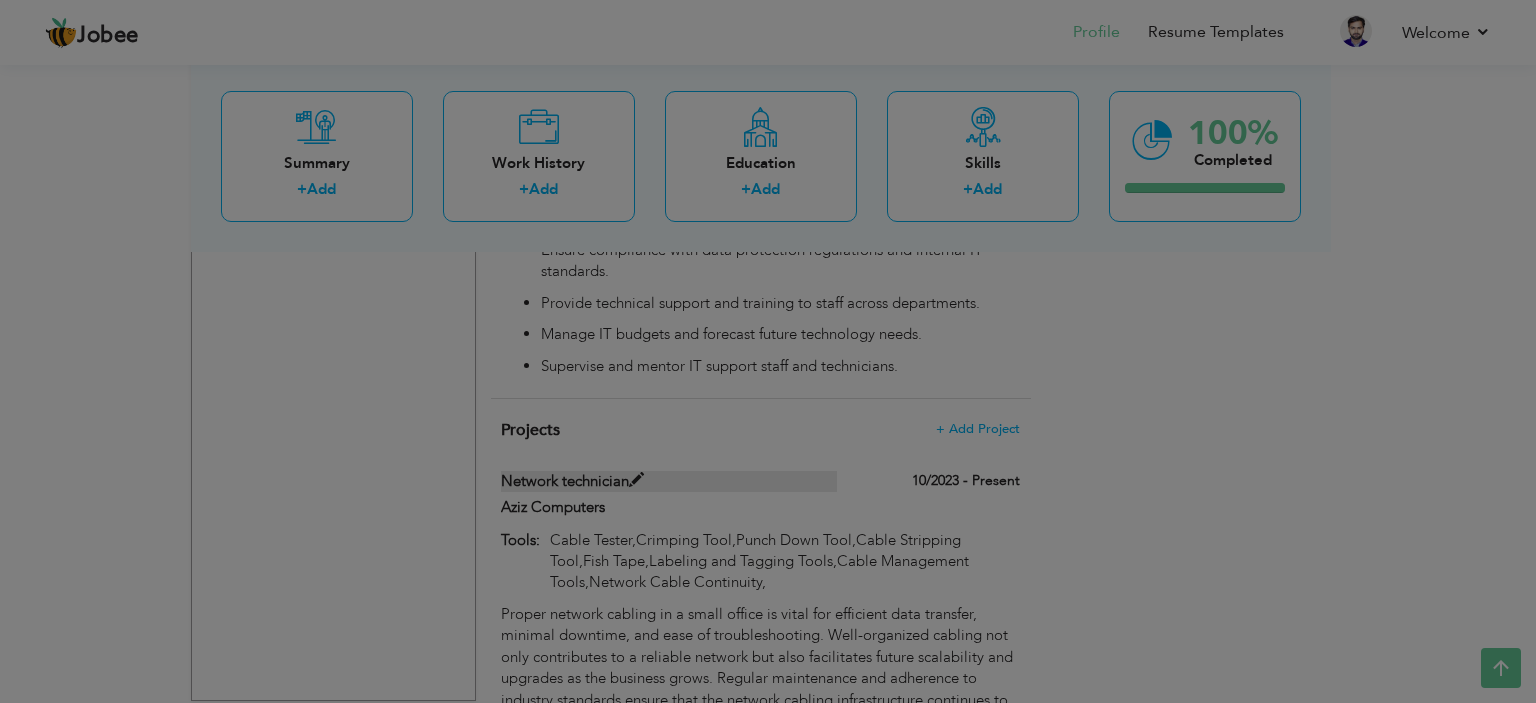 scroll, scrollTop: 0, scrollLeft: 0, axis: both 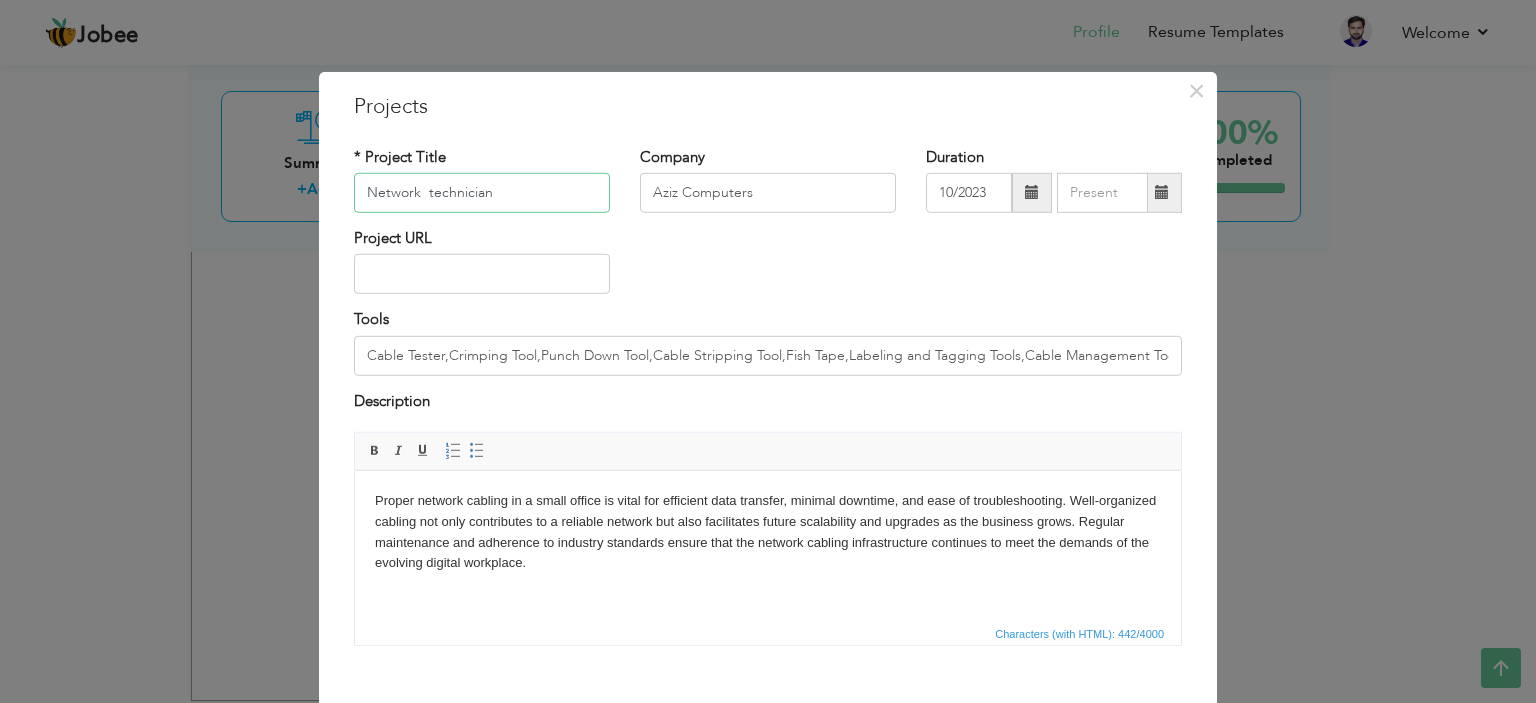 click on "Network  technician" at bounding box center (482, 193) 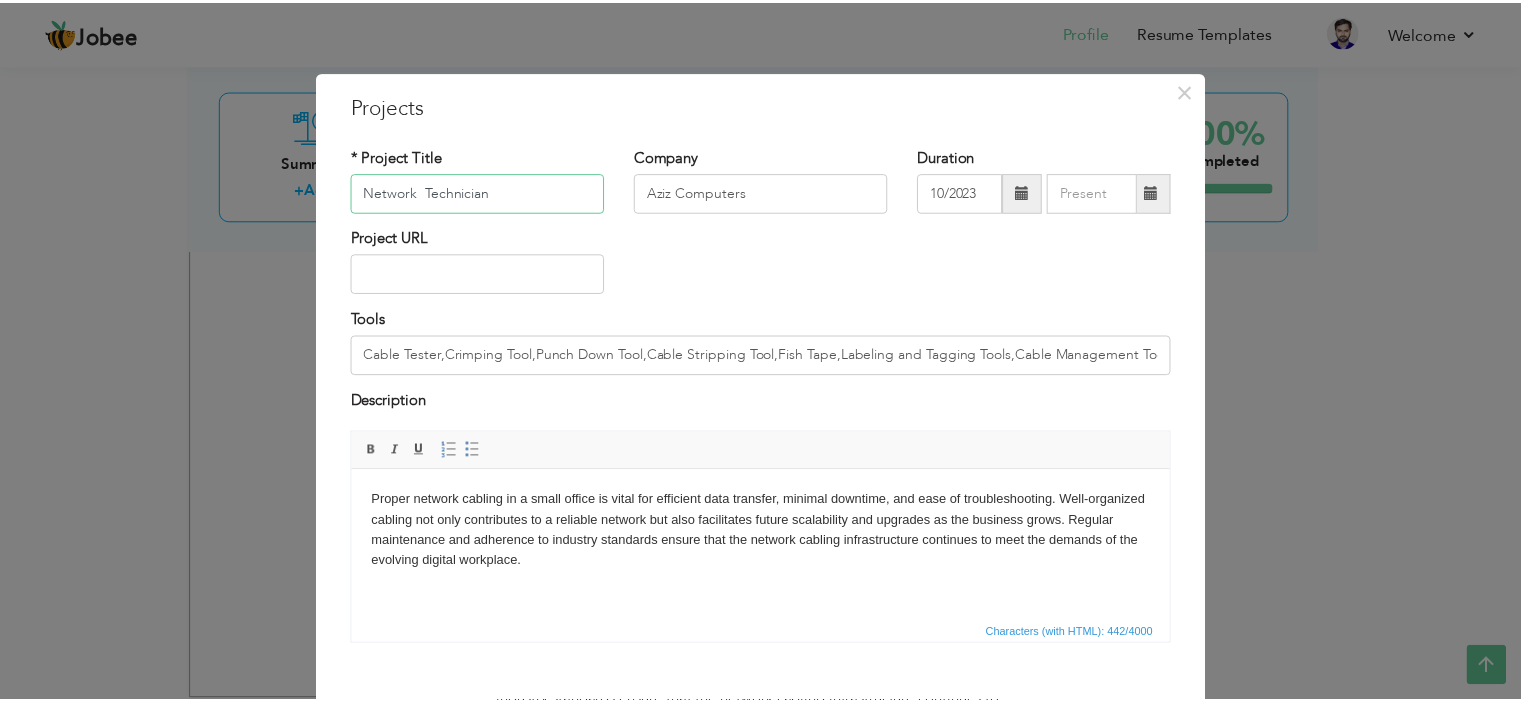 scroll, scrollTop: 104, scrollLeft: 0, axis: vertical 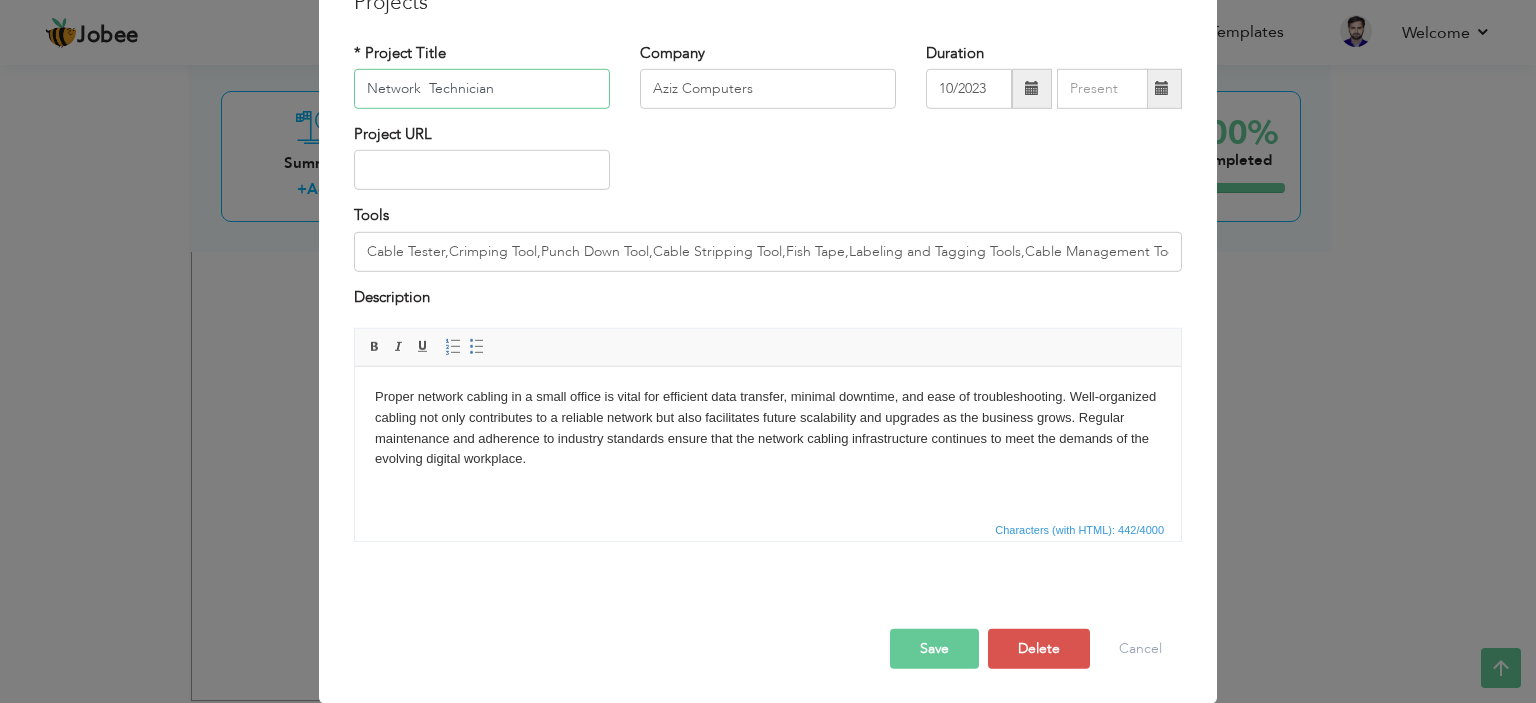 type on "Network  Technician" 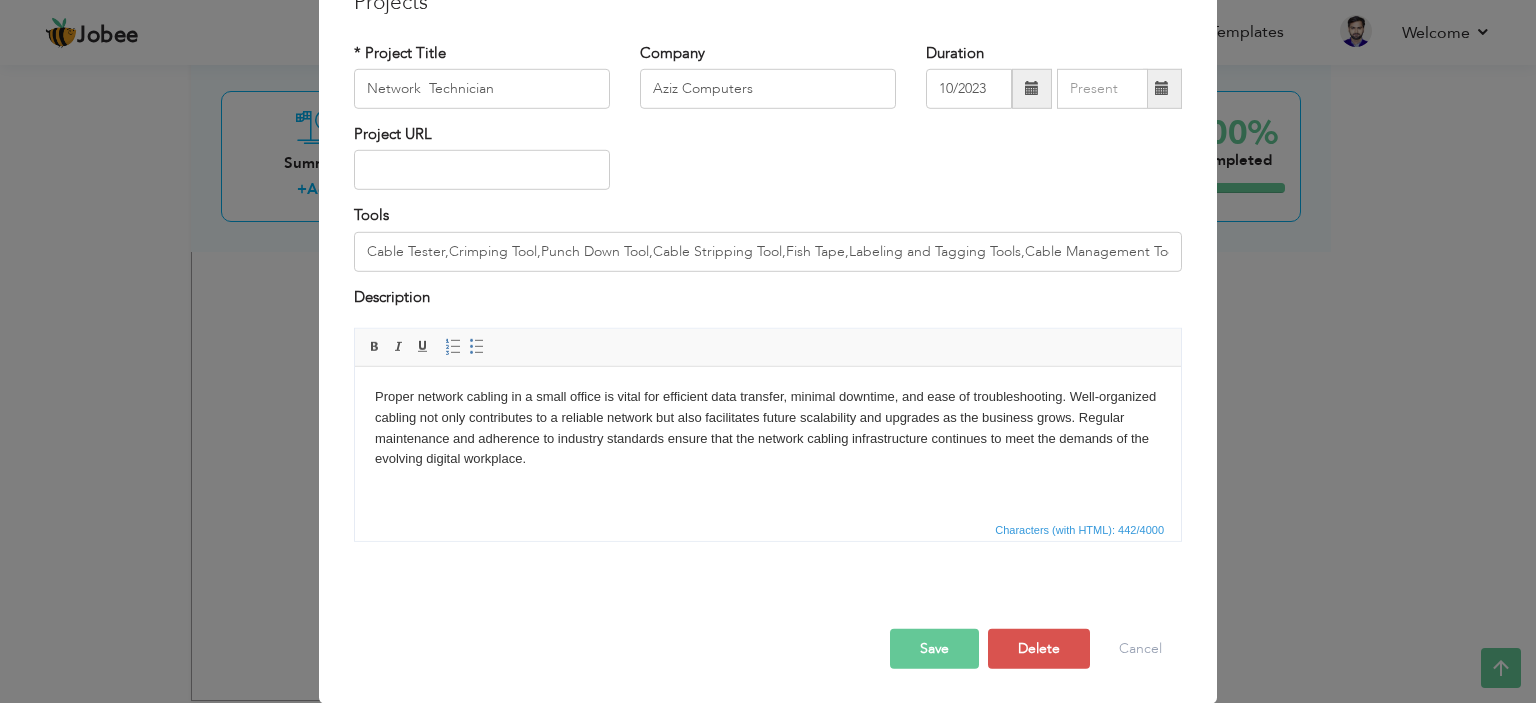 click on "Save" at bounding box center (934, 649) 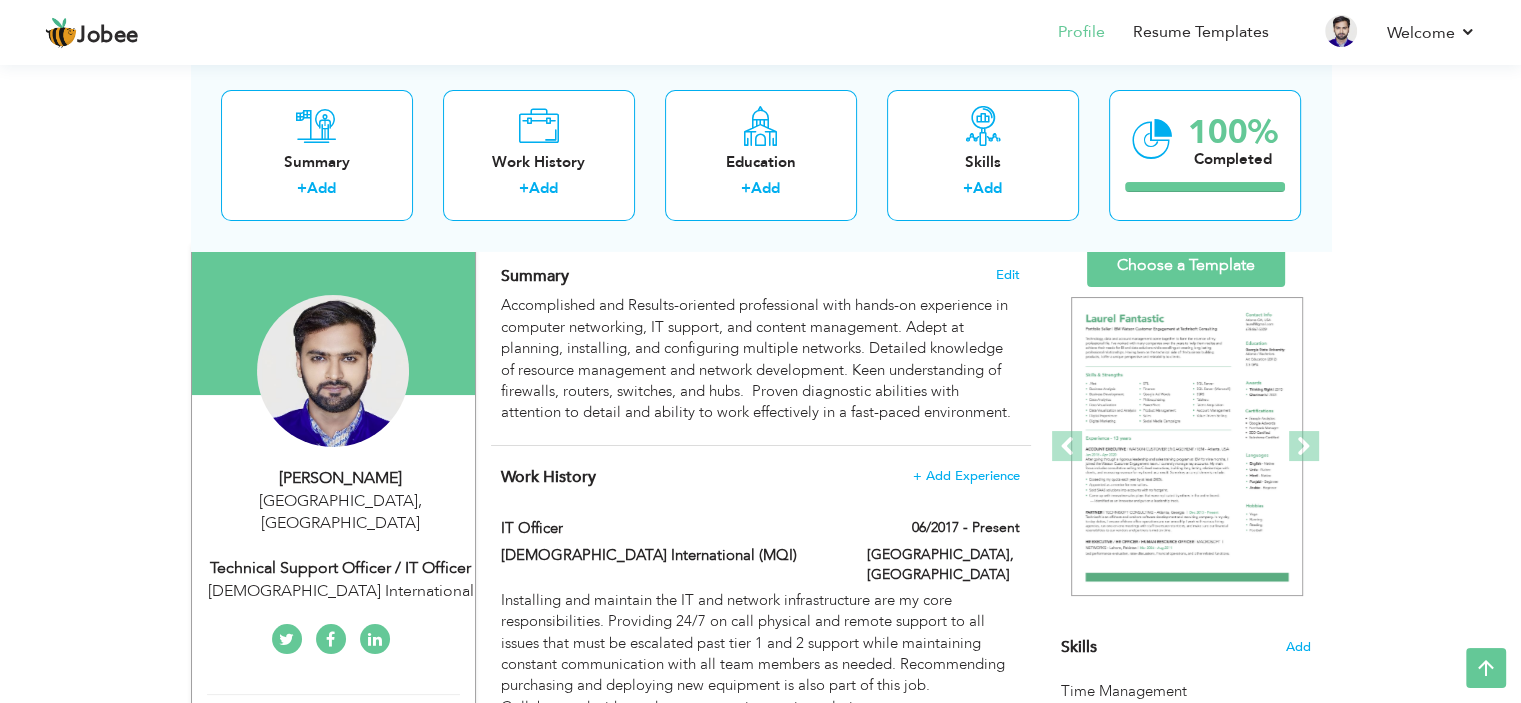 scroll, scrollTop: 0, scrollLeft: 0, axis: both 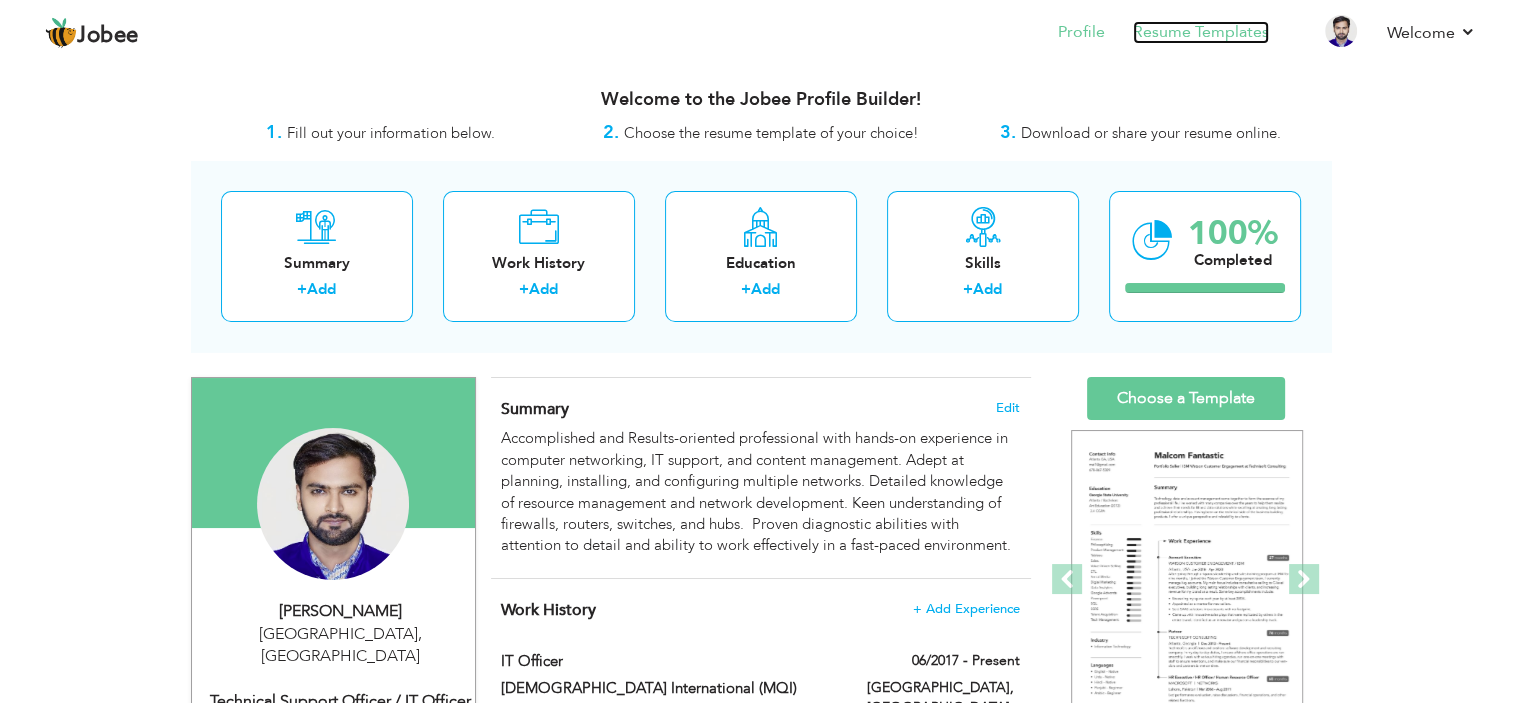 click on "Resume Templates" at bounding box center (1201, 32) 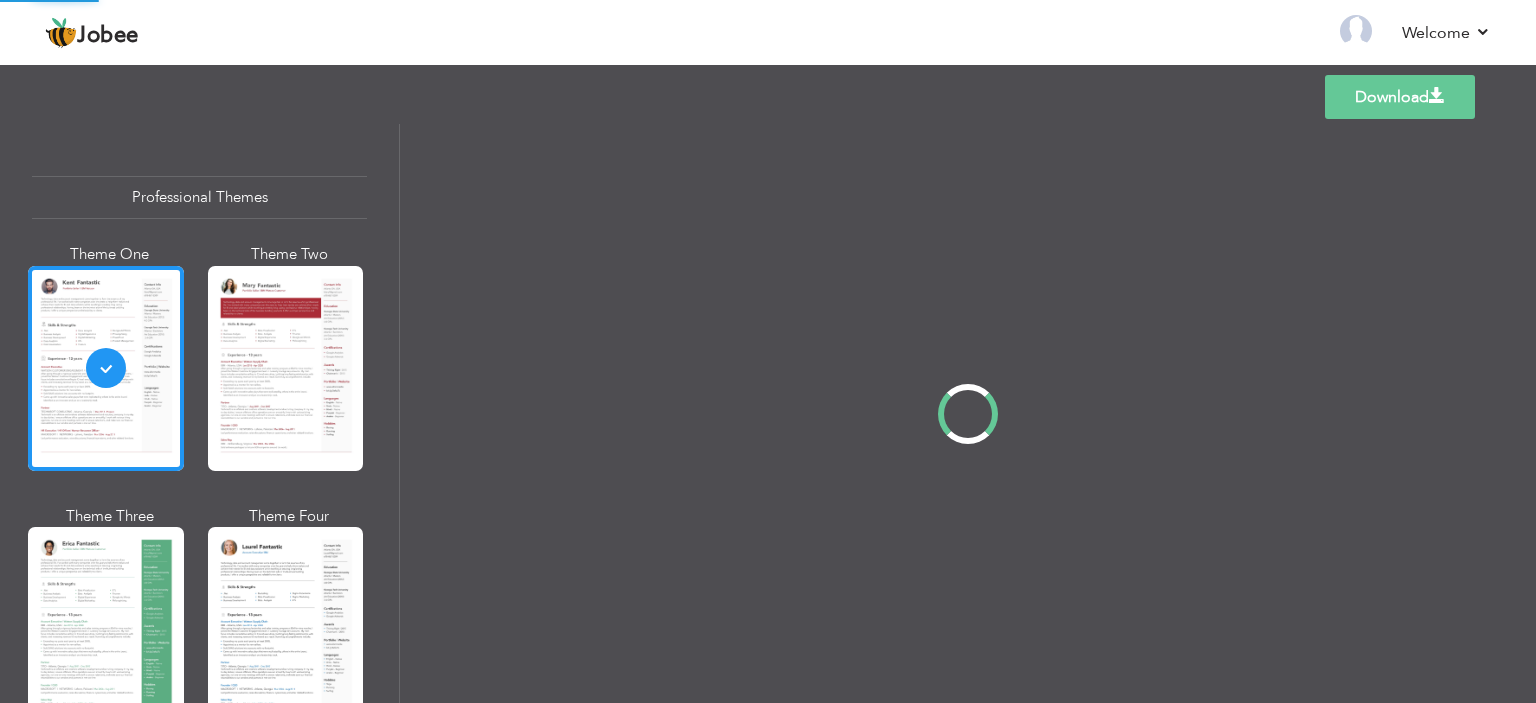 scroll, scrollTop: 0, scrollLeft: 0, axis: both 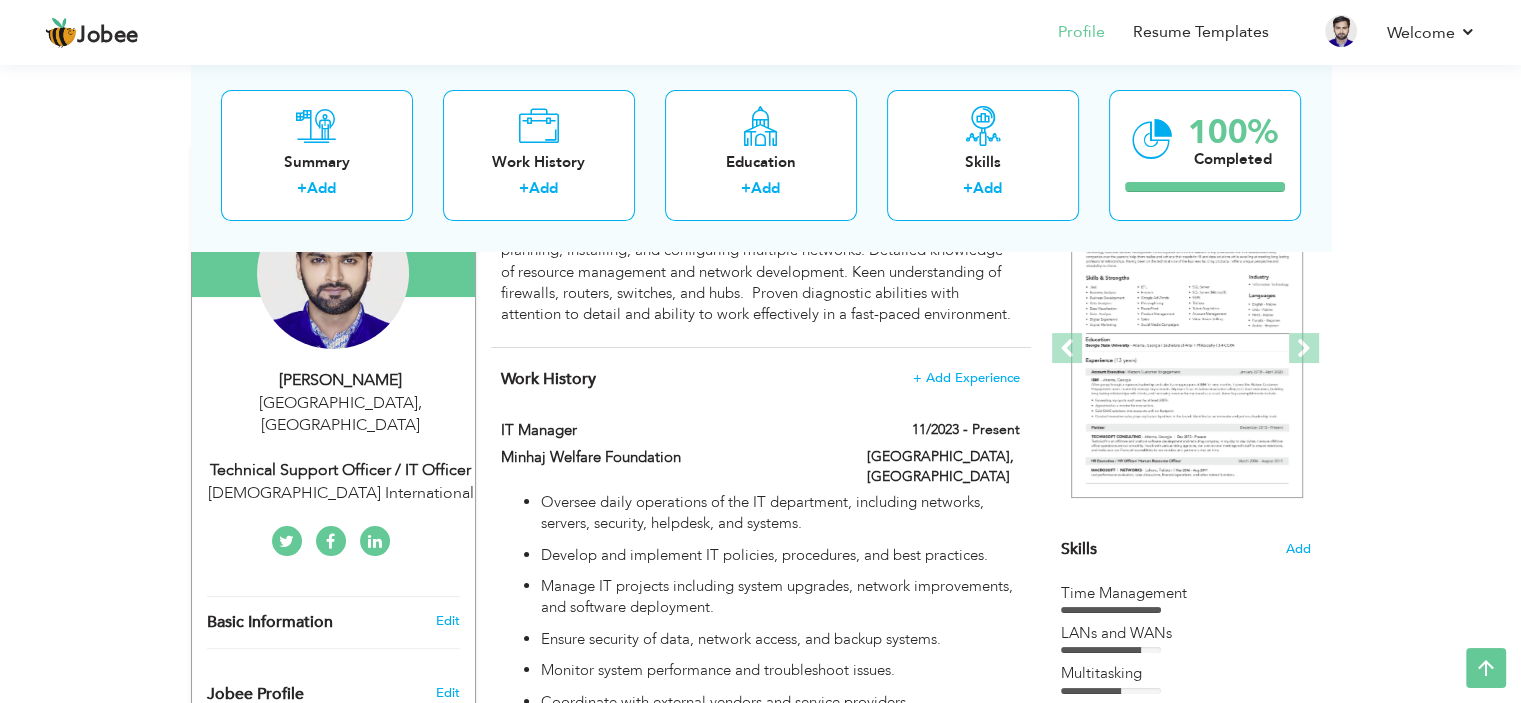 click on "Technical Support Officer / IT Officer" at bounding box center [341, 470] 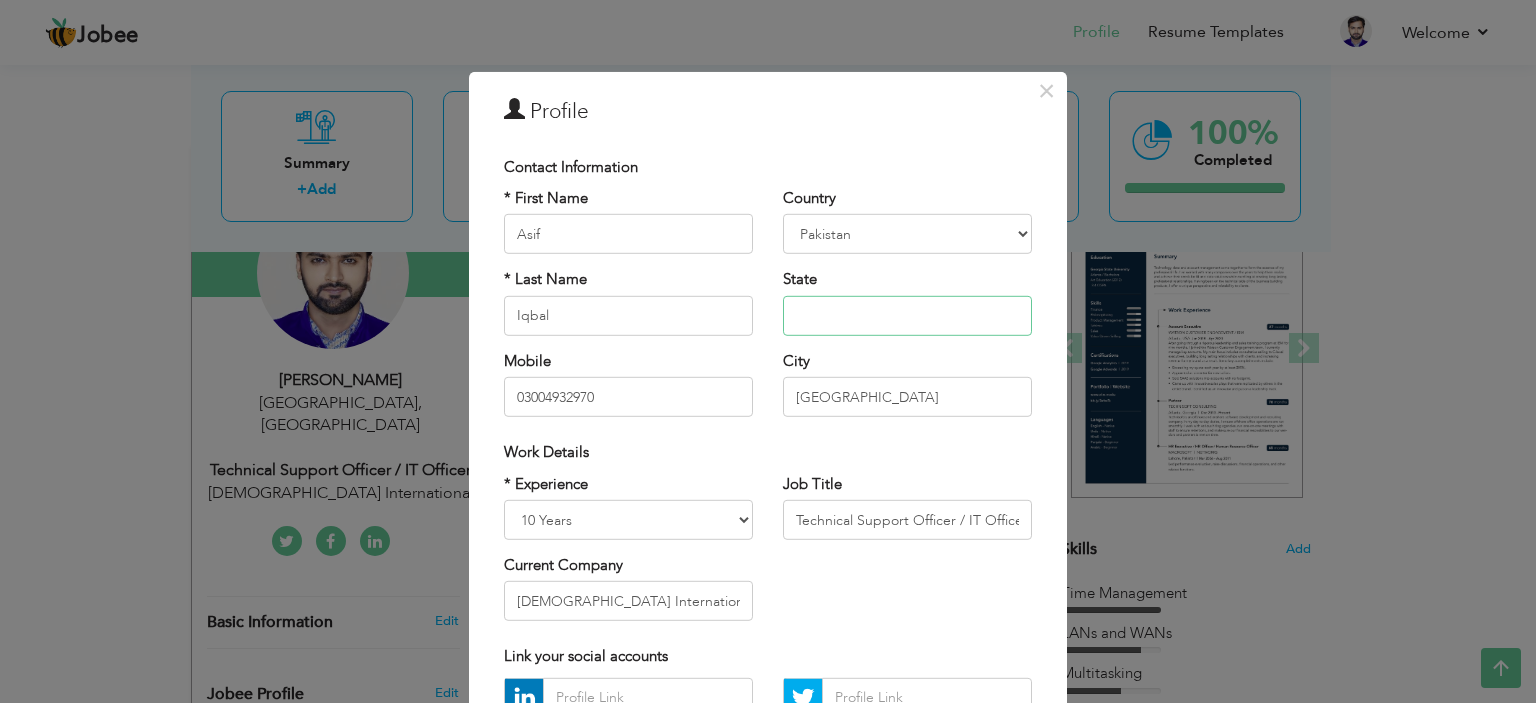 click at bounding box center (907, 316) 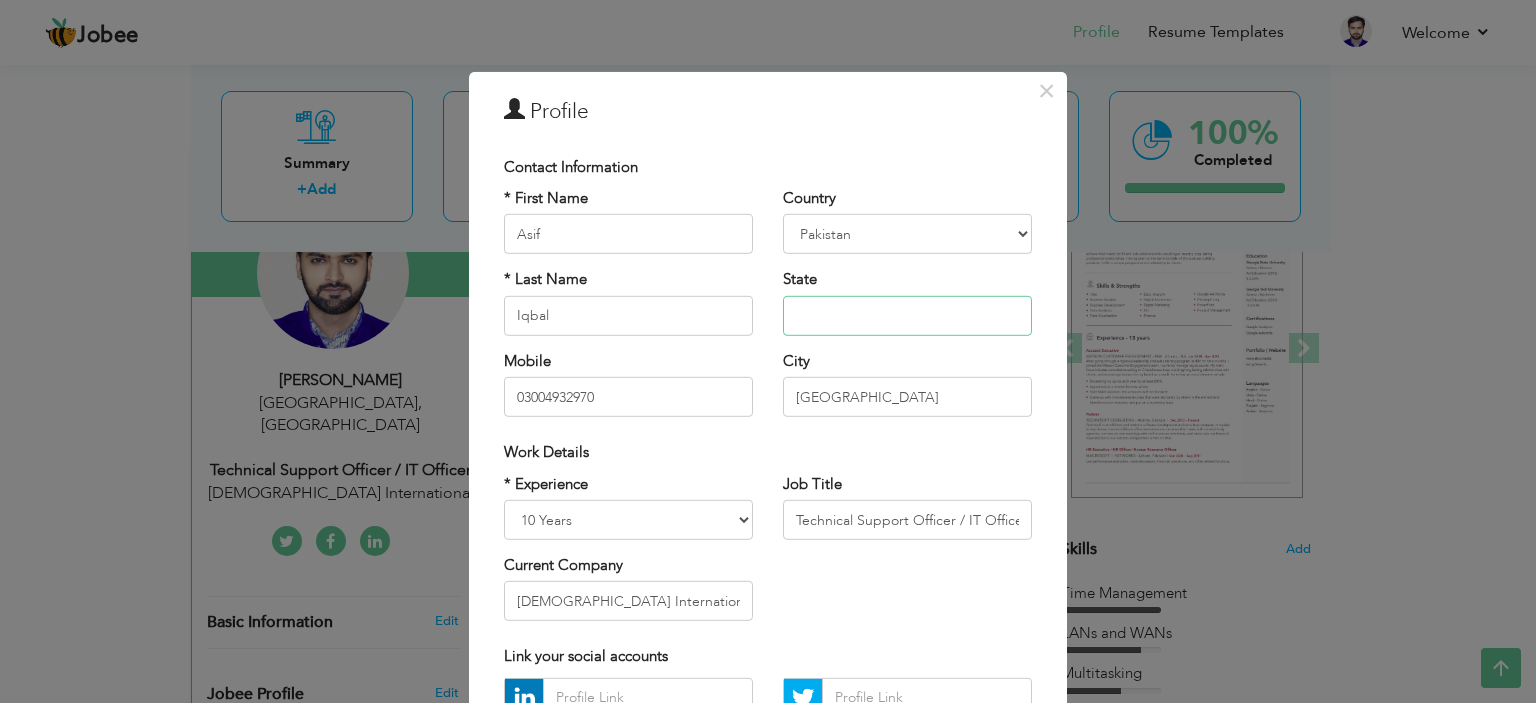type on "P" 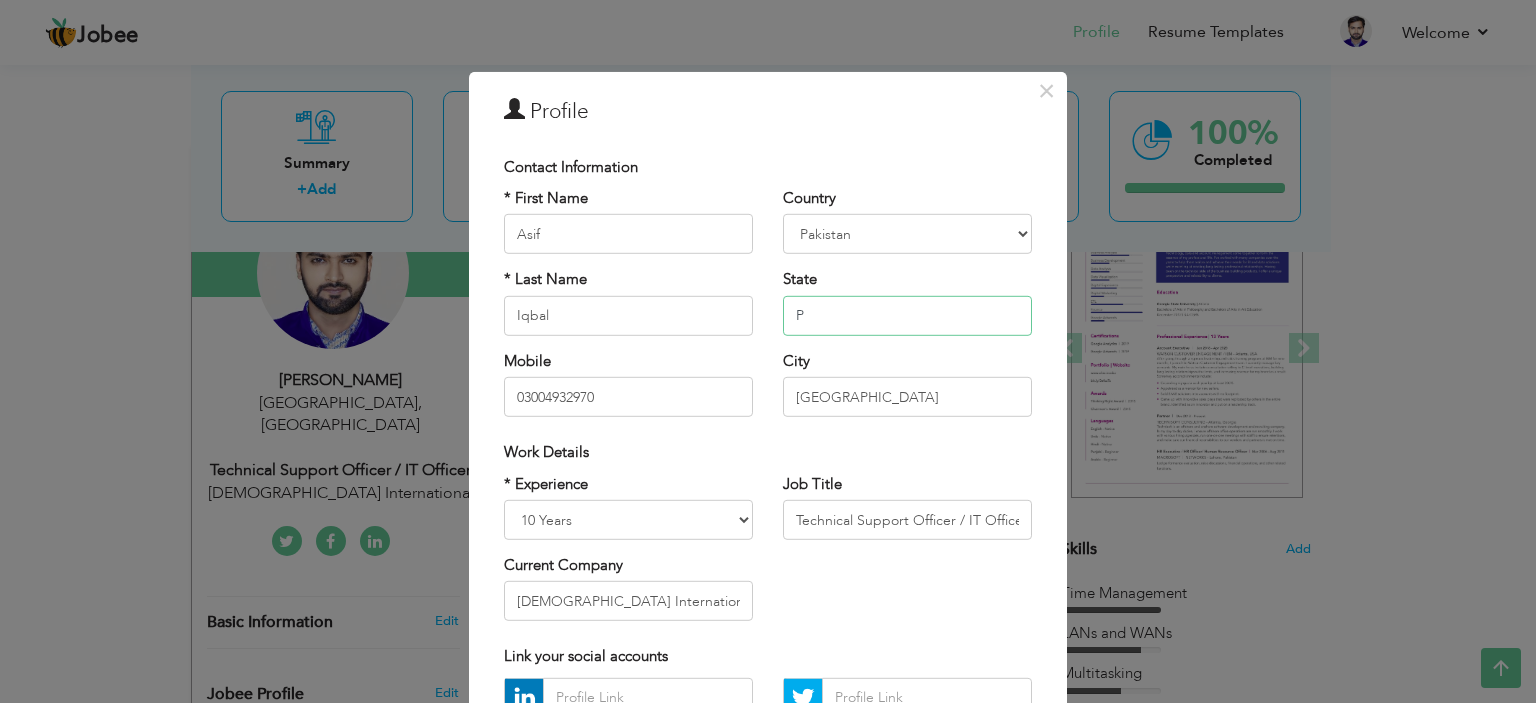 type 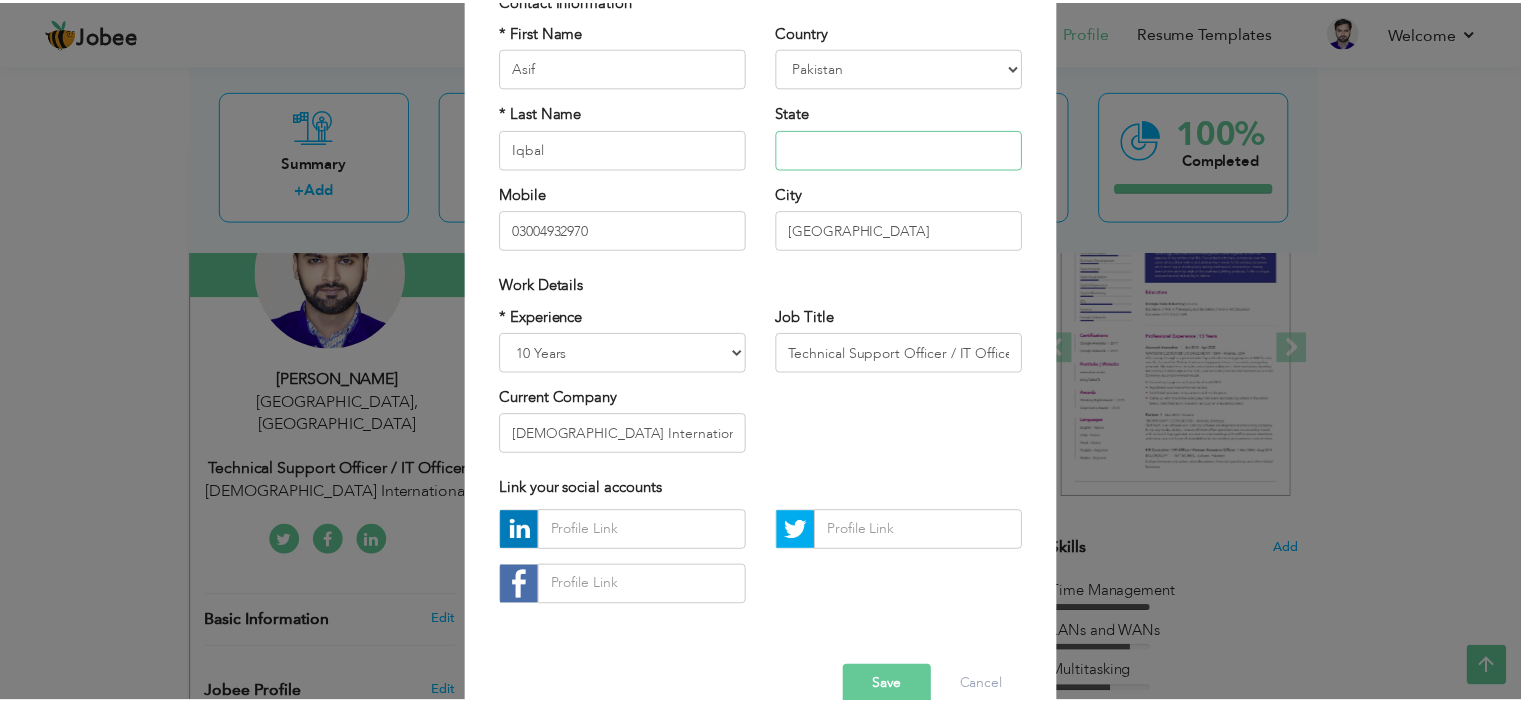 scroll, scrollTop: 188, scrollLeft: 0, axis: vertical 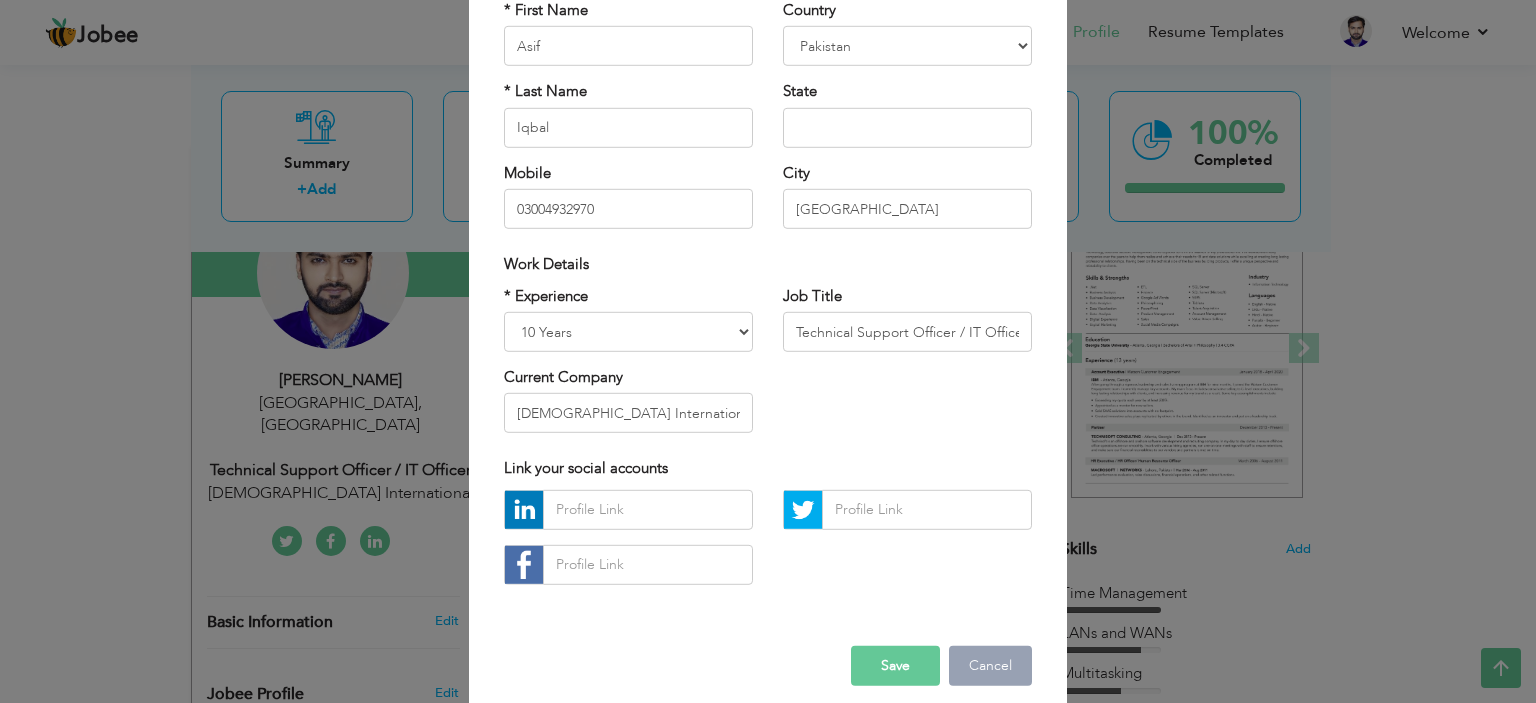 click on "Cancel" at bounding box center (990, 666) 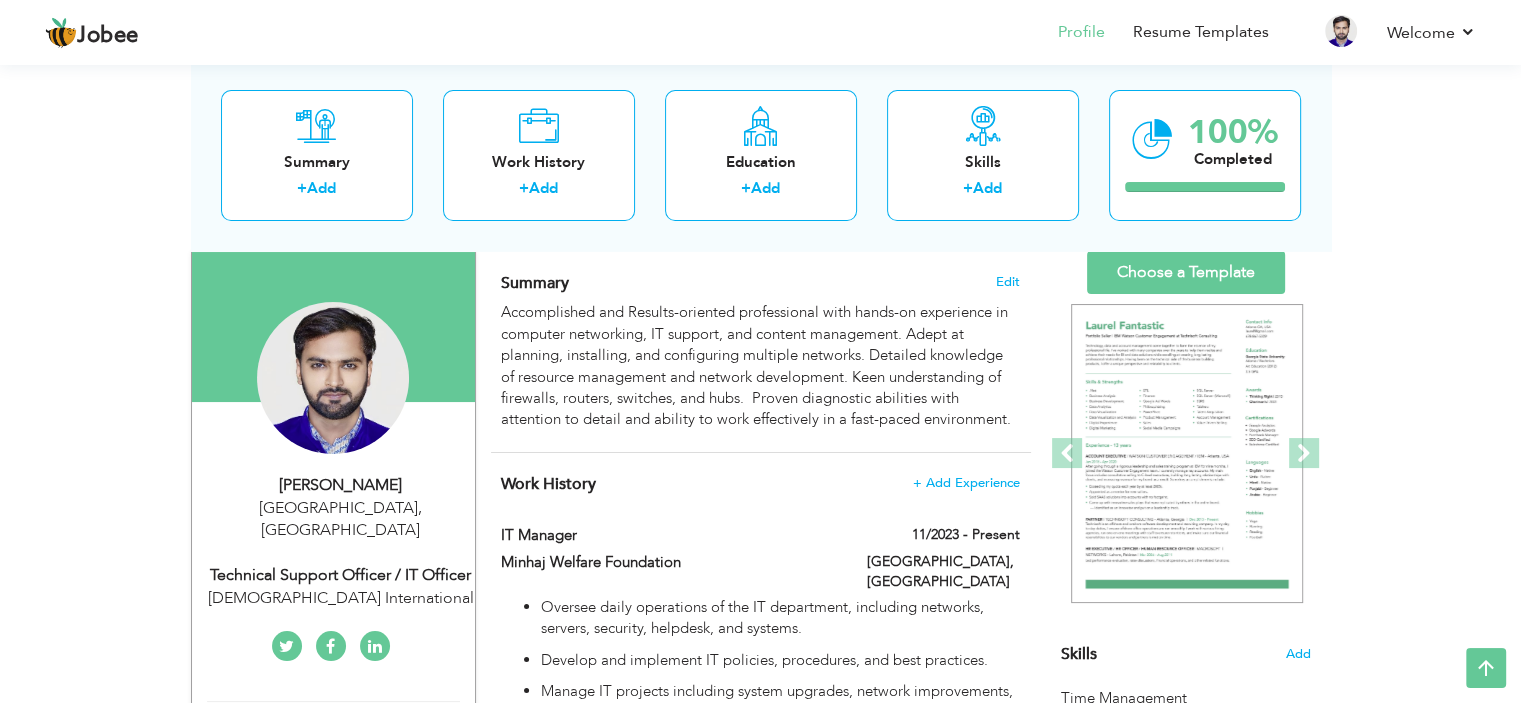 scroll, scrollTop: 124, scrollLeft: 0, axis: vertical 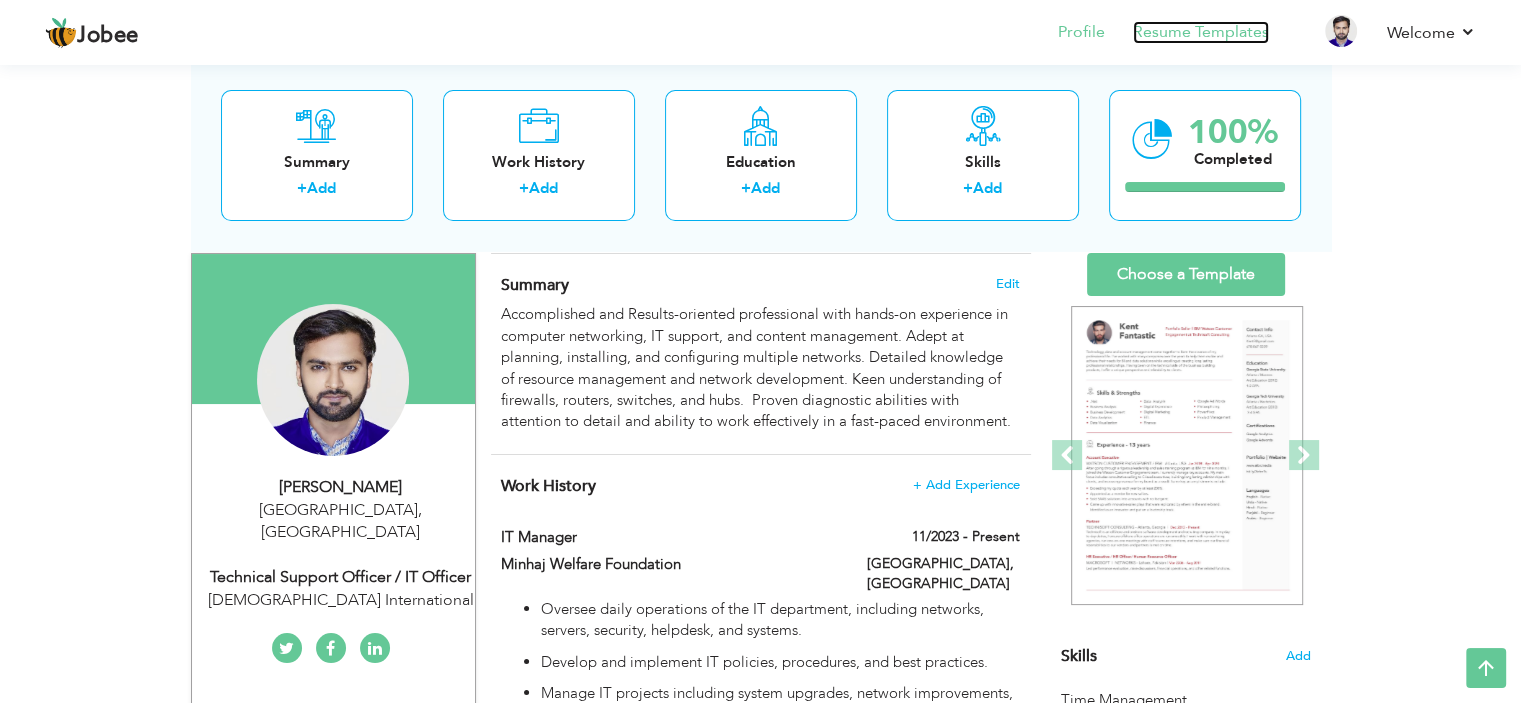 click on "Resume Templates" at bounding box center [1201, 32] 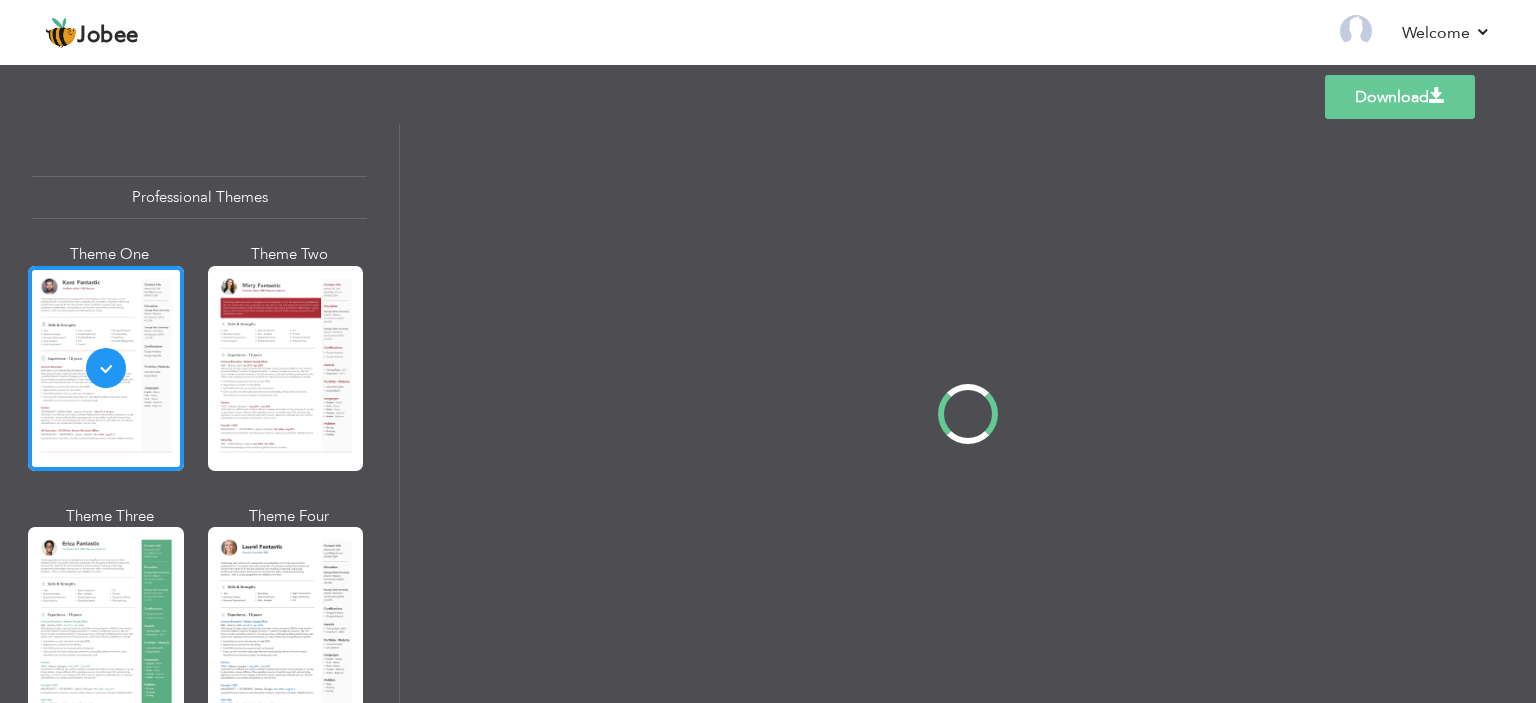 scroll, scrollTop: 0, scrollLeft: 0, axis: both 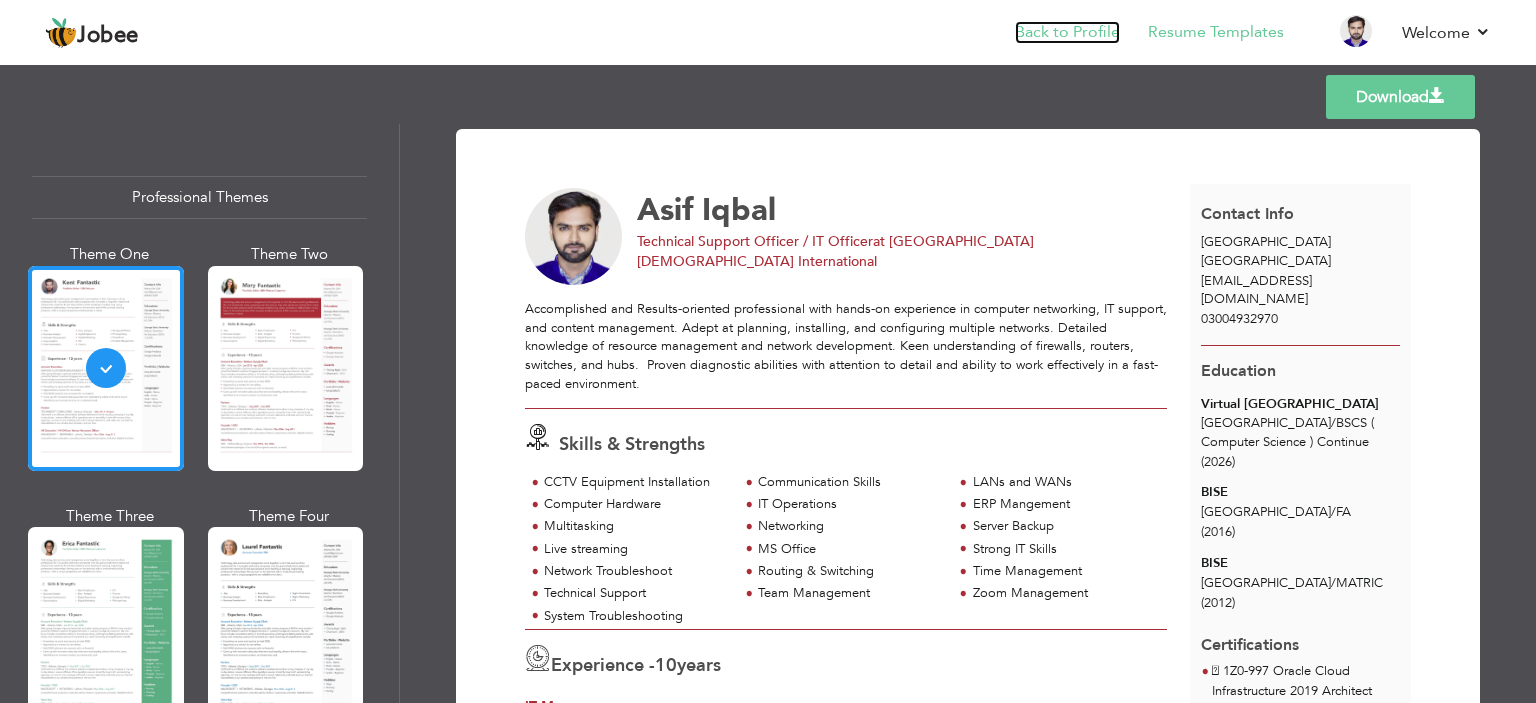 click on "Back to Profile" at bounding box center (1067, 32) 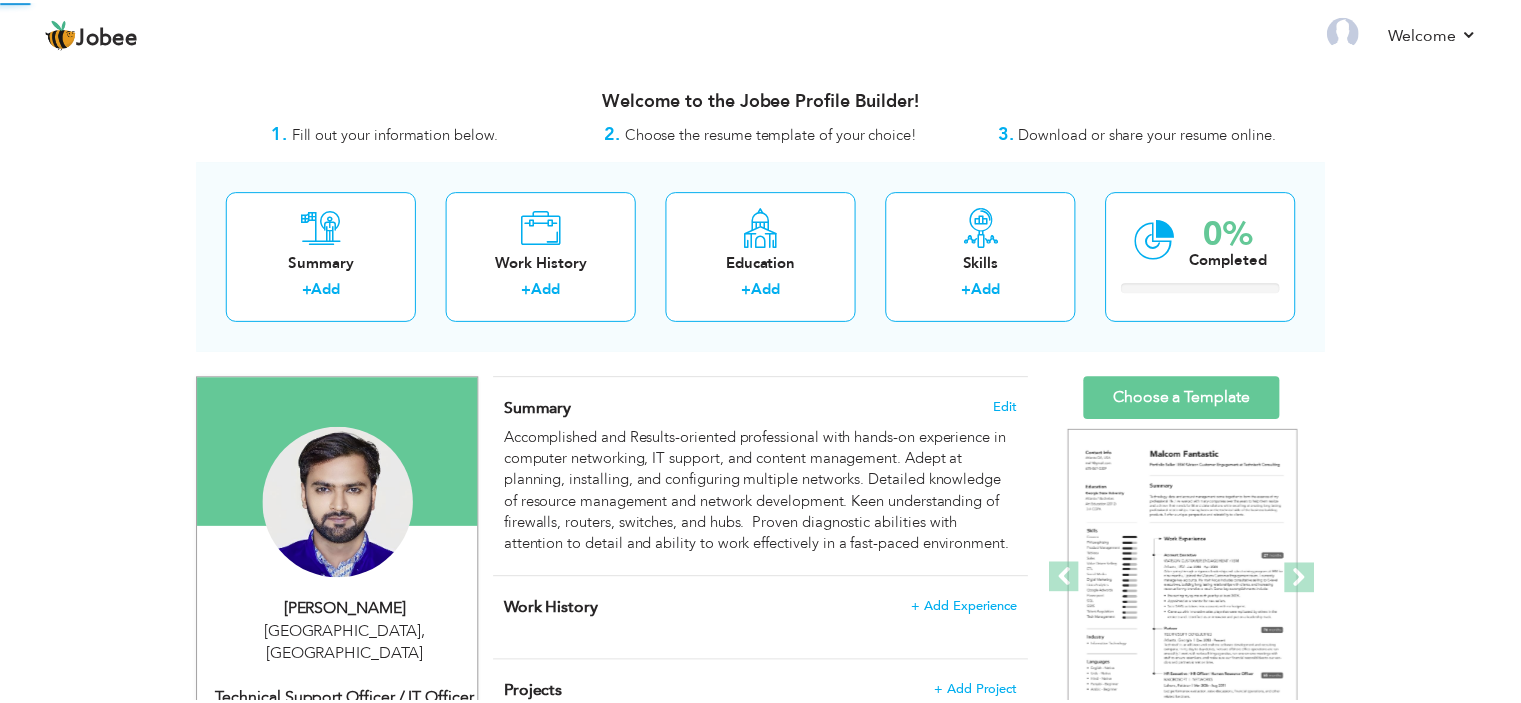 scroll, scrollTop: 0, scrollLeft: 0, axis: both 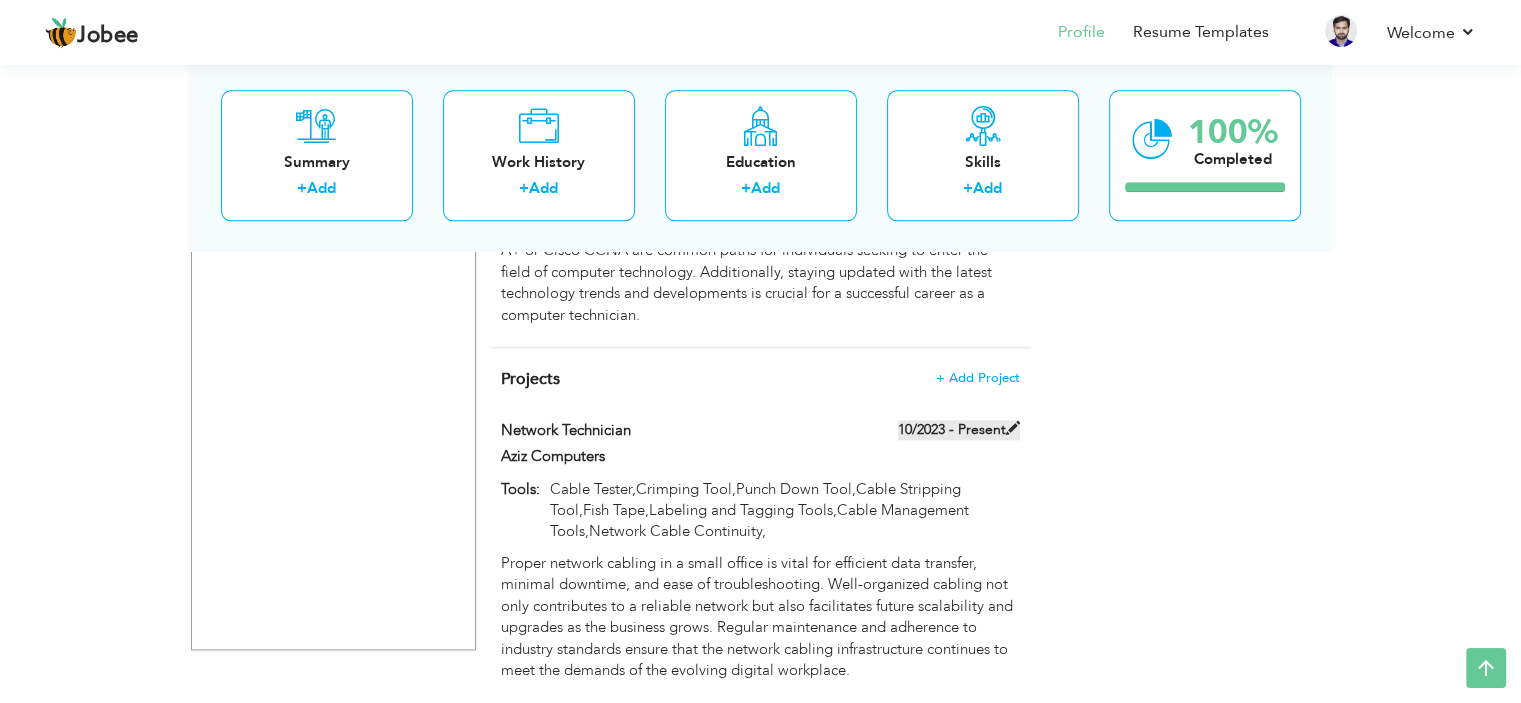 click on "10/2023 -  Present" at bounding box center (959, 430) 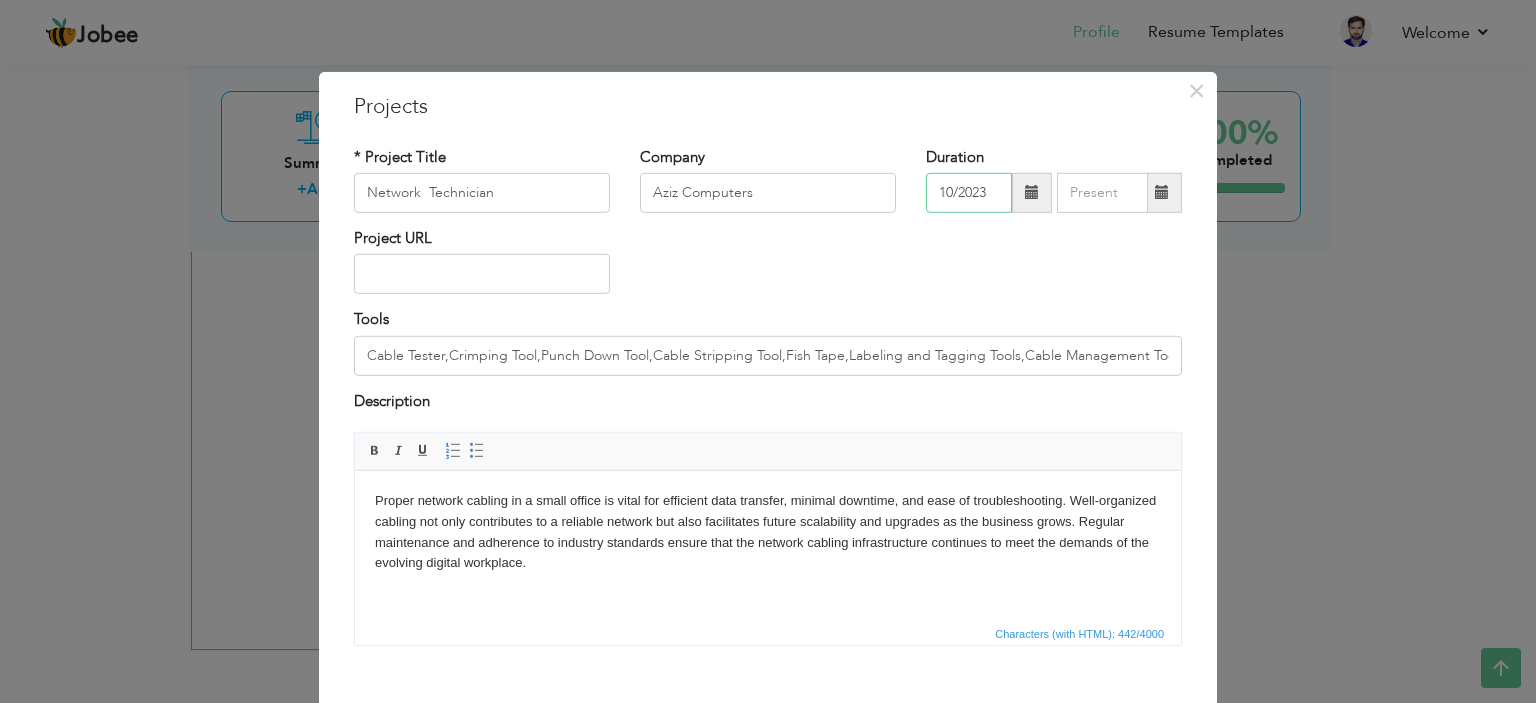 click on "10/2023" at bounding box center (969, 193) 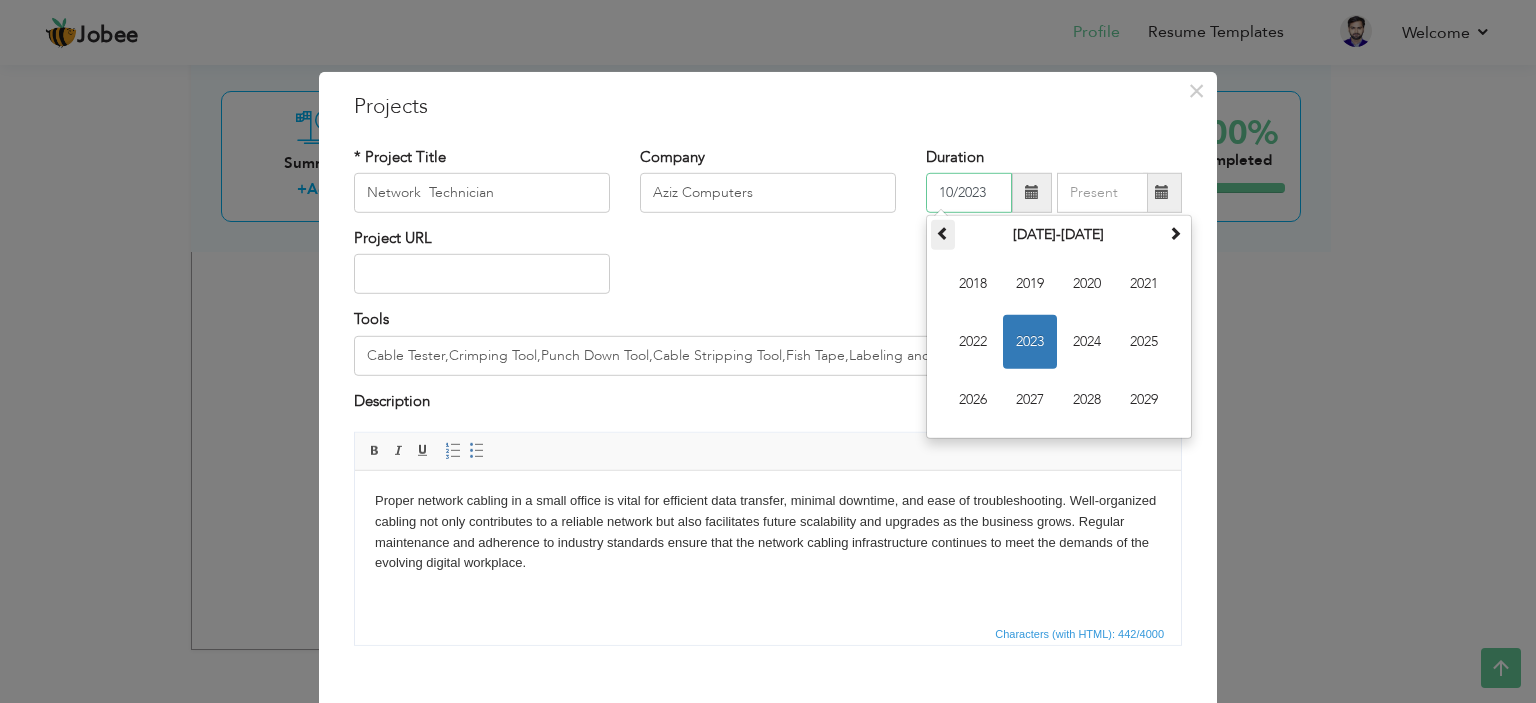 click at bounding box center (943, 233) 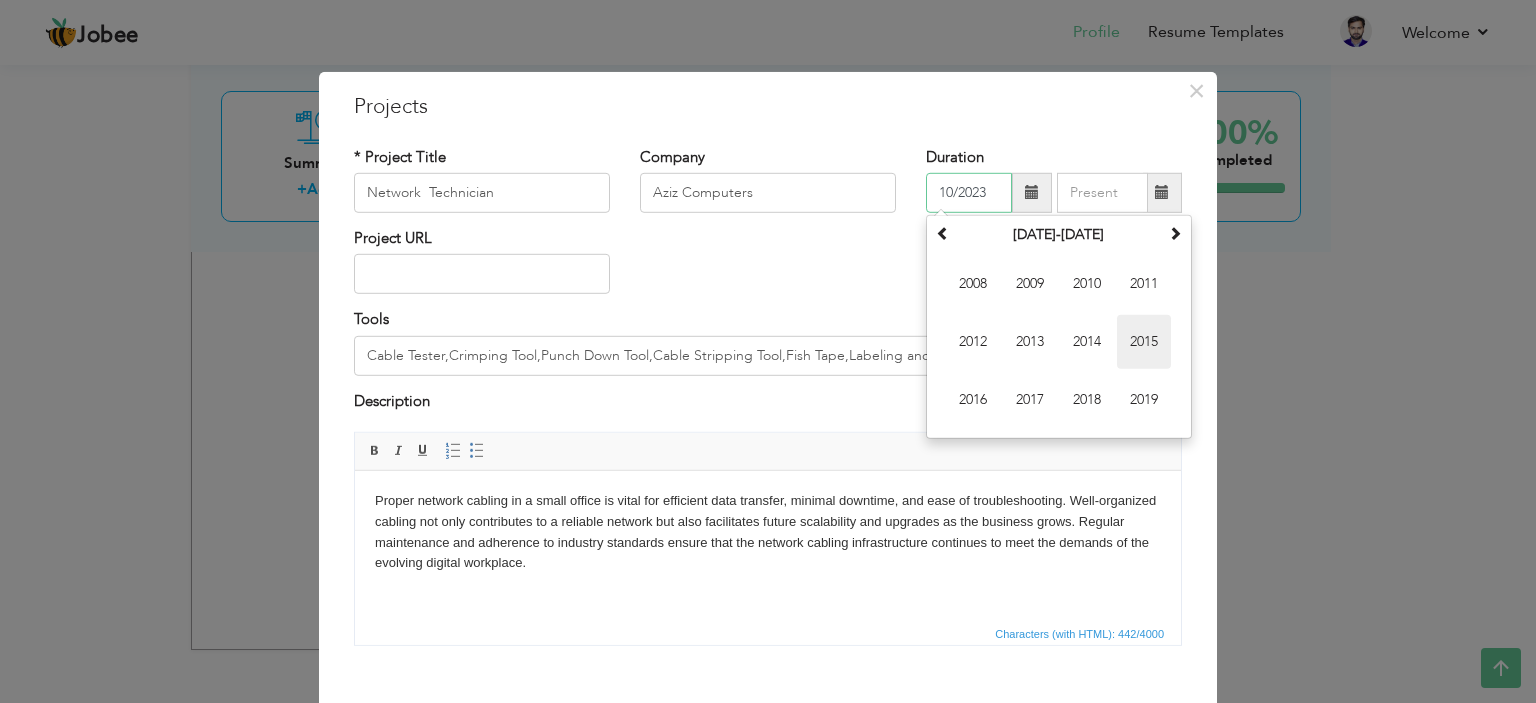 click on "2015" at bounding box center (1144, 342) 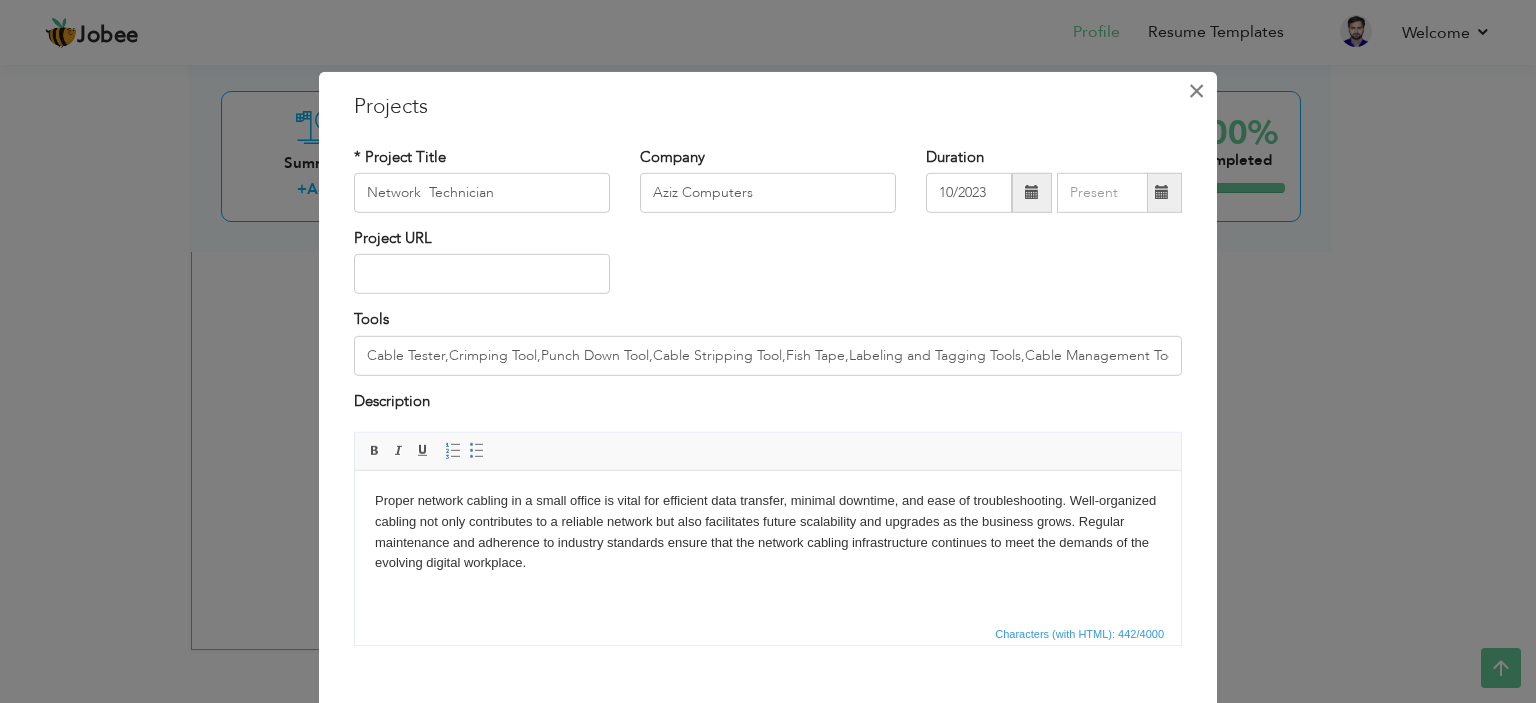 click on "×" at bounding box center [1196, 90] 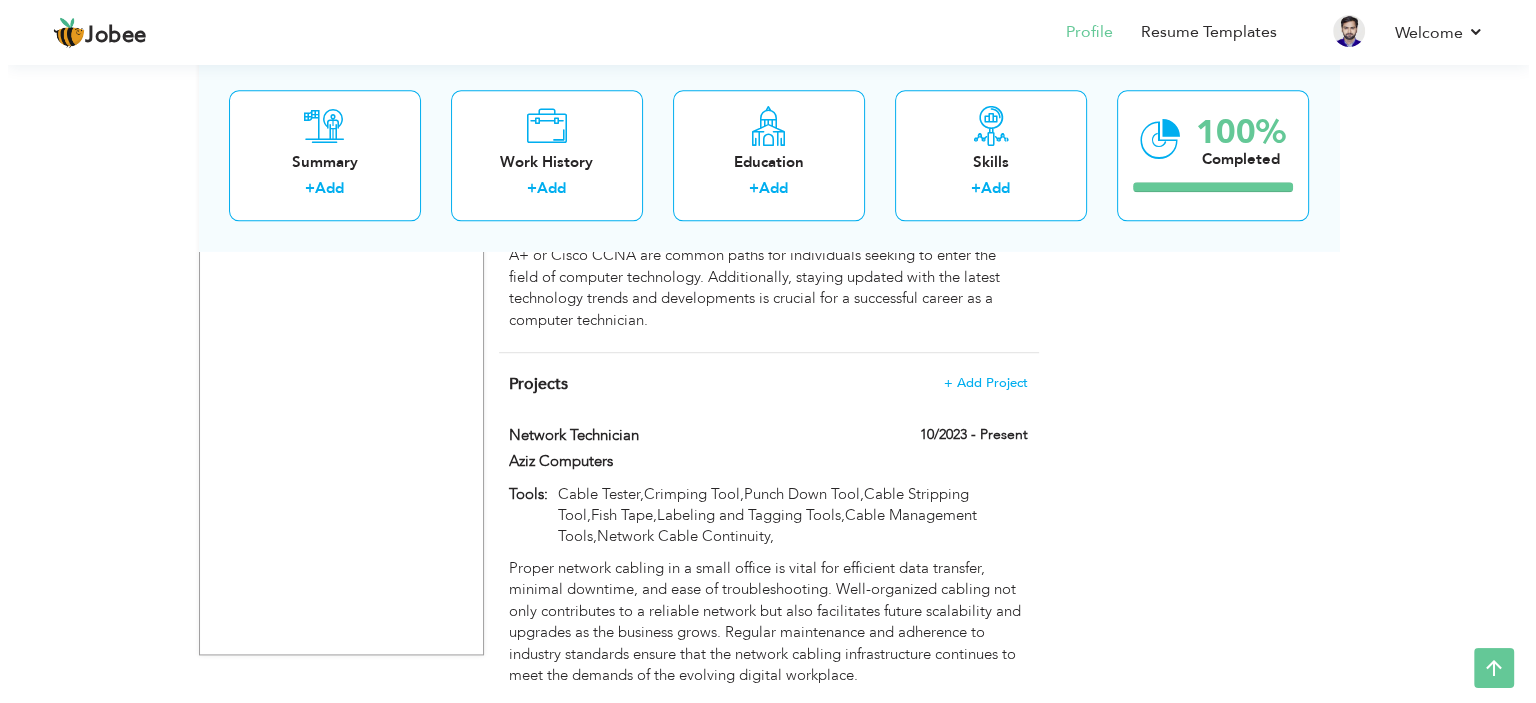 scroll, scrollTop: 2465, scrollLeft: 0, axis: vertical 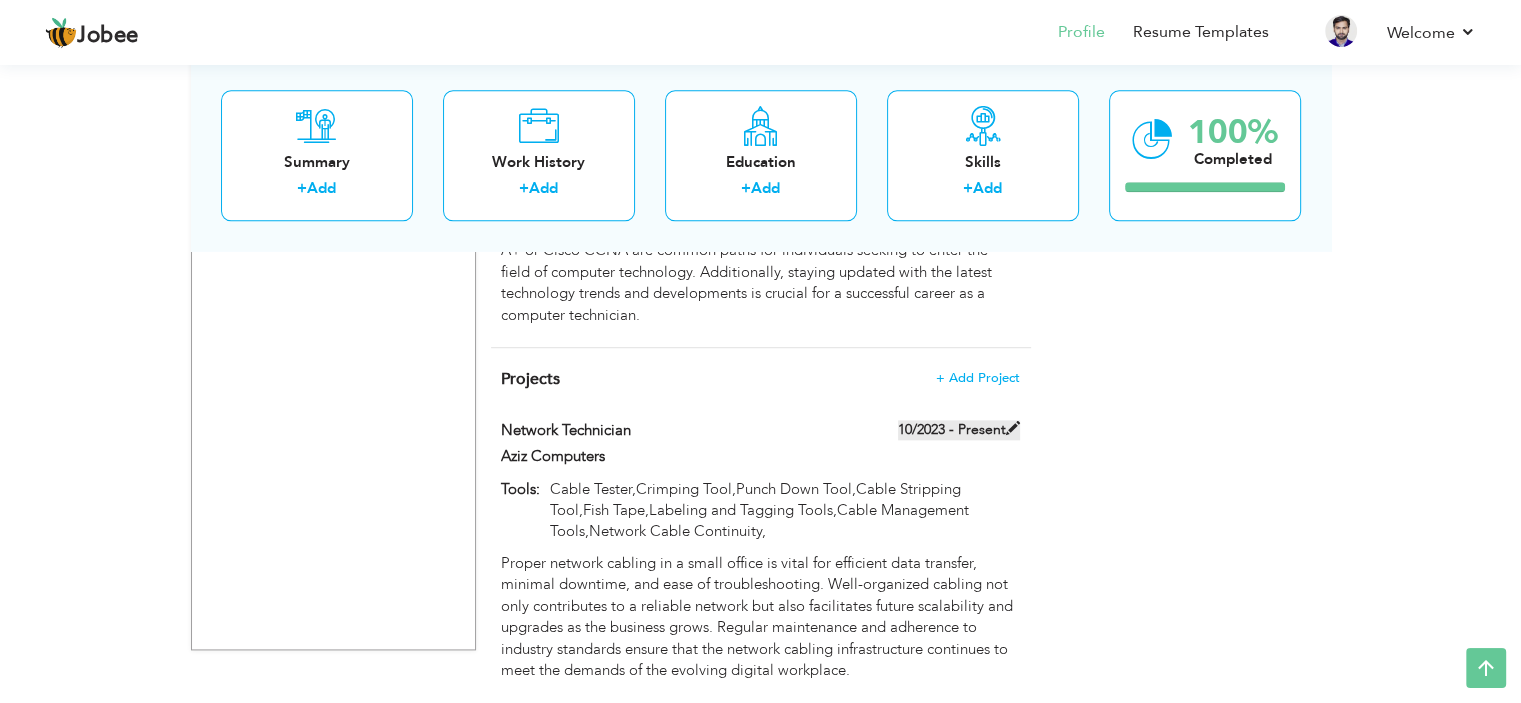 click on "10/2023 -  Present" at bounding box center [959, 430] 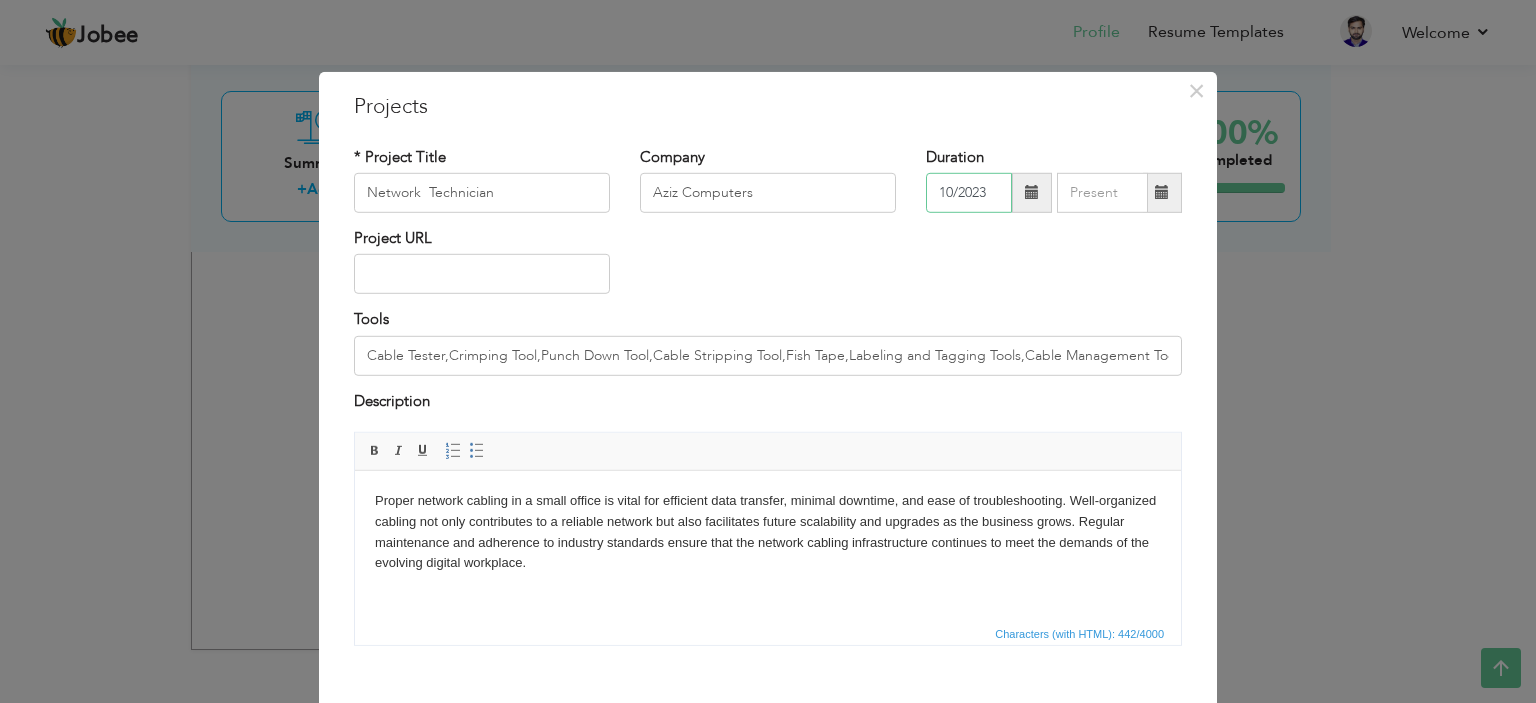 click on "10/2023" at bounding box center (969, 193) 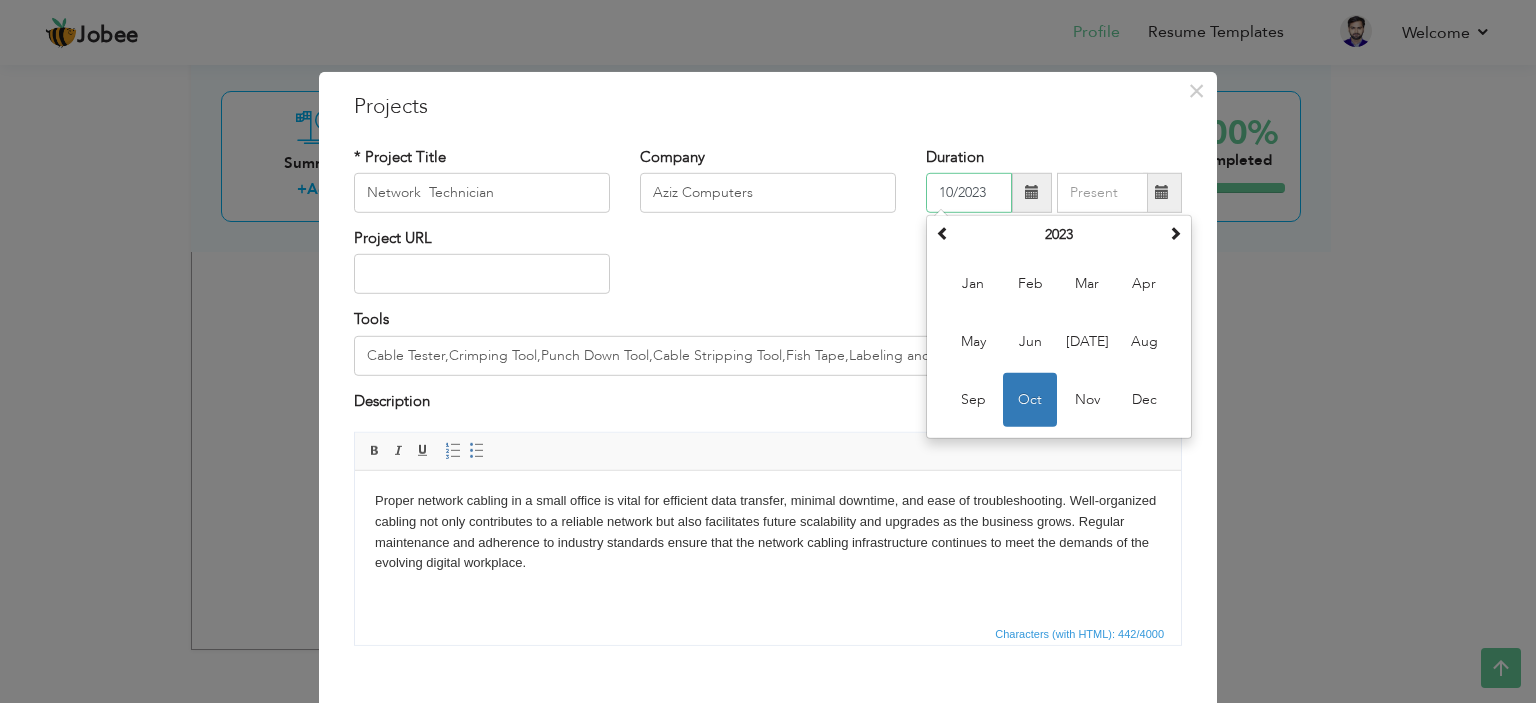 click on "10/2023" at bounding box center [969, 193] 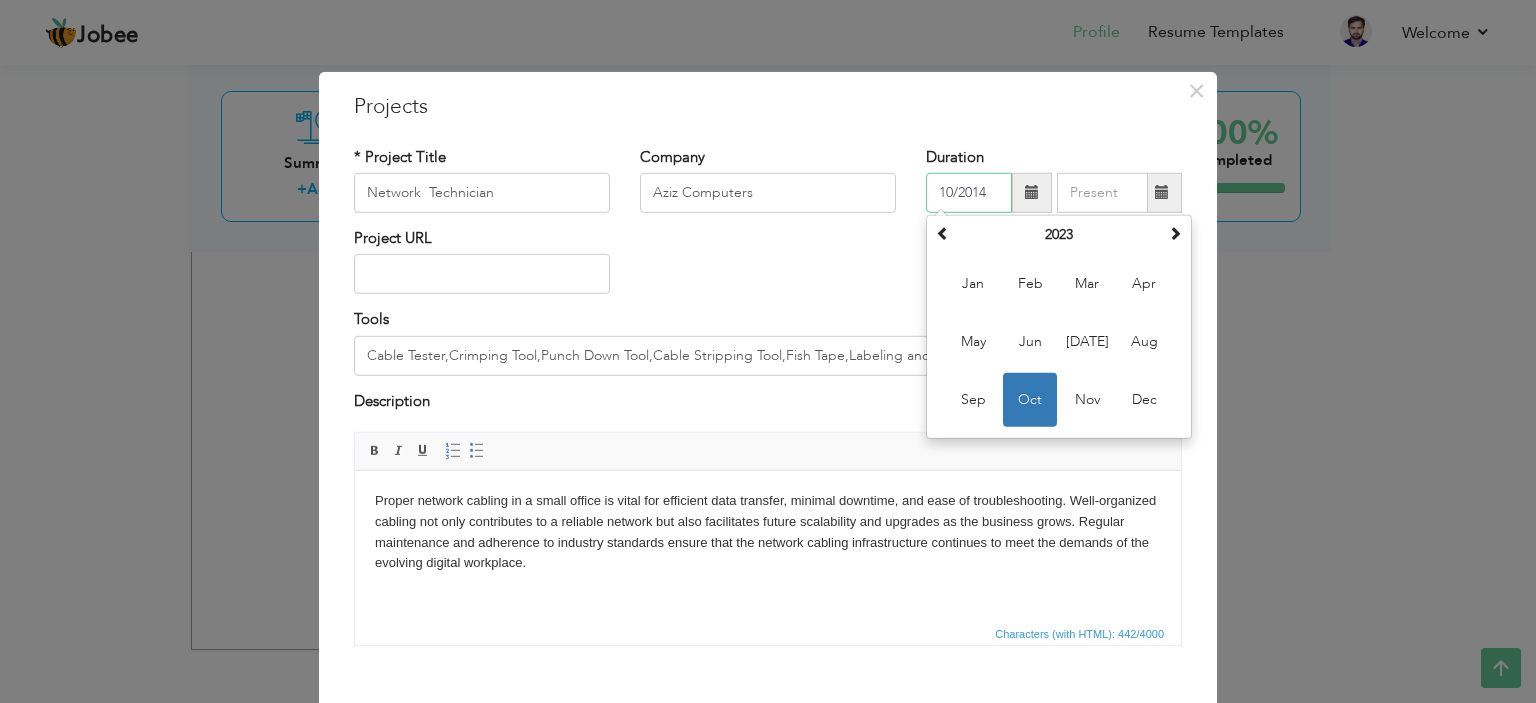type on "10/2014" 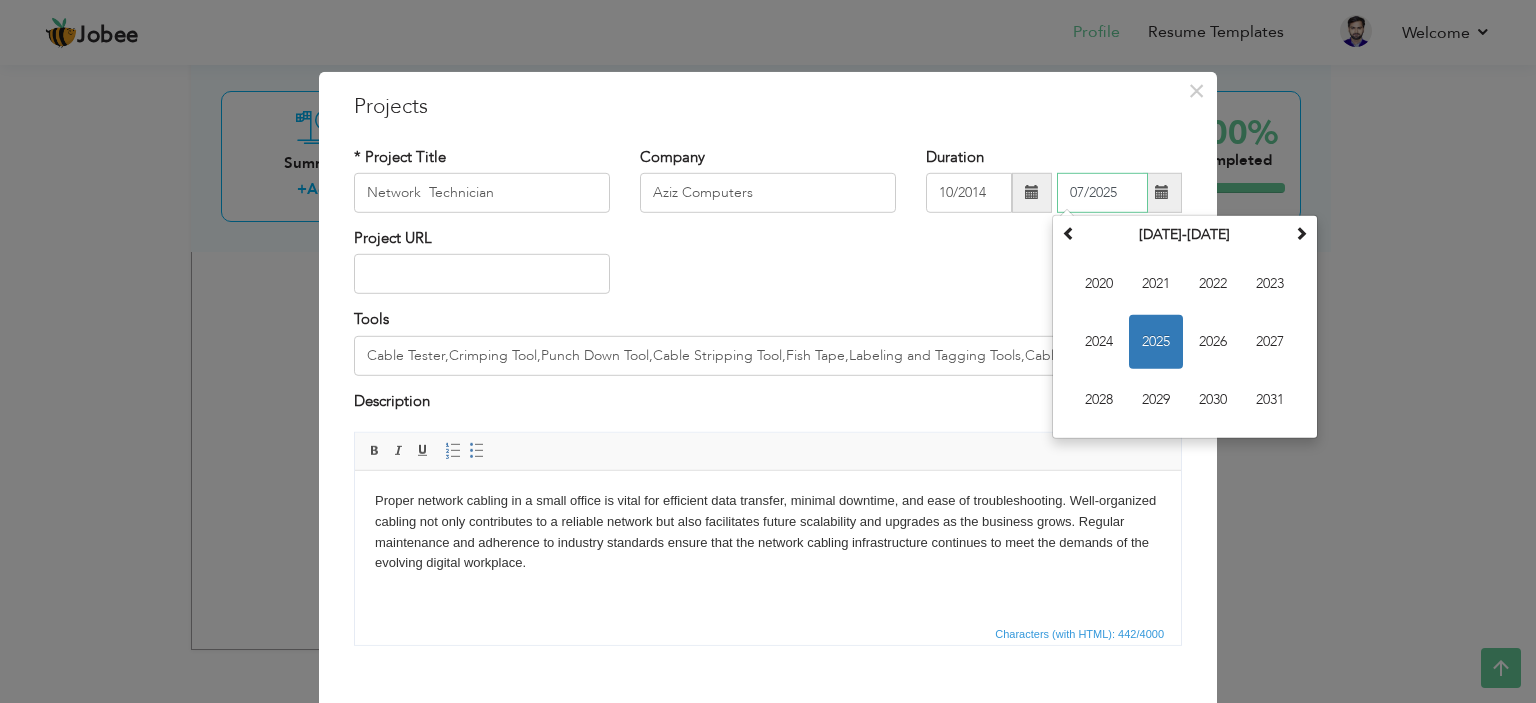 click on "07/2025" at bounding box center [1102, 193] 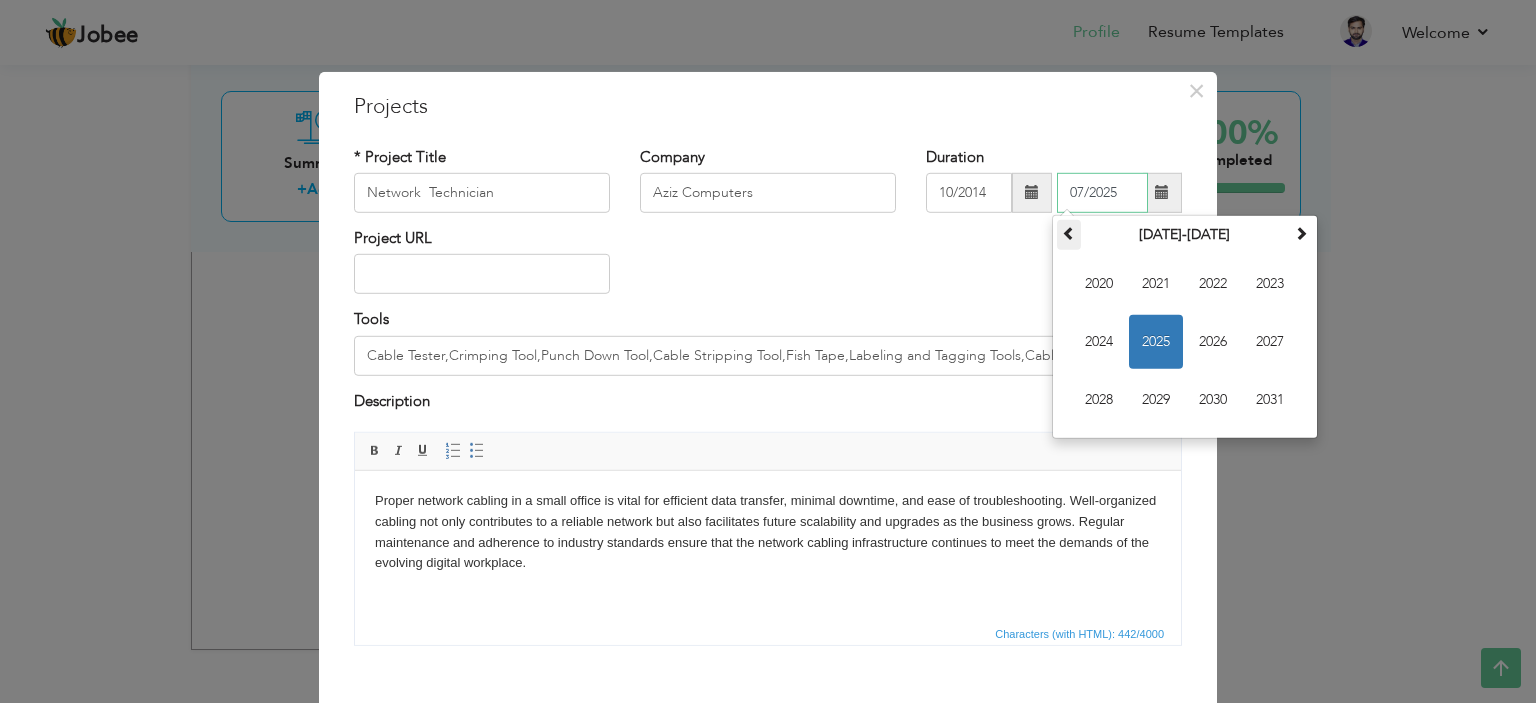 click at bounding box center (1069, 233) 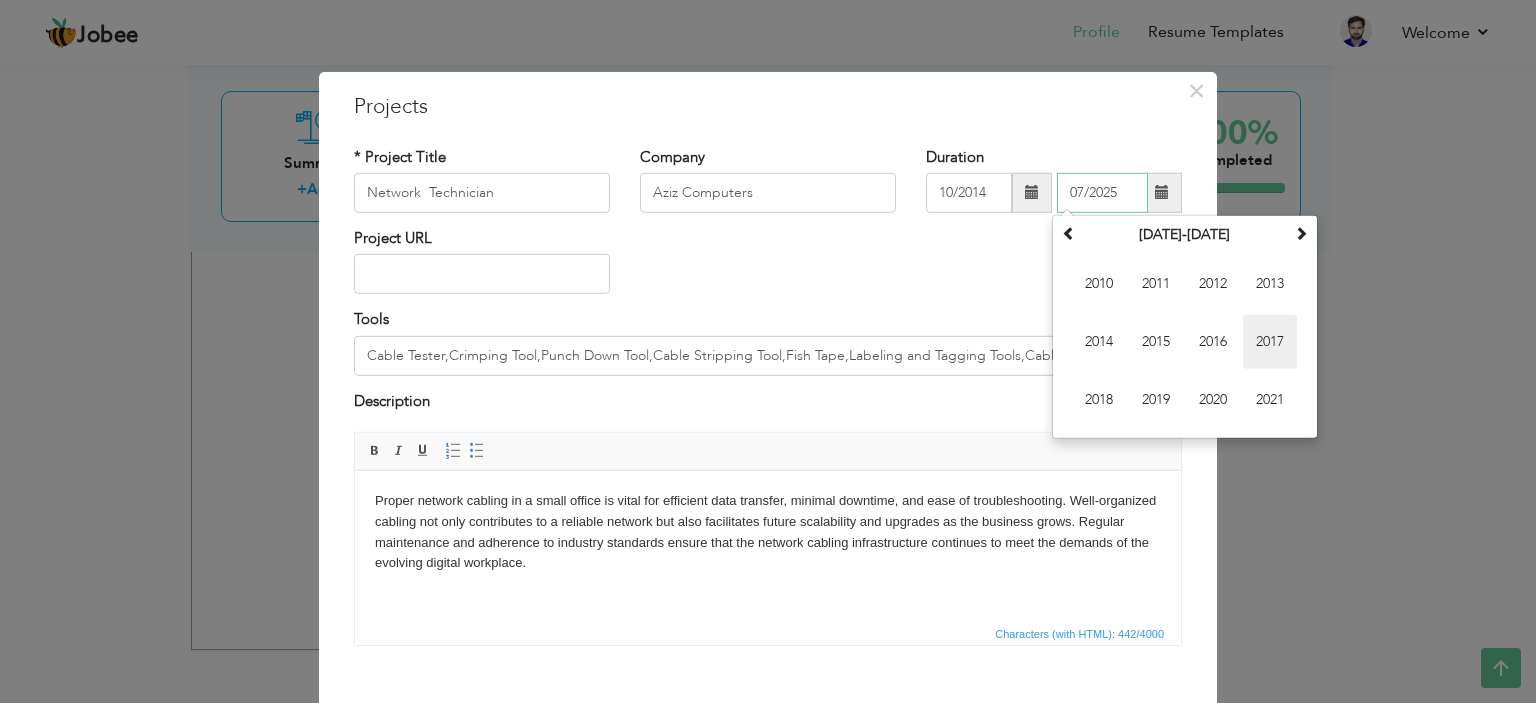 click on "2017" at bounding box center [1270, 342] 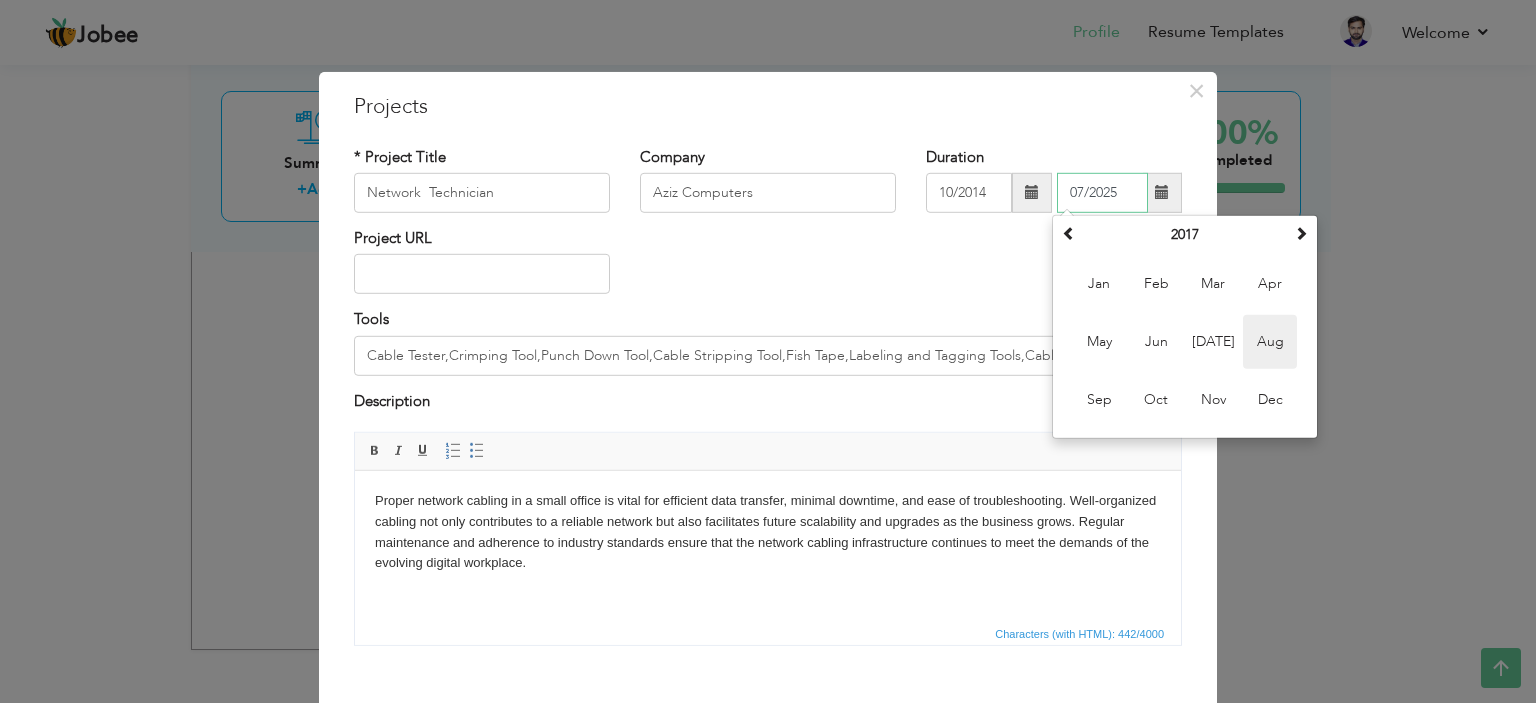 click on "Aug" at bounding box center (1270, 342) 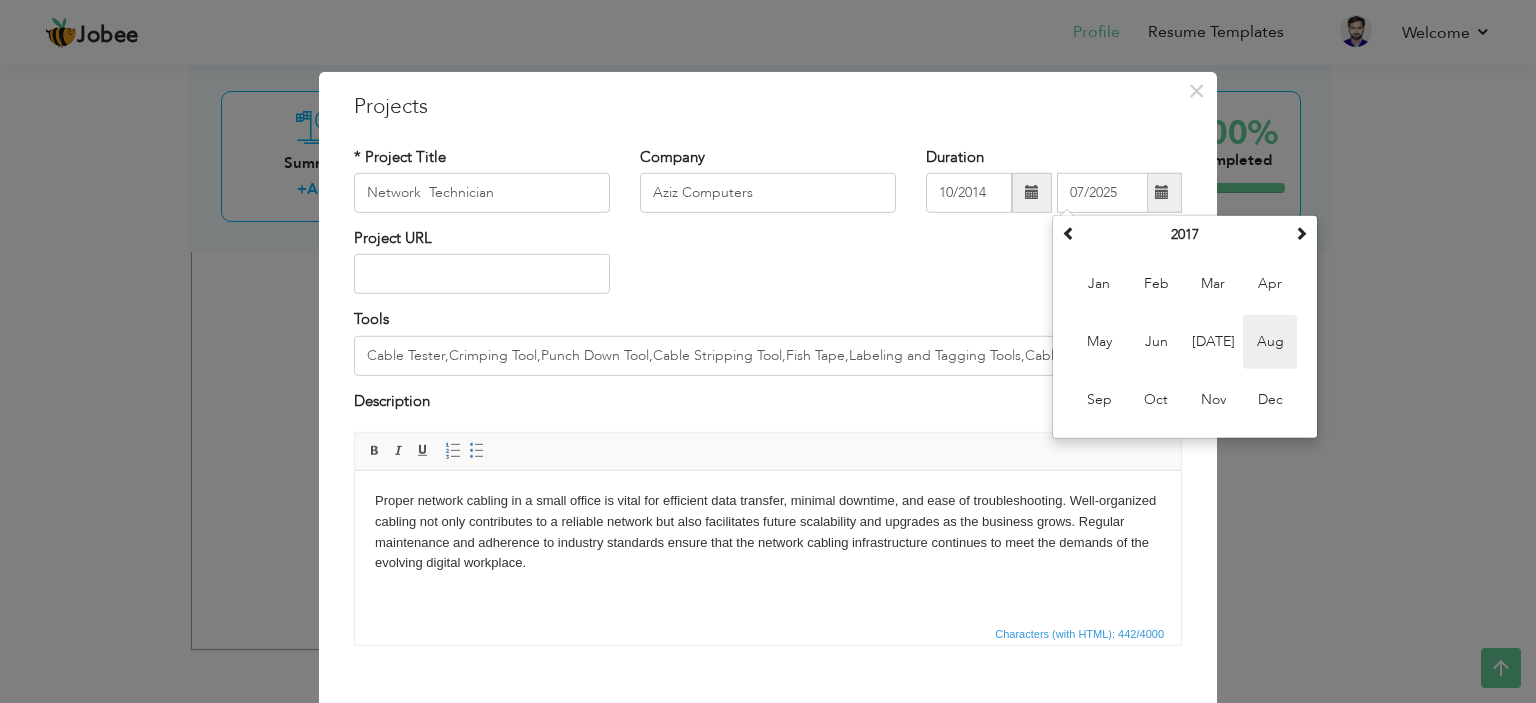 type on "08/2017" 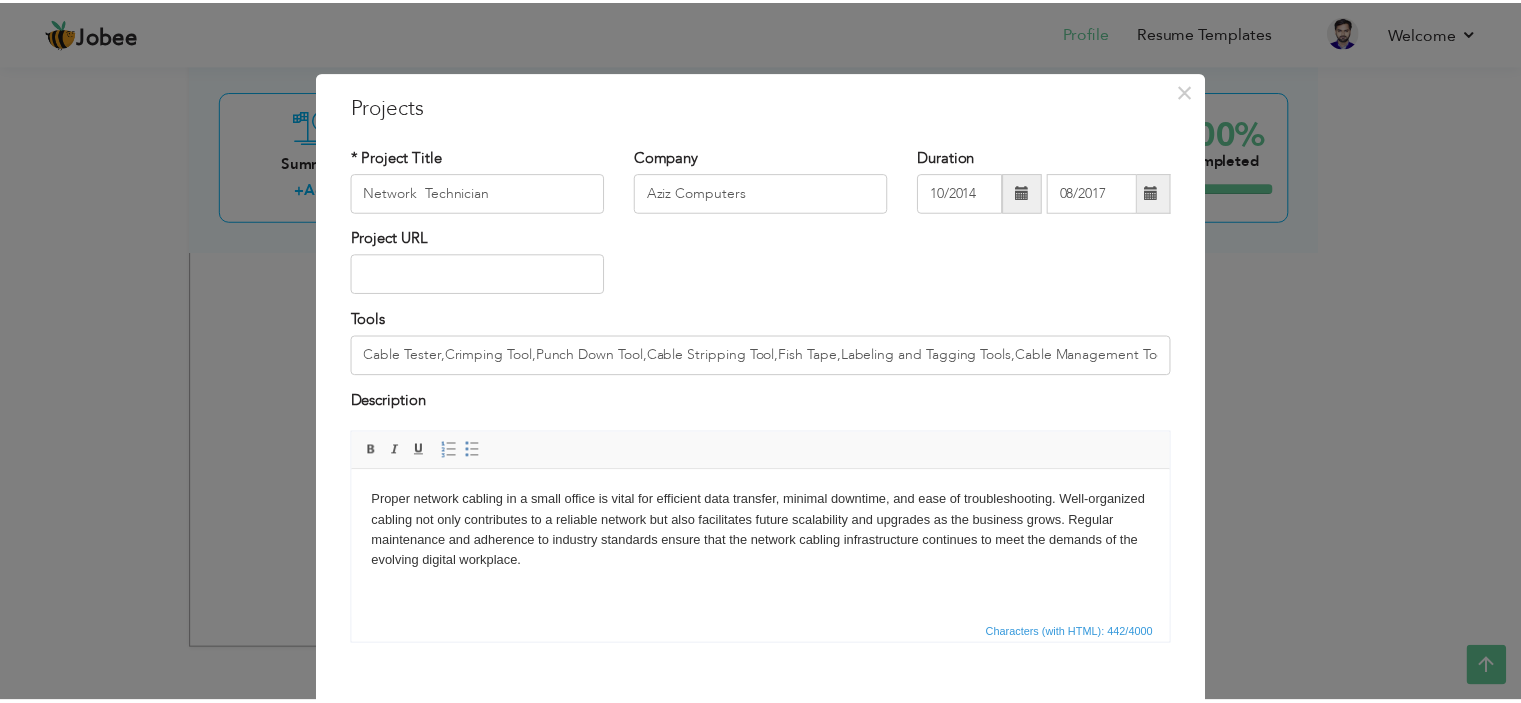 scroll, scrollTop: 104, scrollLeft: 0, axis: vertical 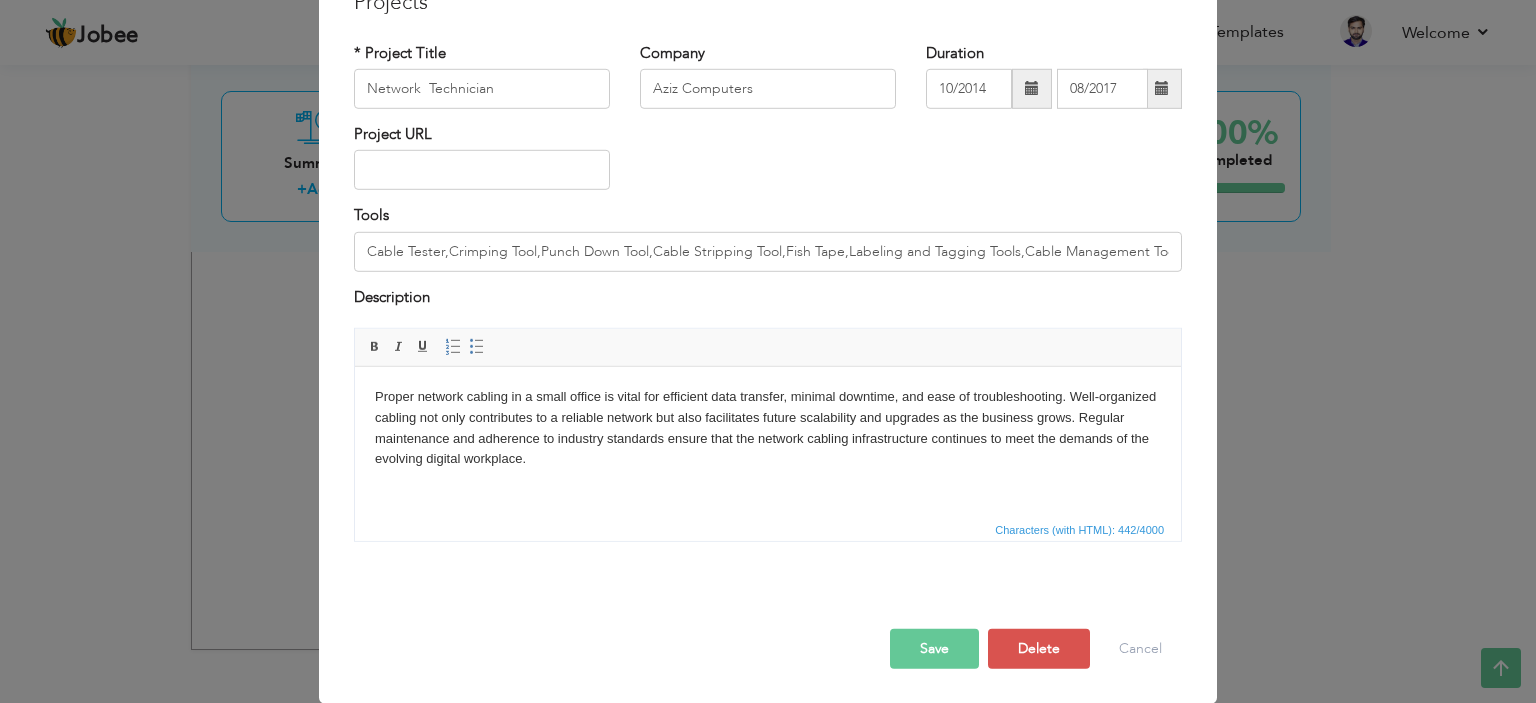 click on "Save" at bounding box center (934, 649) 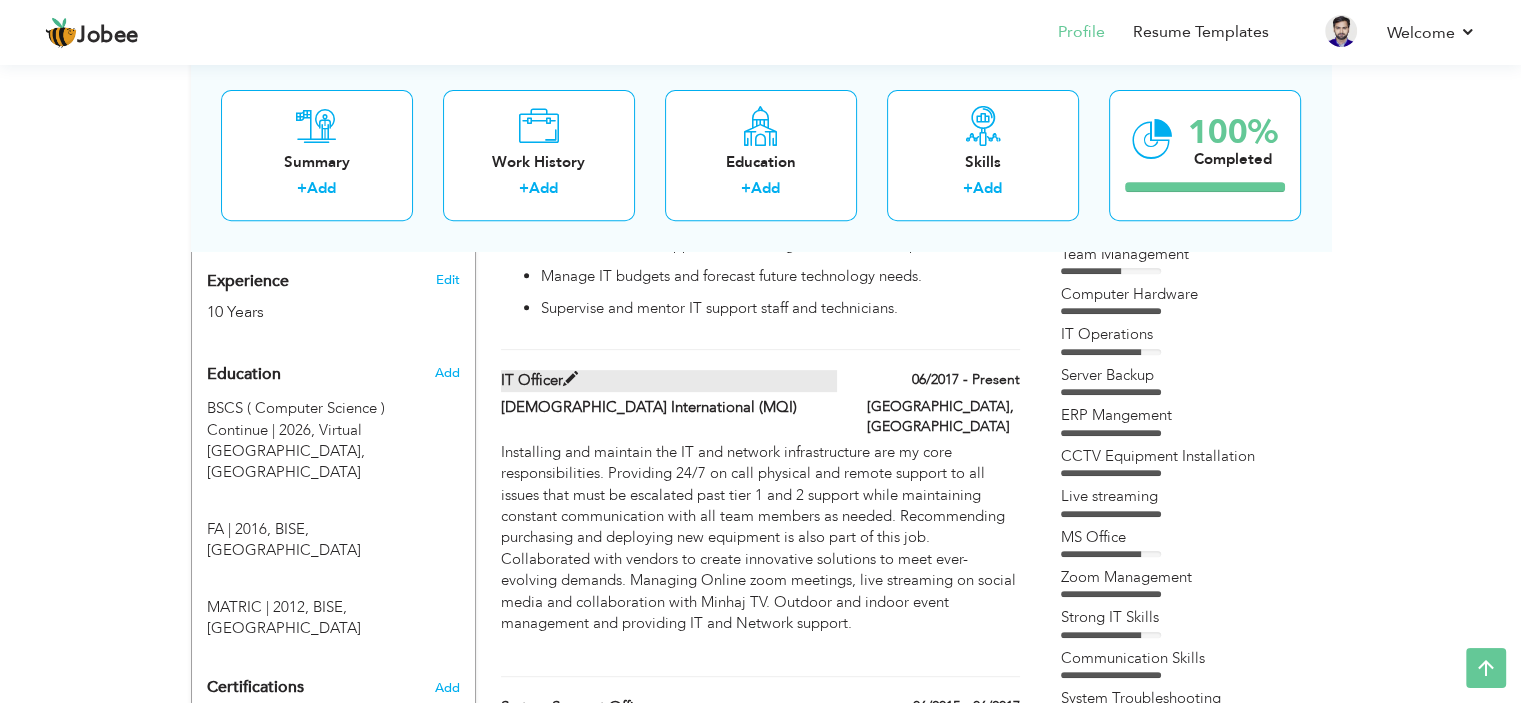 scroll, scrollTop: 774, scrollLeft: 0, axis: vertical 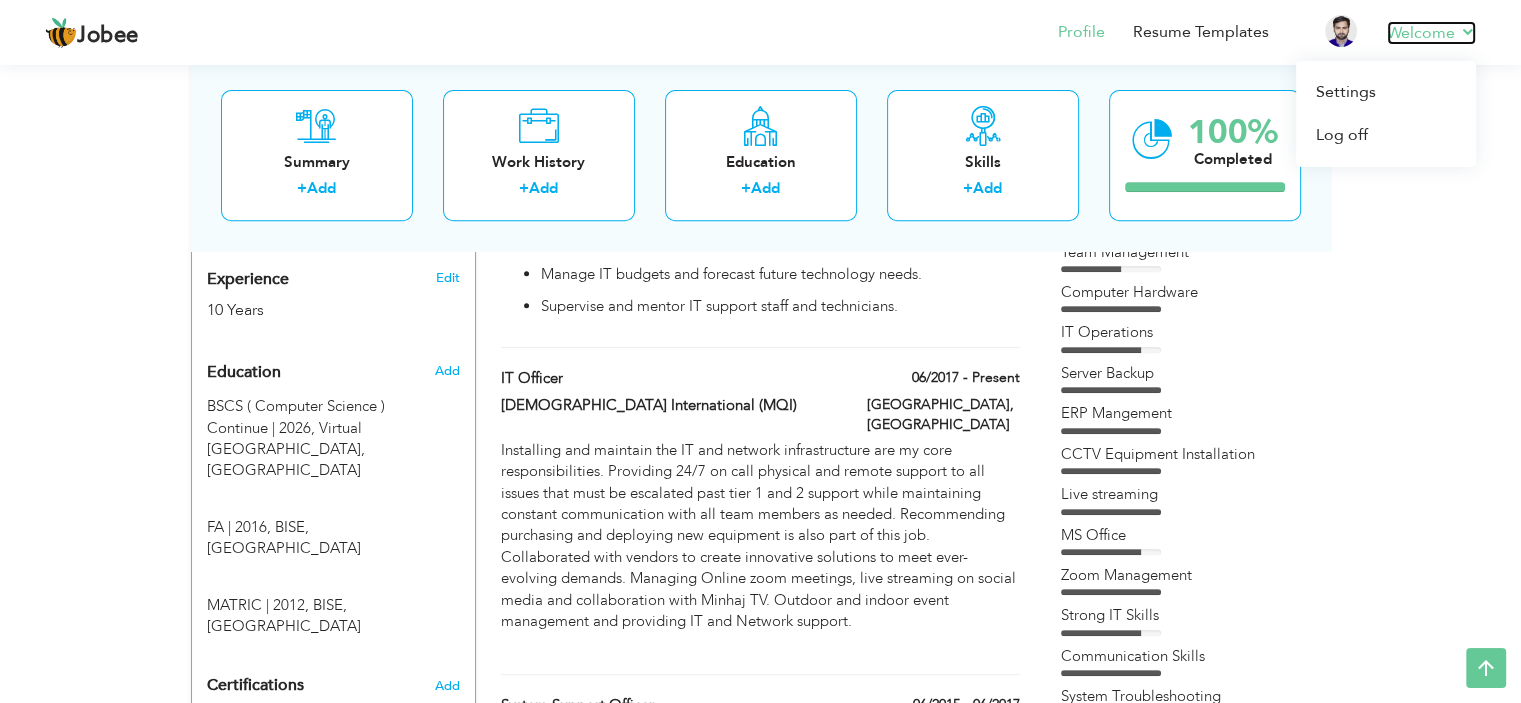 click on "Welcome" at bounding box center [1431, 33] 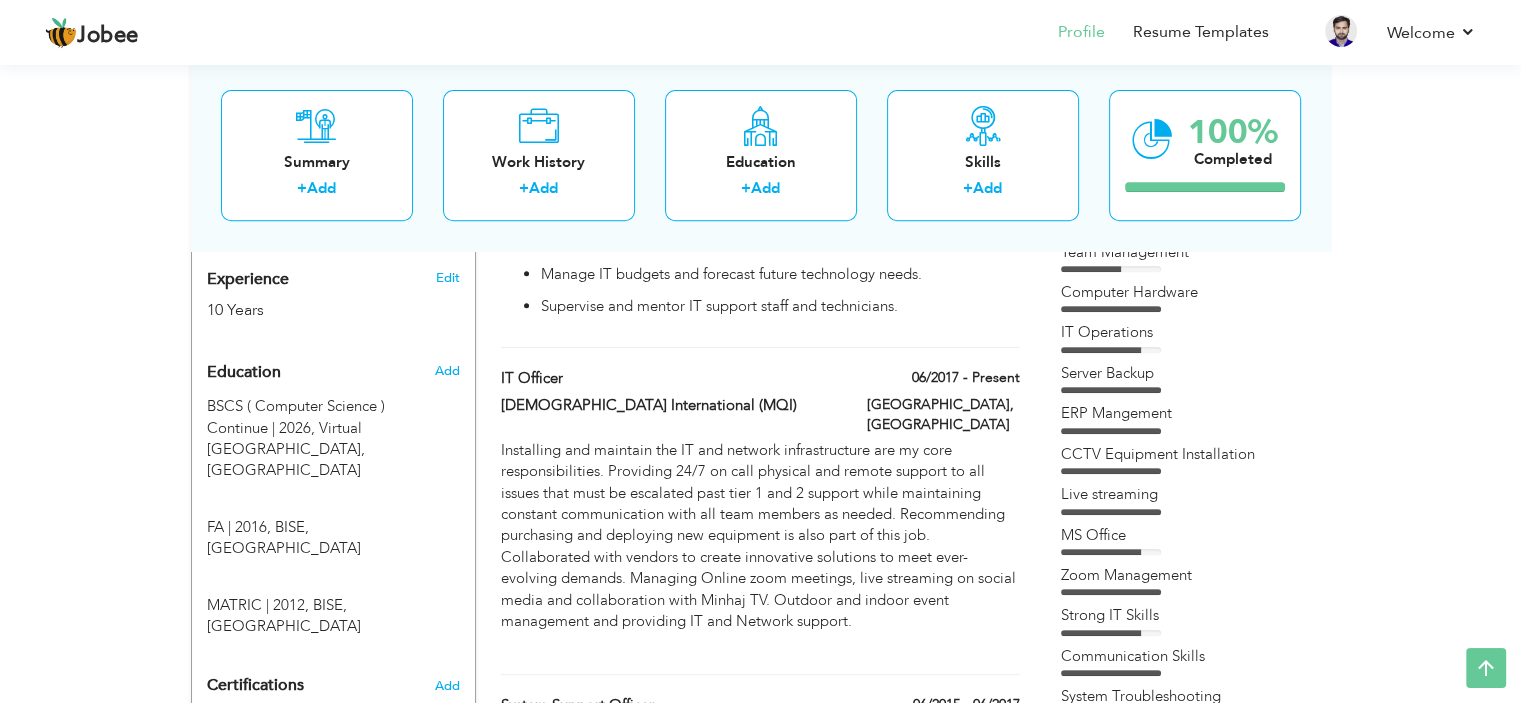 click on "View Resume
Export PDF
Profile
Summary
Public Link
Experience
Education
Awards
Work Histroy
Projects
Certifications
Skills
Preferred Job City" at bounding box center (760, 863) 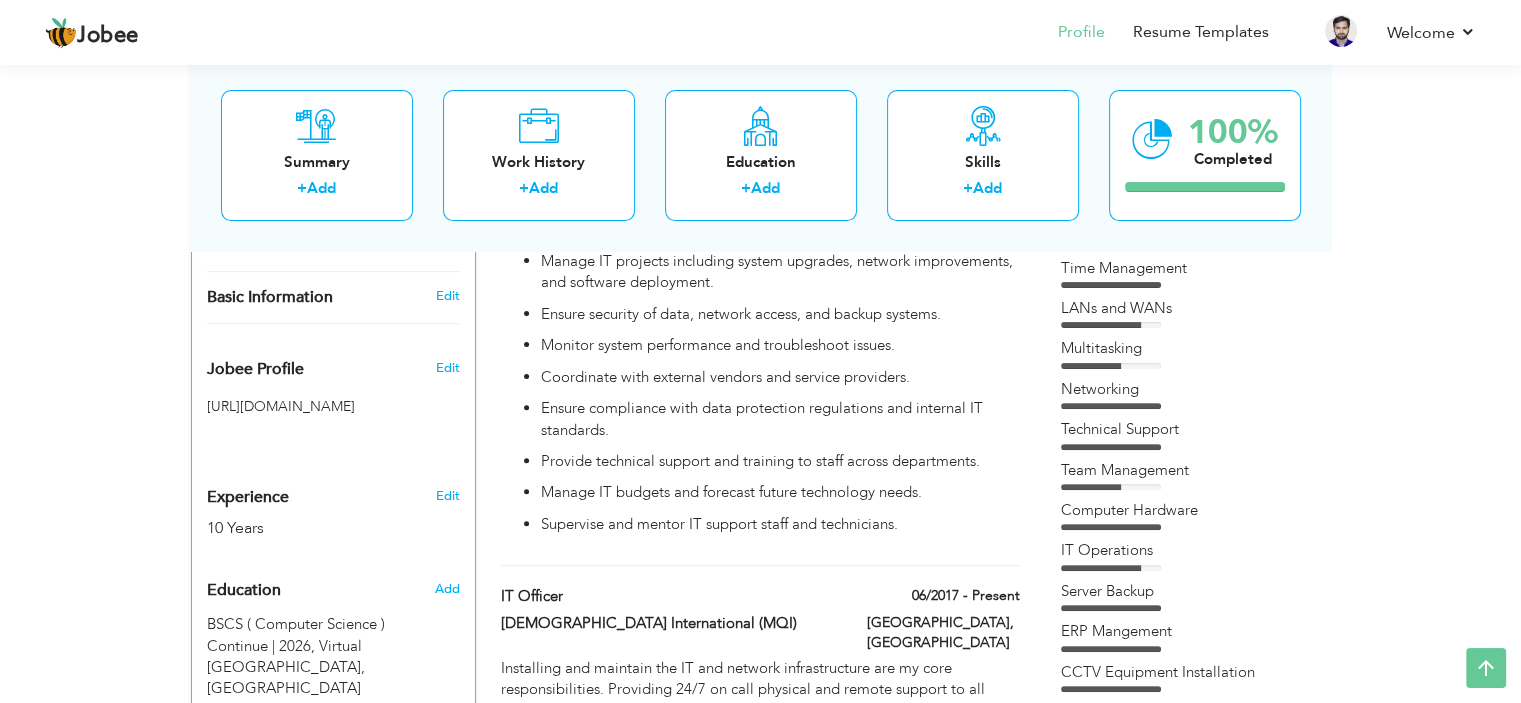scroll, scrollTop: 524, scrollLeft: 0, axis: vertical 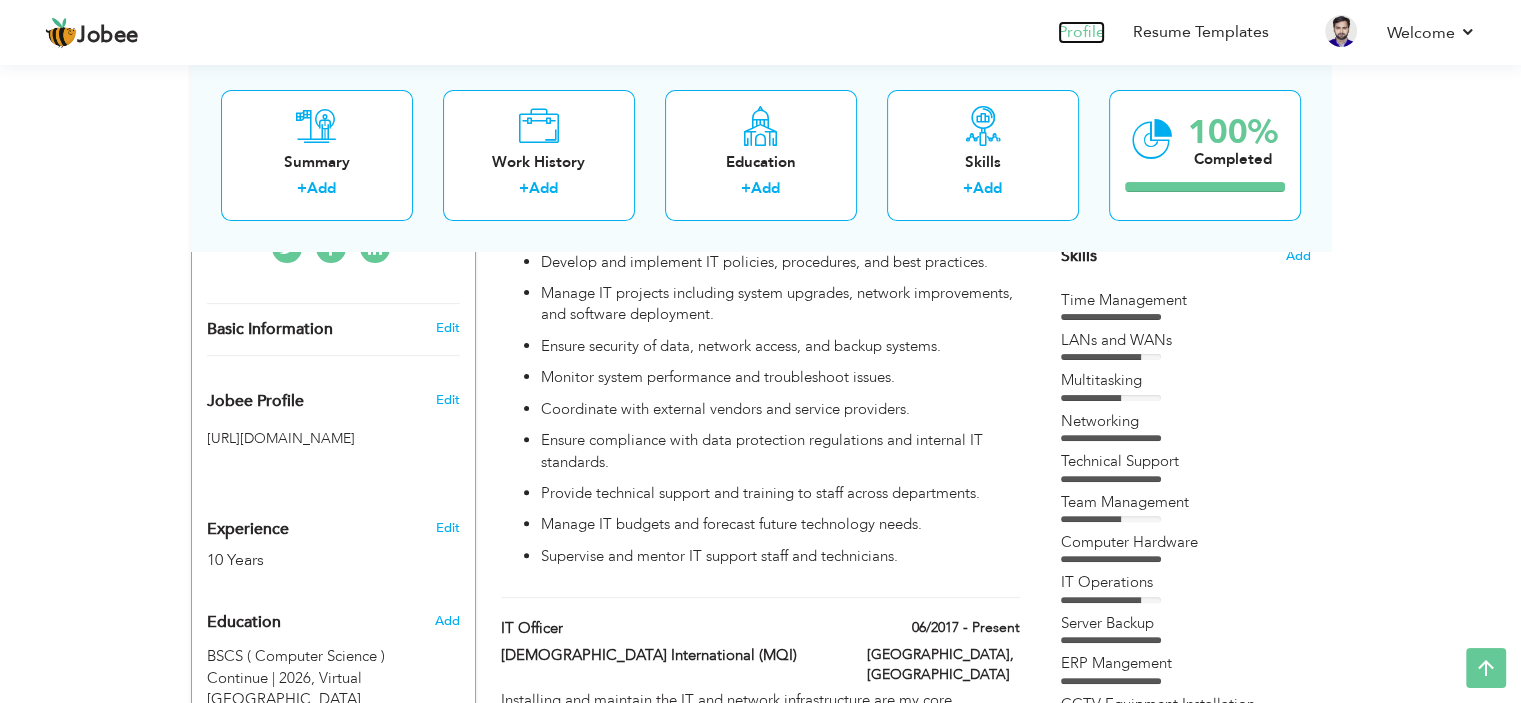 click on "Profile" at bounding box center [1081, 32] 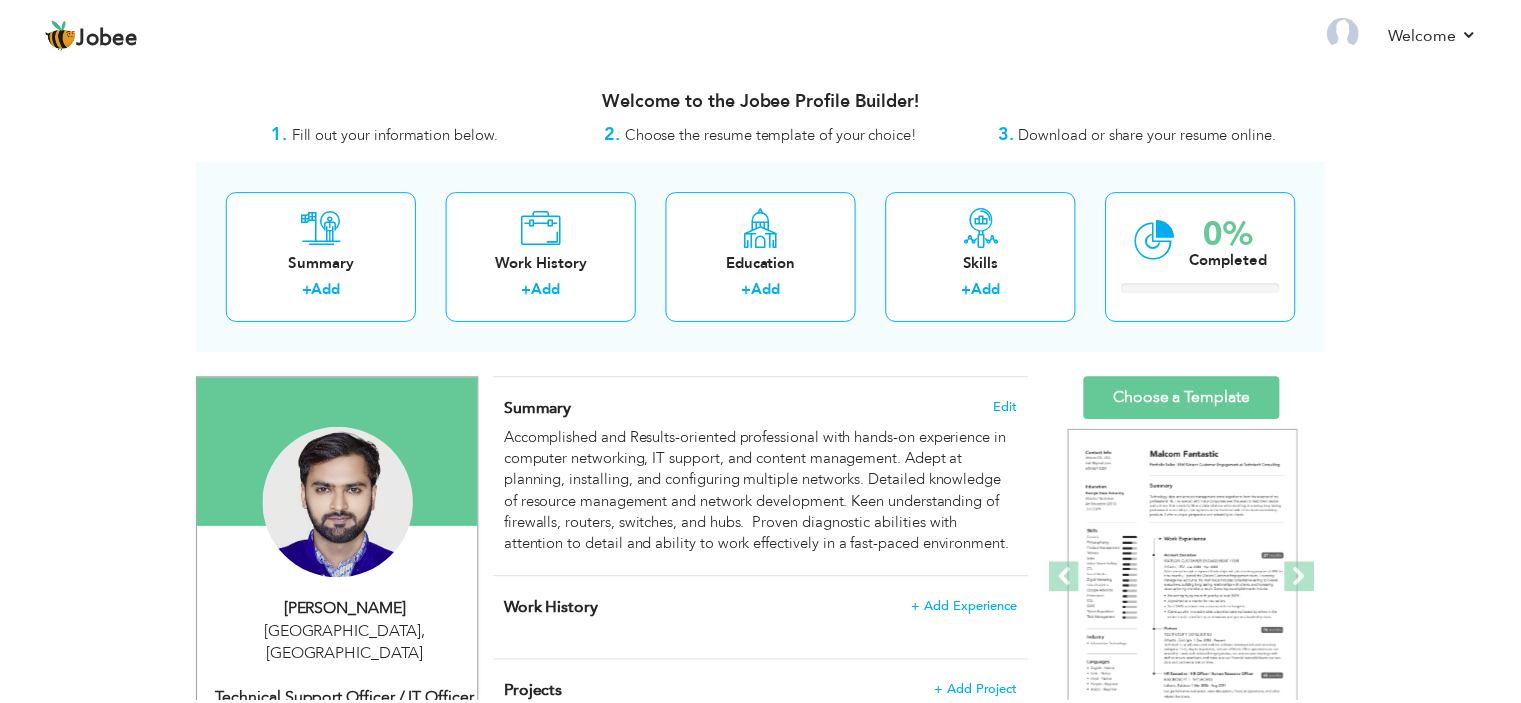 scroll, scrollTop: 0, scrollLeft: 0, axis: both 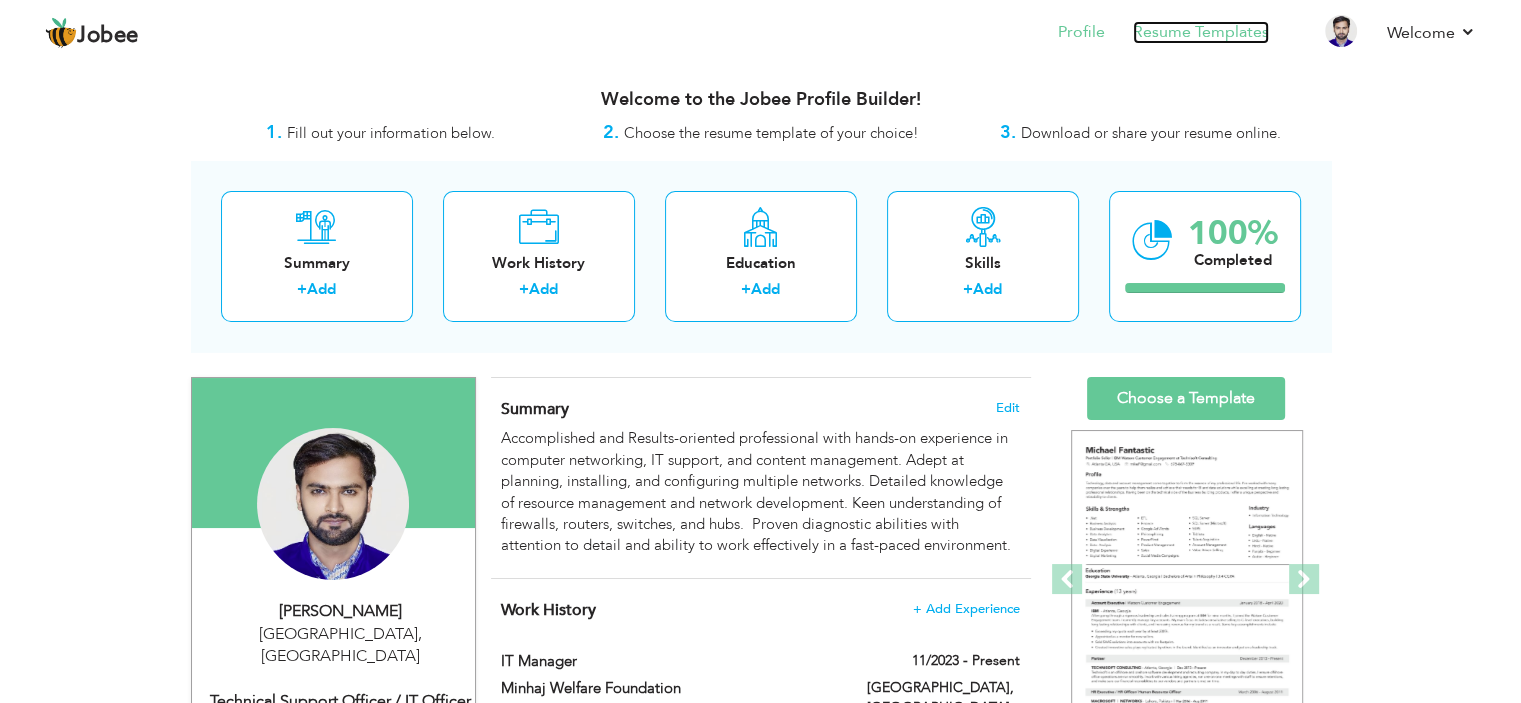 click on "Resume Templates" at bounding box center (1201, 32) 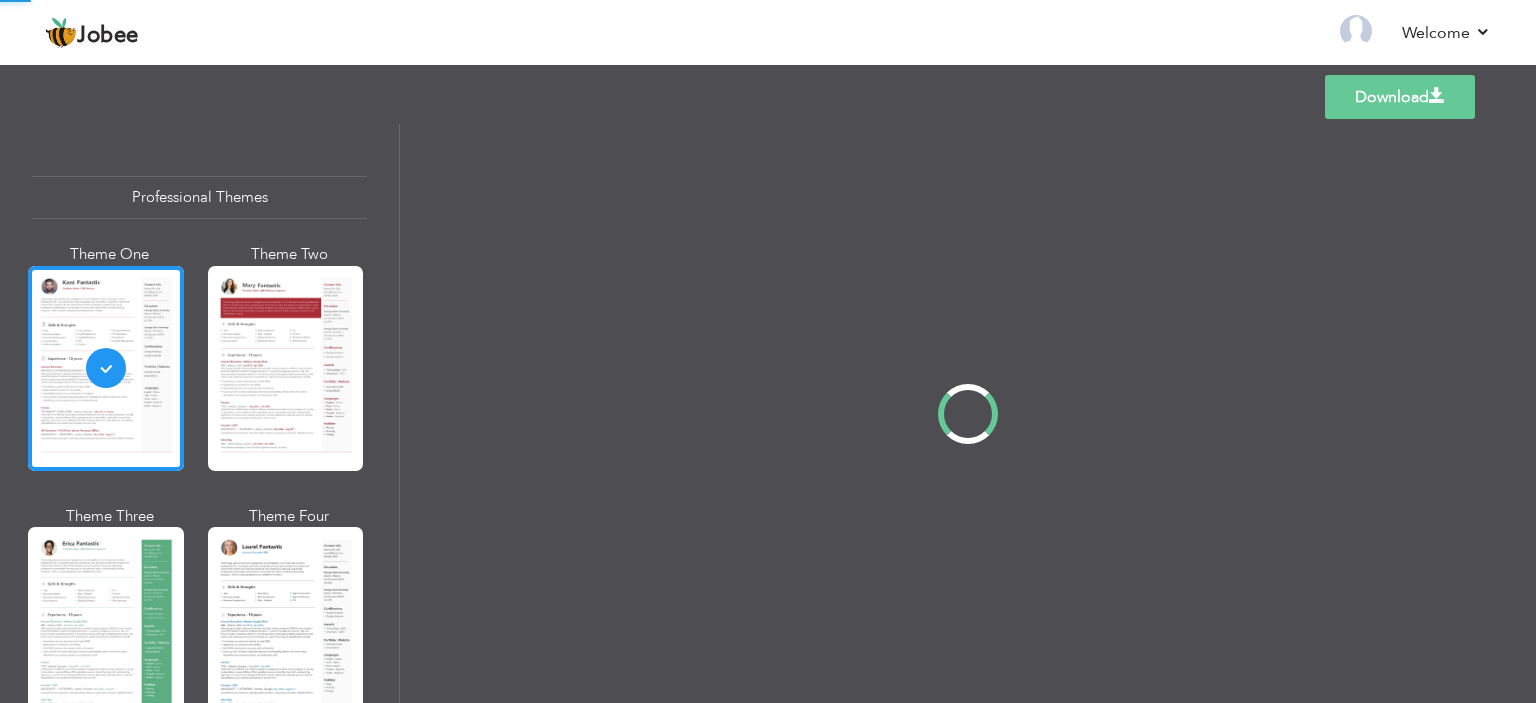 scroll, scrollTop: 0, scrollLeft: 0, axis: both 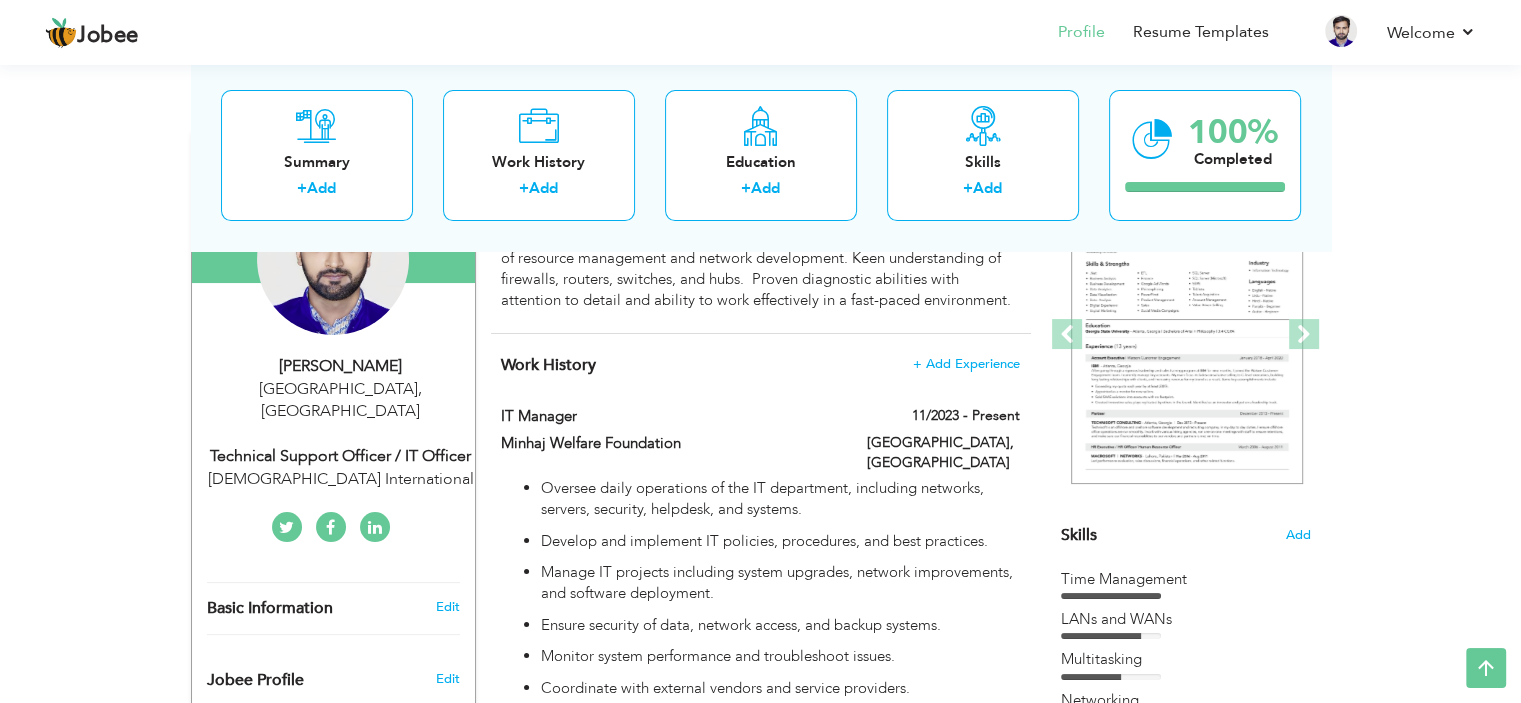 click on "Lahore ,   Pakistan" at bounding box center [341, 401] 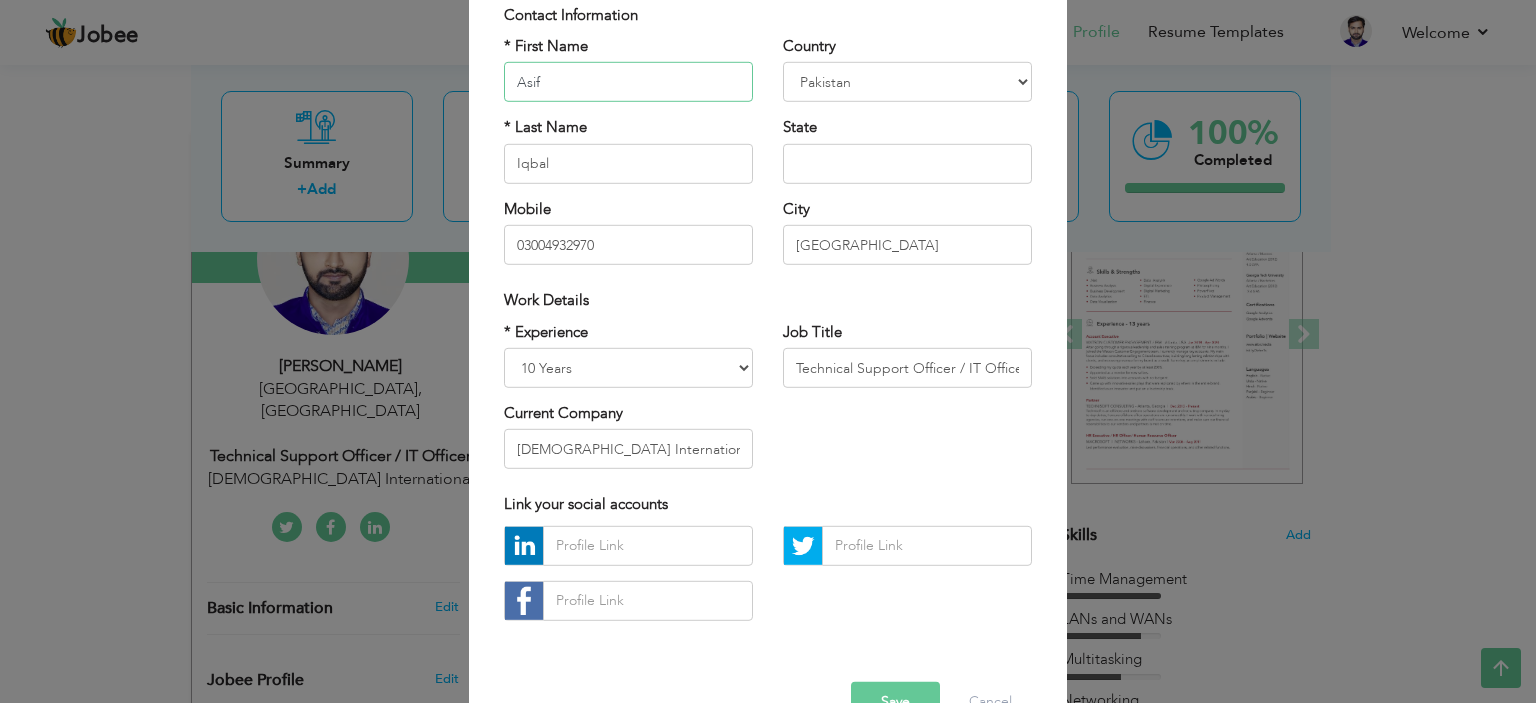 scroll, scrollTop: 152, scrollLeft: 0, axis: vertical 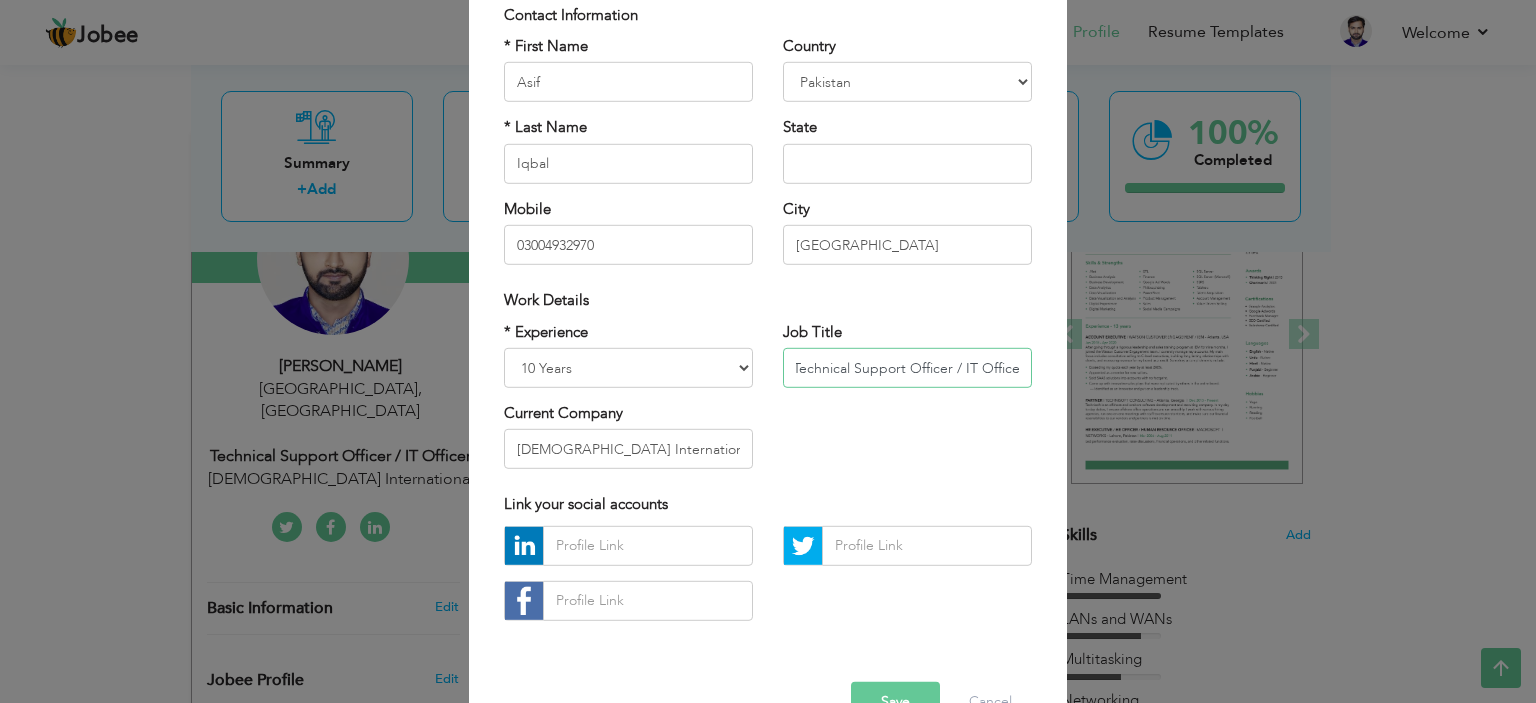 drag, startPoint x: 787, startPoint y: 362, endPoint x: 1045, endPoint y: 379, distance: 258.55948 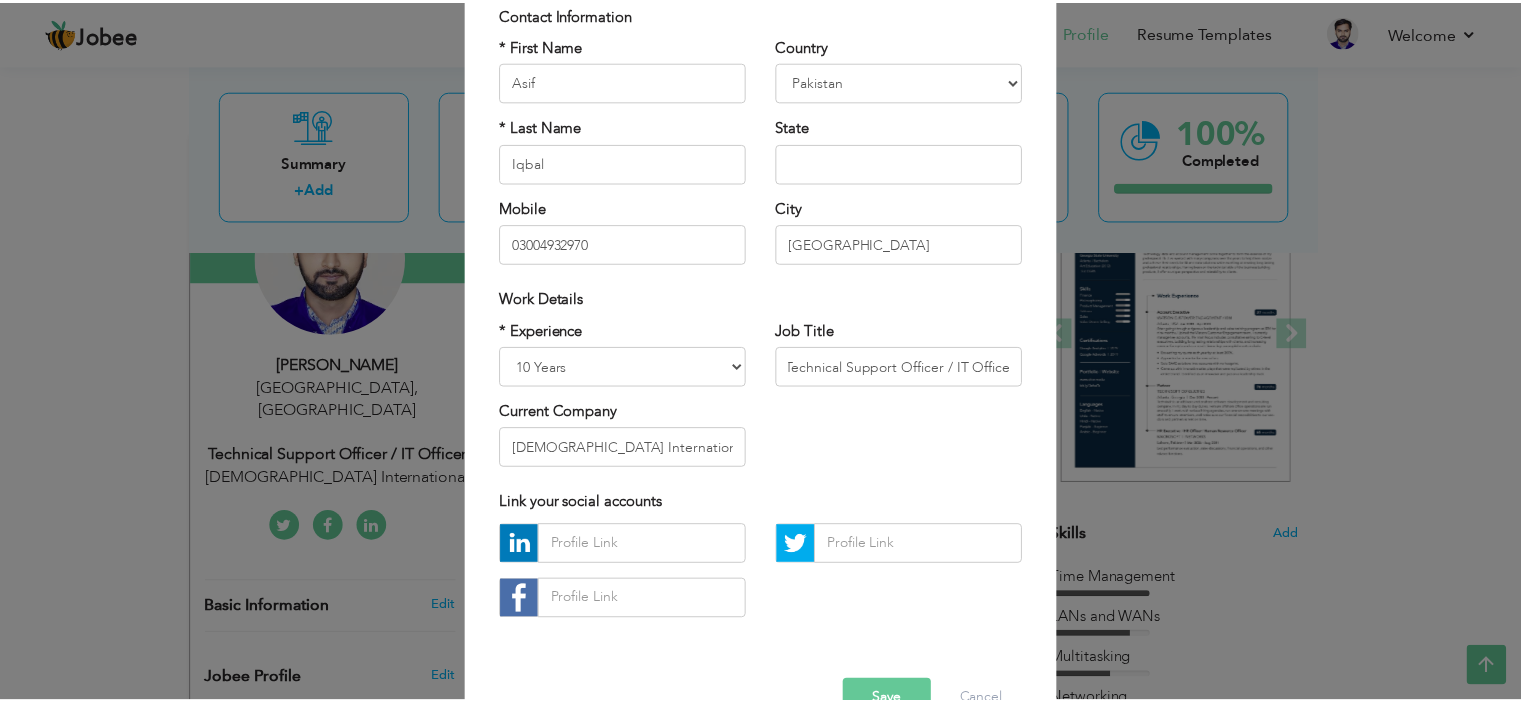 scroll, scrollTop: 0, scrollLeft: 0, axis: both 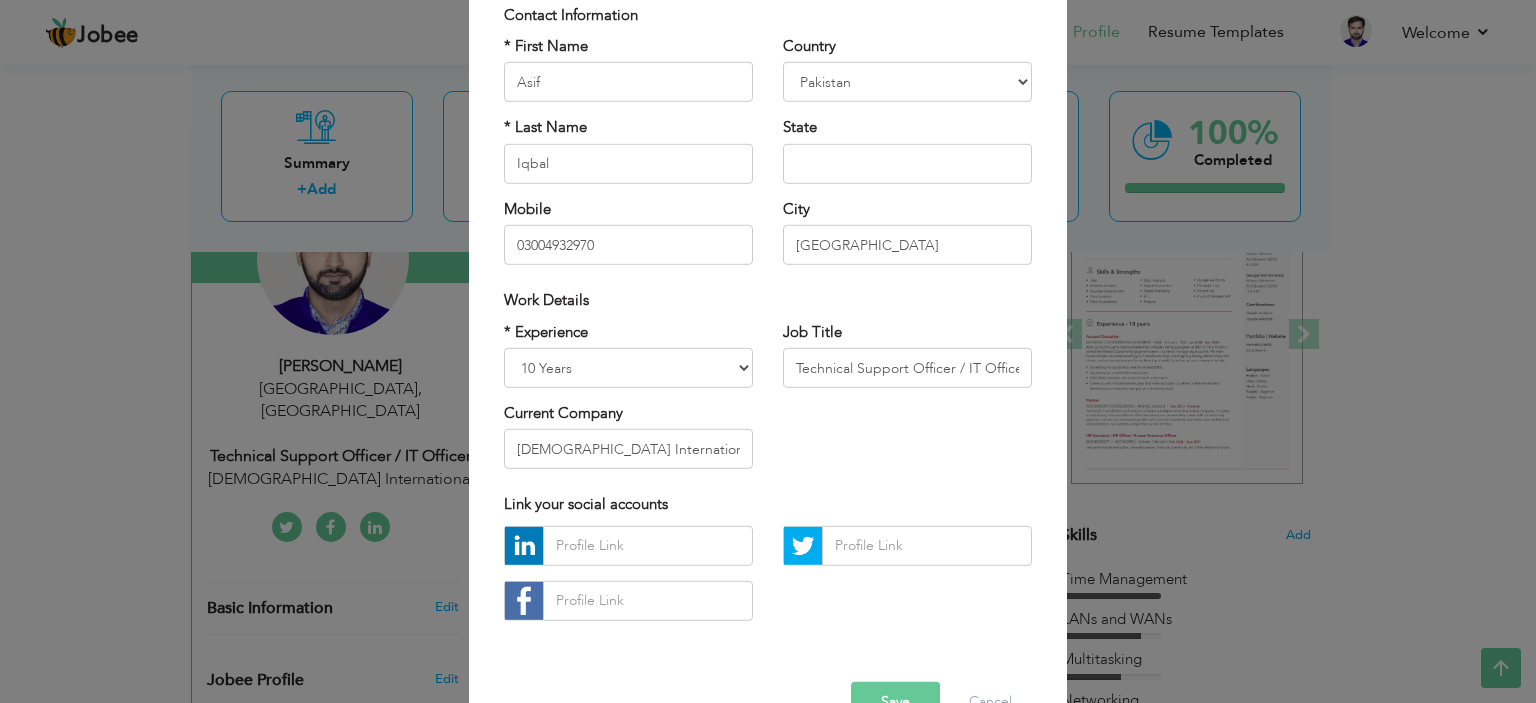 click on "×
Profile
Contact Information
* First Name
Asif
* Last Name
Iqbal U.K" at bounding box center (768, 351) 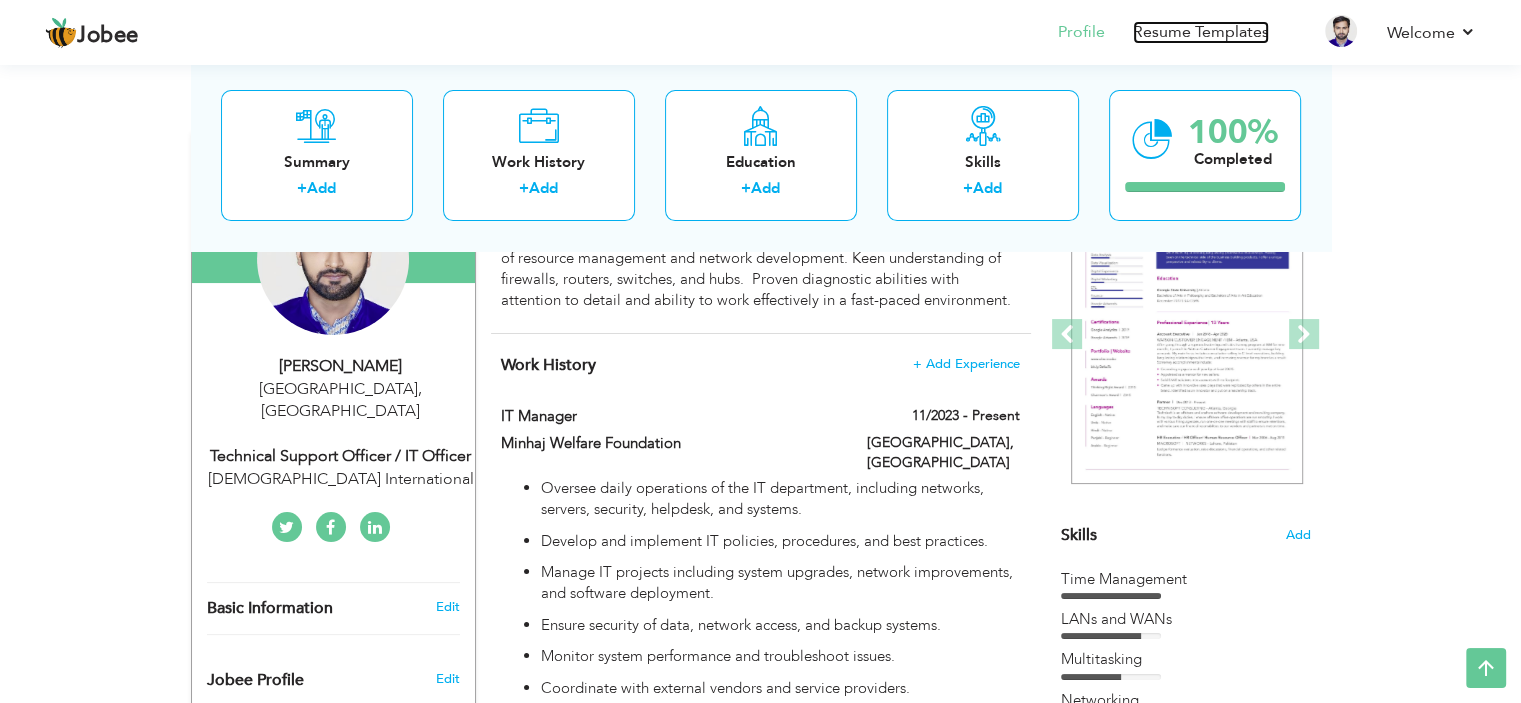 click on "Resume Templates" at bounding box center (1201, 32) 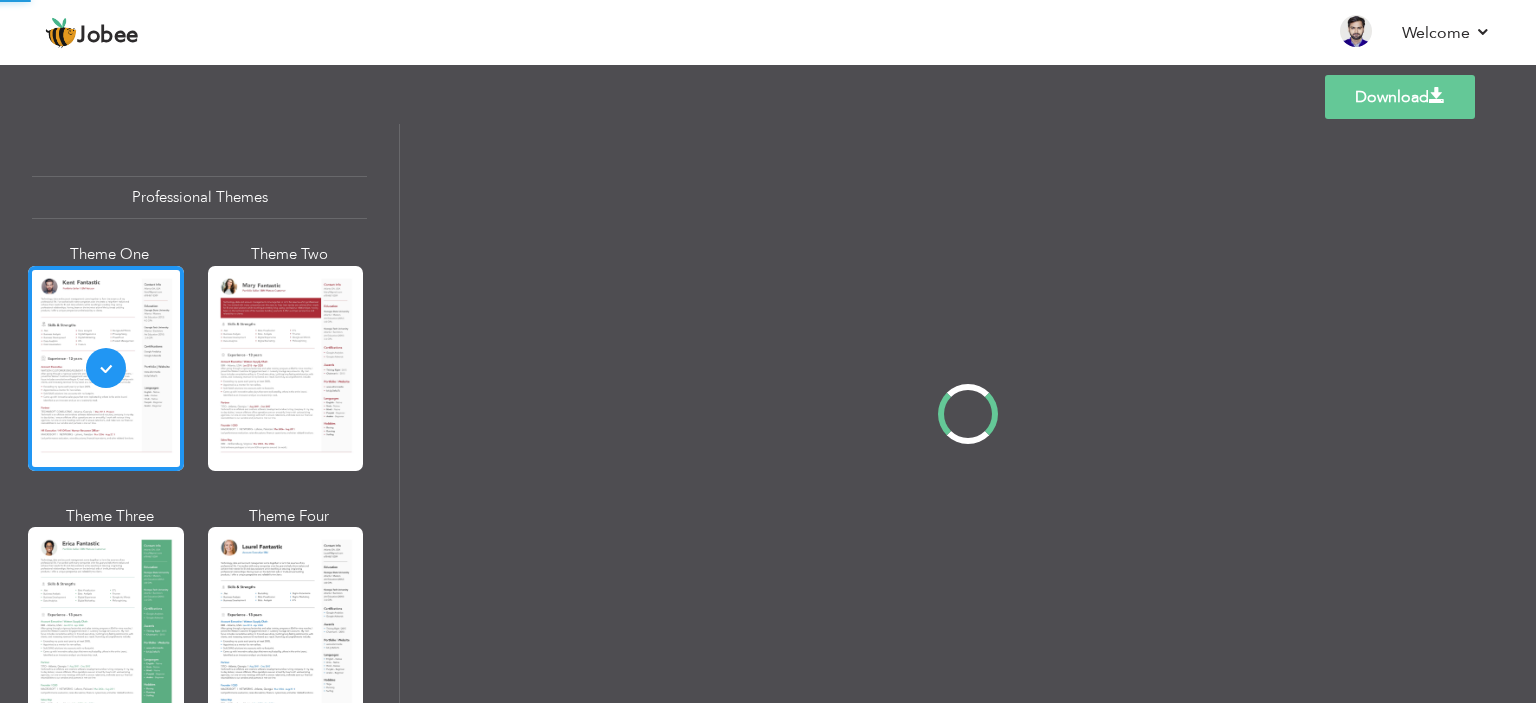 scroll, scrollTop: 0, scrollLeft: 0, axis: both 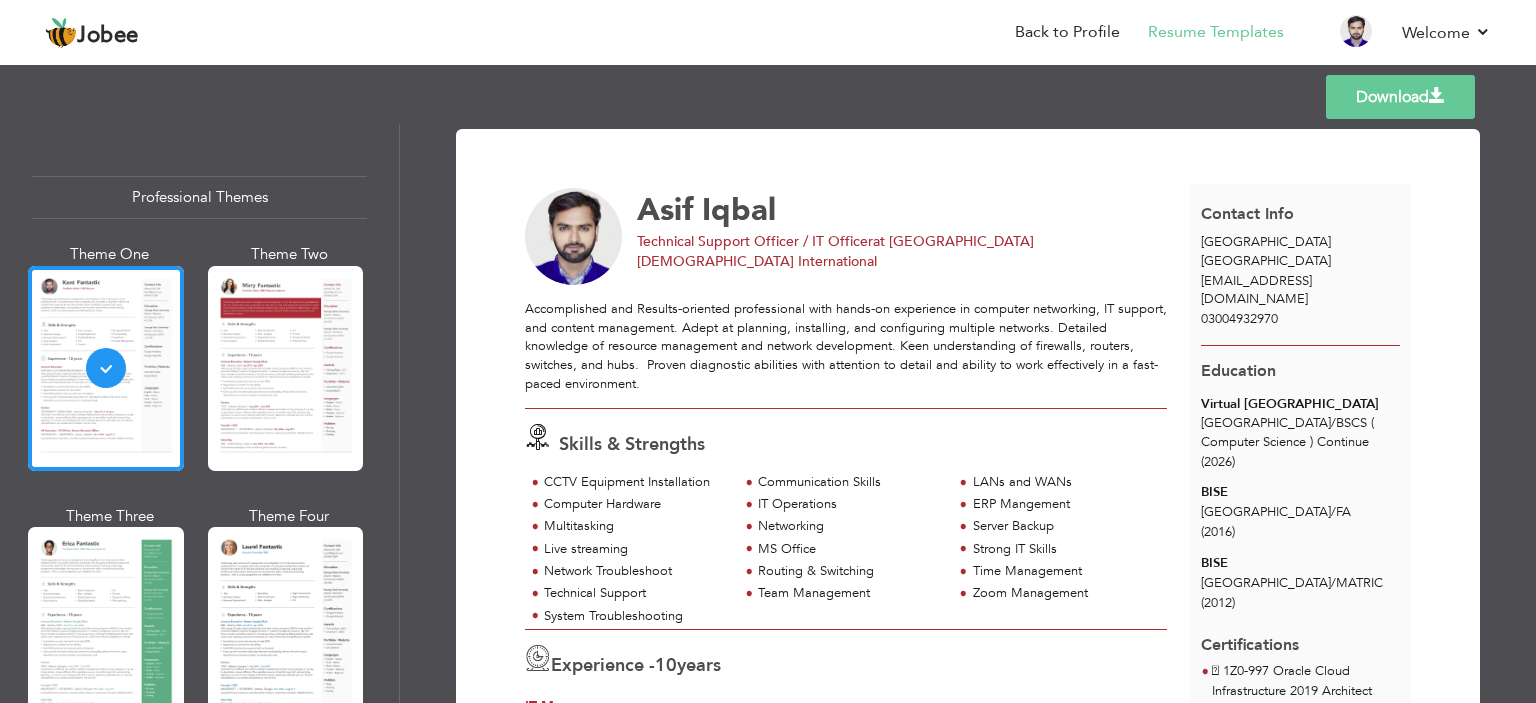 click on "Download" at bounding box center [1400, 97] 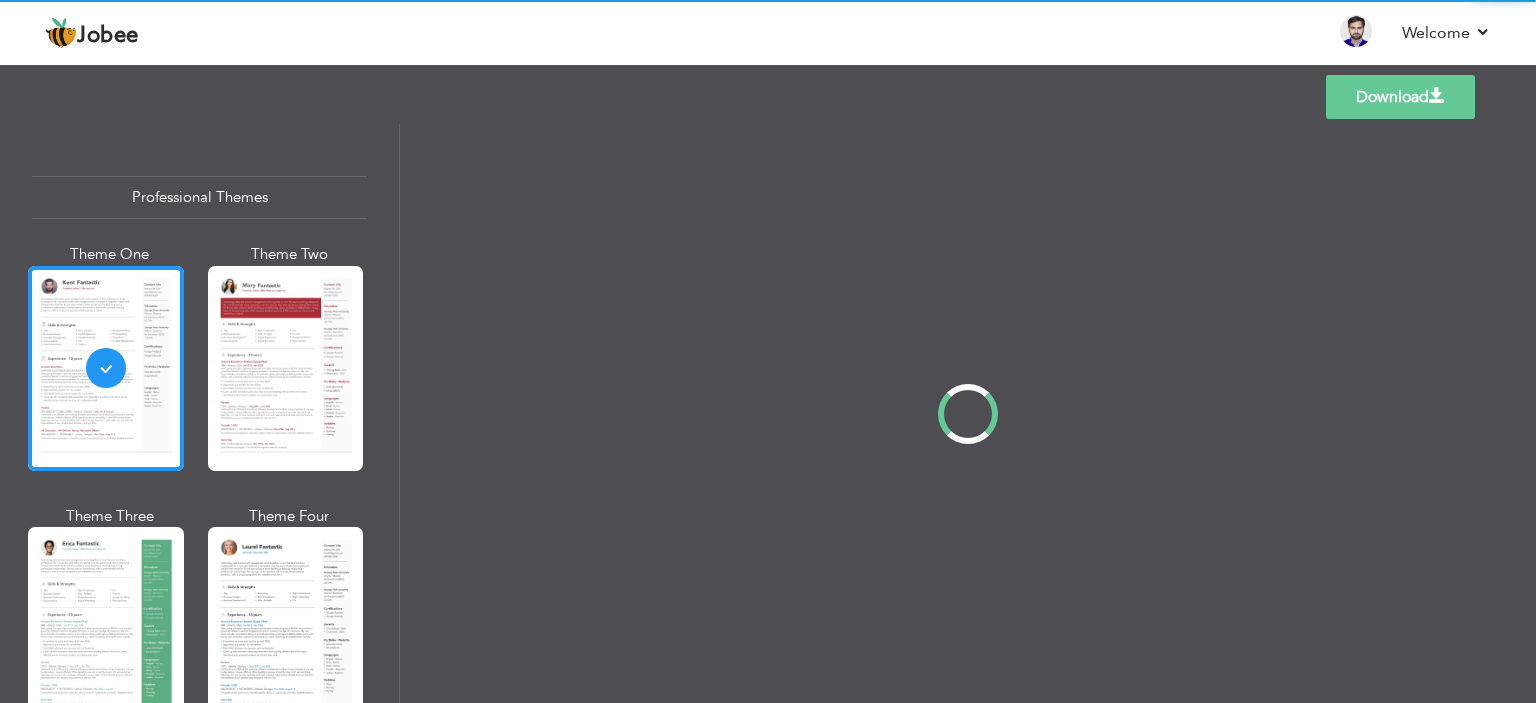 scroll, scrollTop: 0, scrollLeft: 0, axis: both 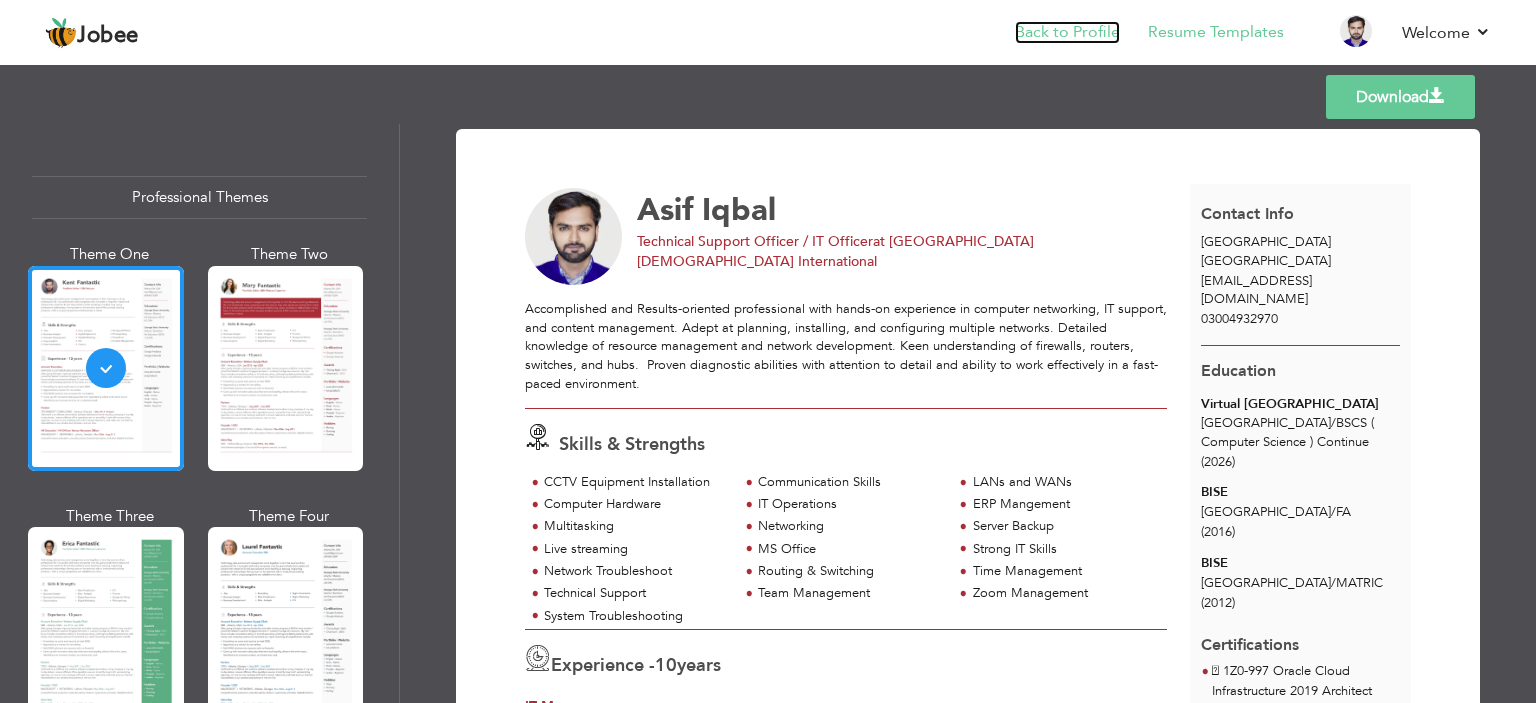 click on "Back to Profile" at bounding box center (1067, 32) 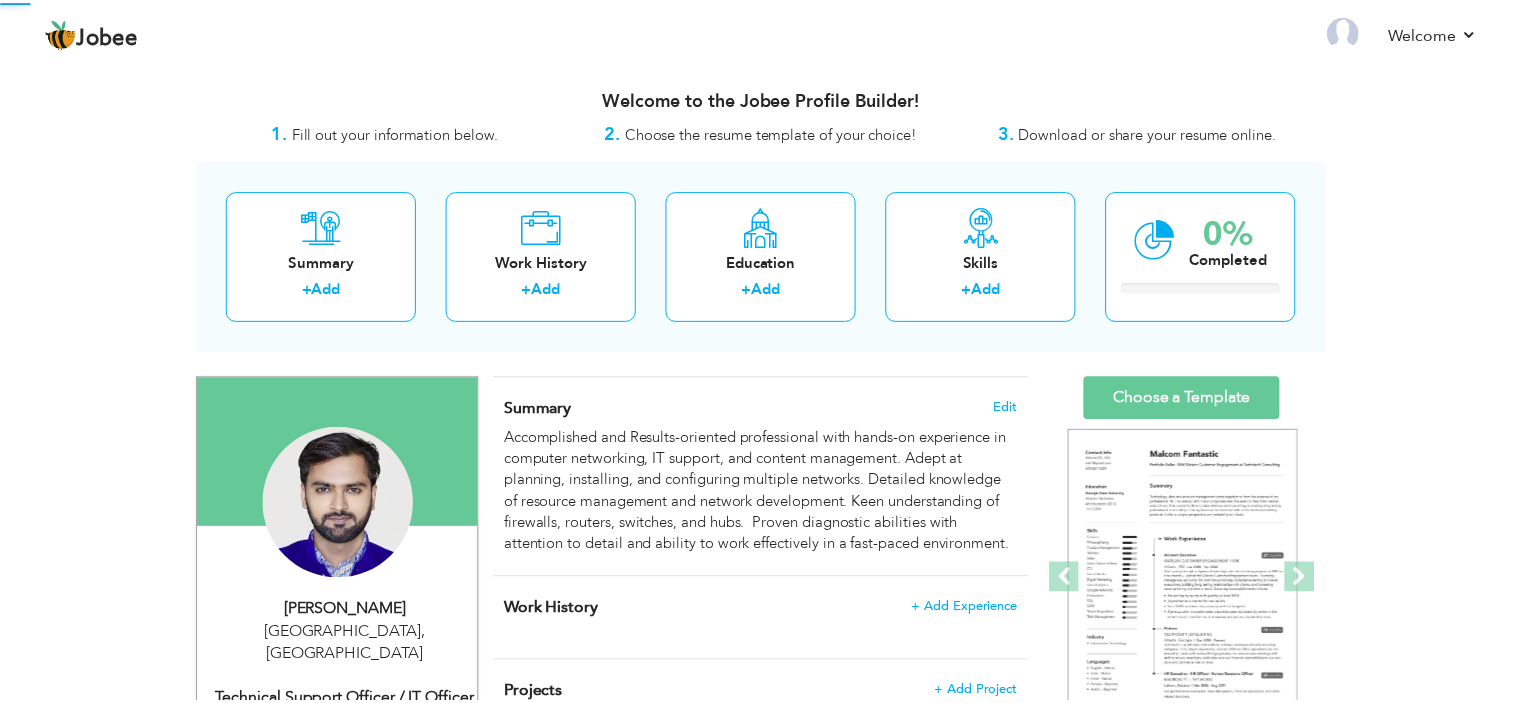 scroll, scrollTop: 0, scrollLeft: 0, axis: both 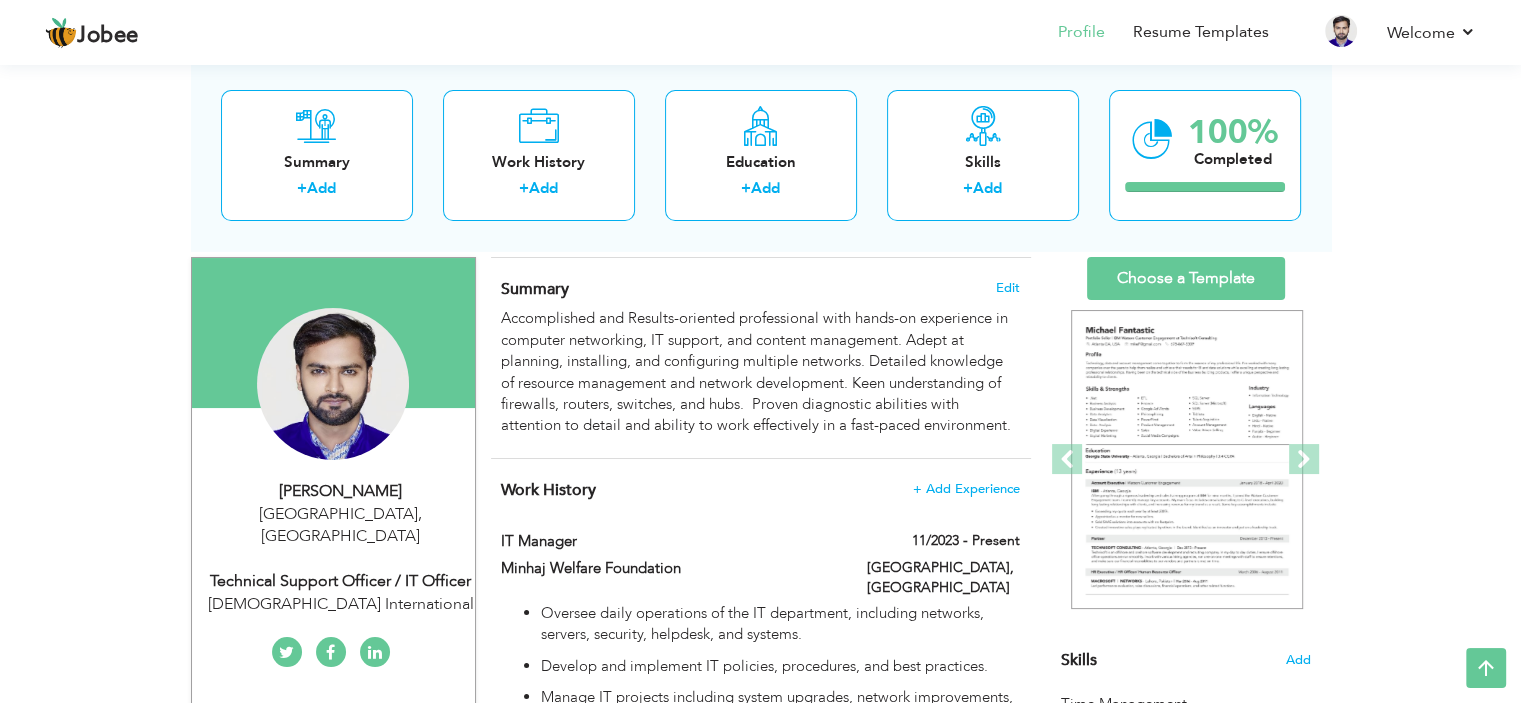 click on "[PERSON_NAME]
[GEOGRAPHIC_DATA] ,   [GEOGRAPHIC_DATA]
Technical Support Officer / IT Officer
[DEMOGRAPHIC_DATA] International" at bounding box center (333, 548) 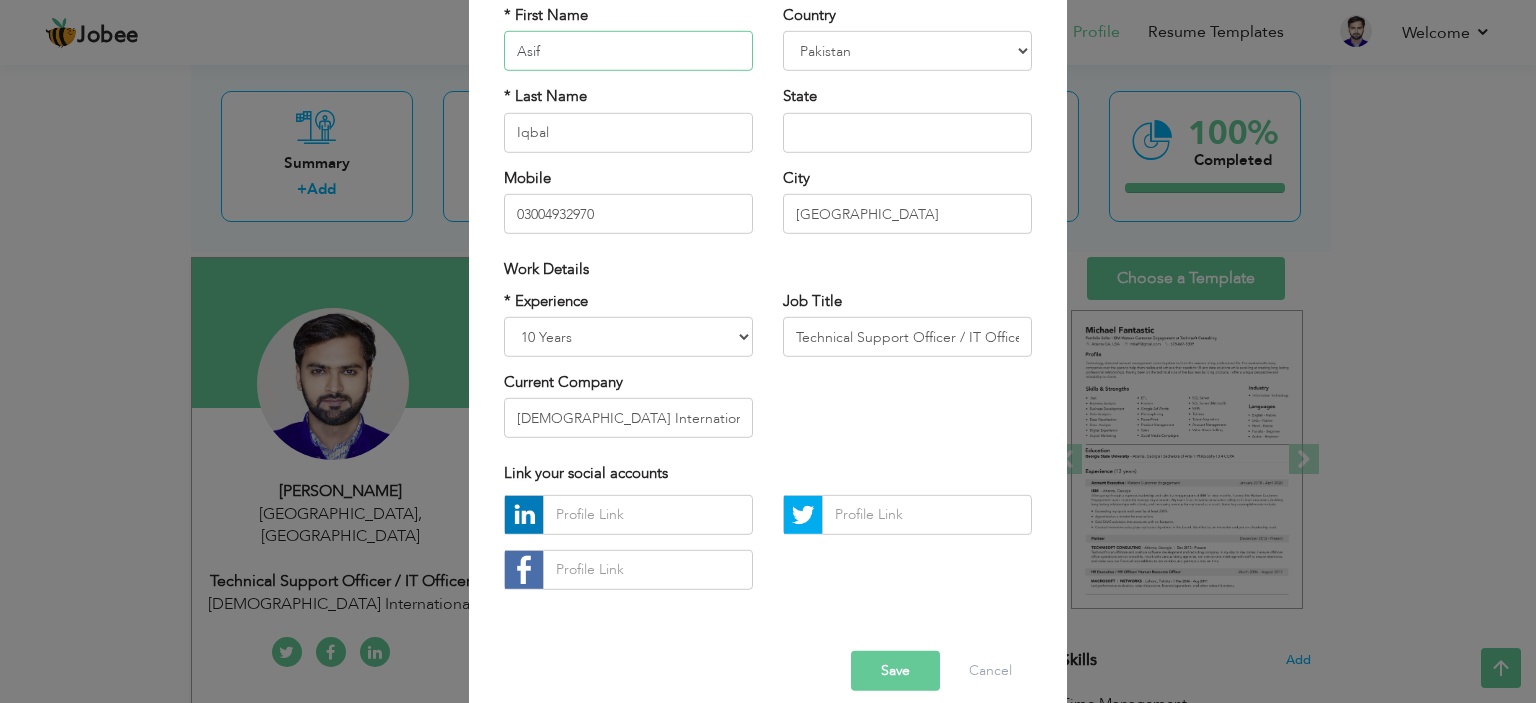 scroll, scrollTop: 205, scrollLeft: 0, axis: vertical 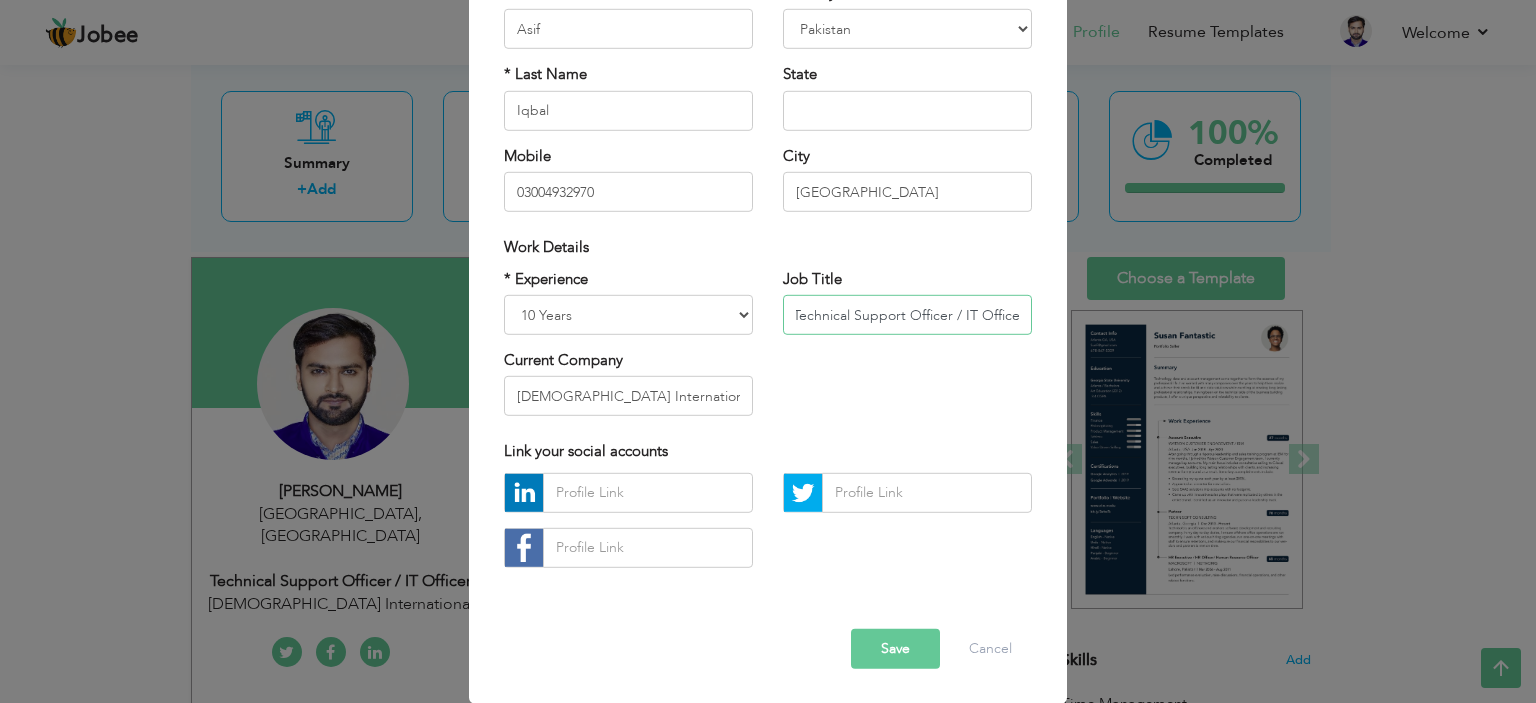 drag, startPoint x: 782, startPoint y: 308, endPoint x: 1061, endPoint y: 367, distance: 285.17014 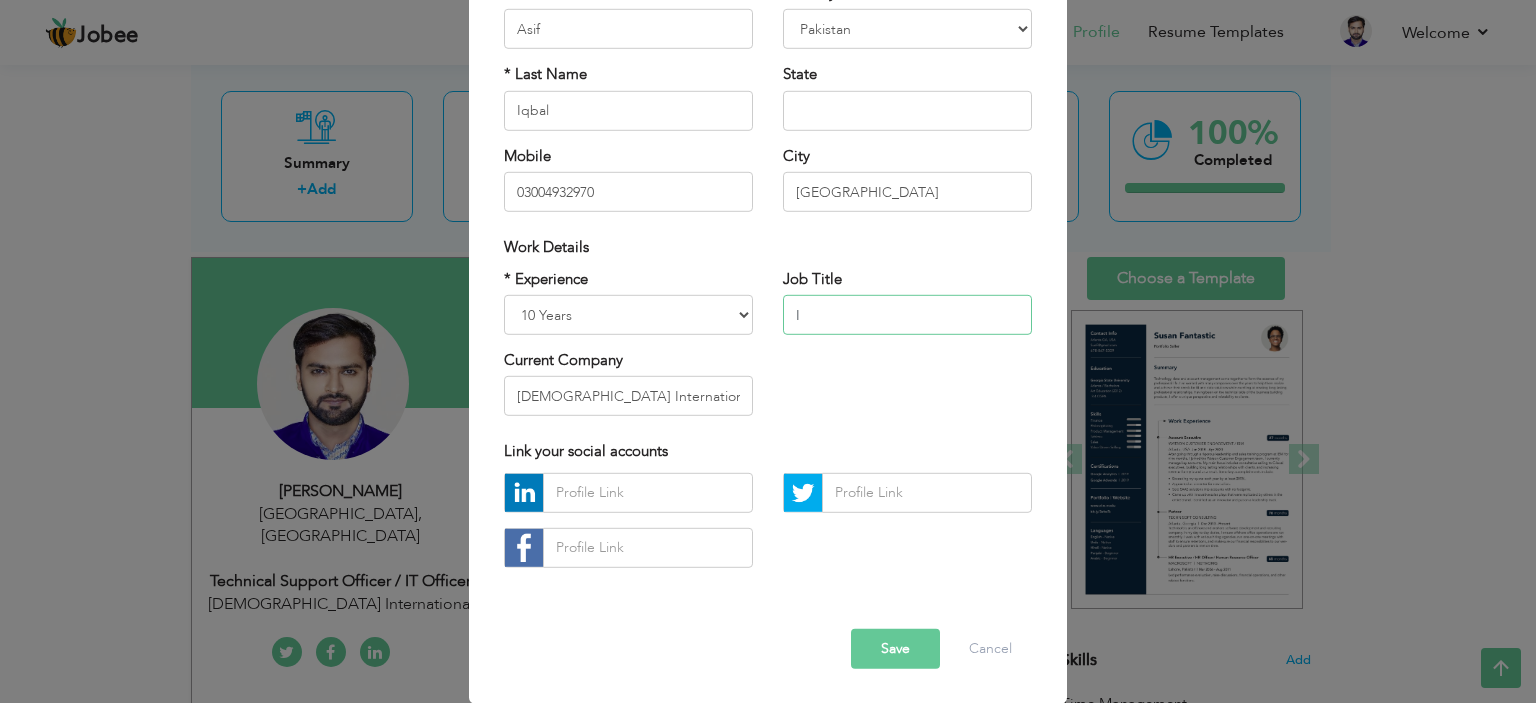 scroll, scrollTop: 0, scrollLeft: 0, axis: both 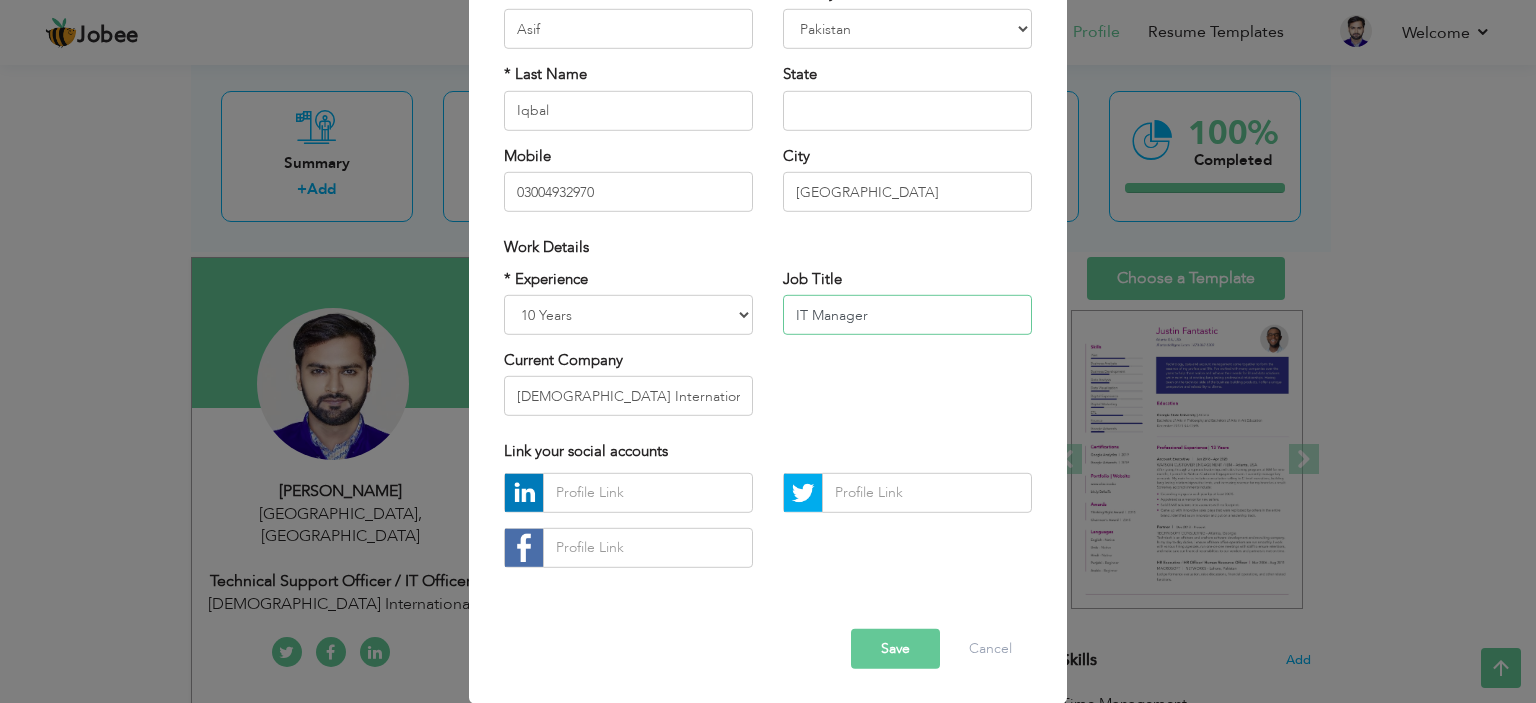 type on "IT Manager" 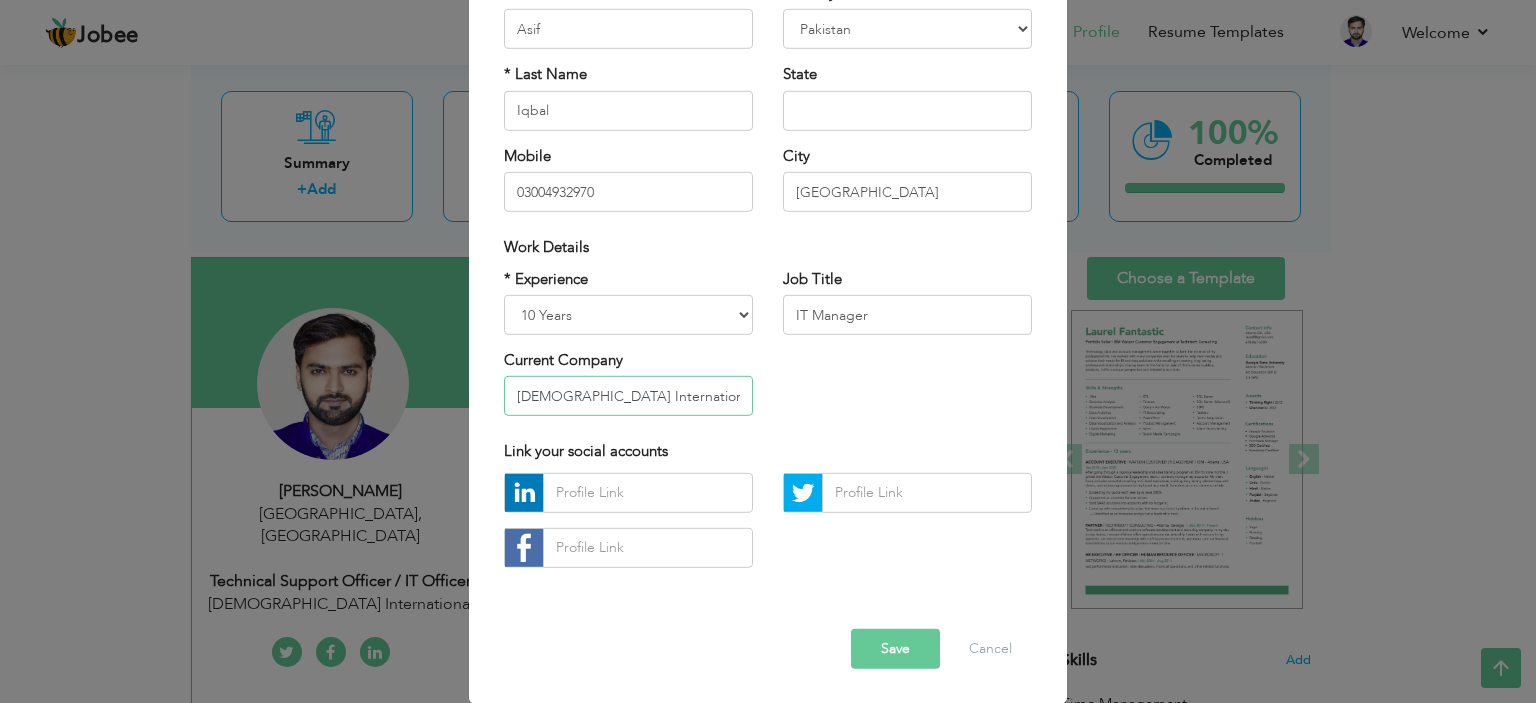 drag, startPoint x: 713, startPoint y: 391, endPoint x: 424, endPoint y: 349, distance: 292.03595 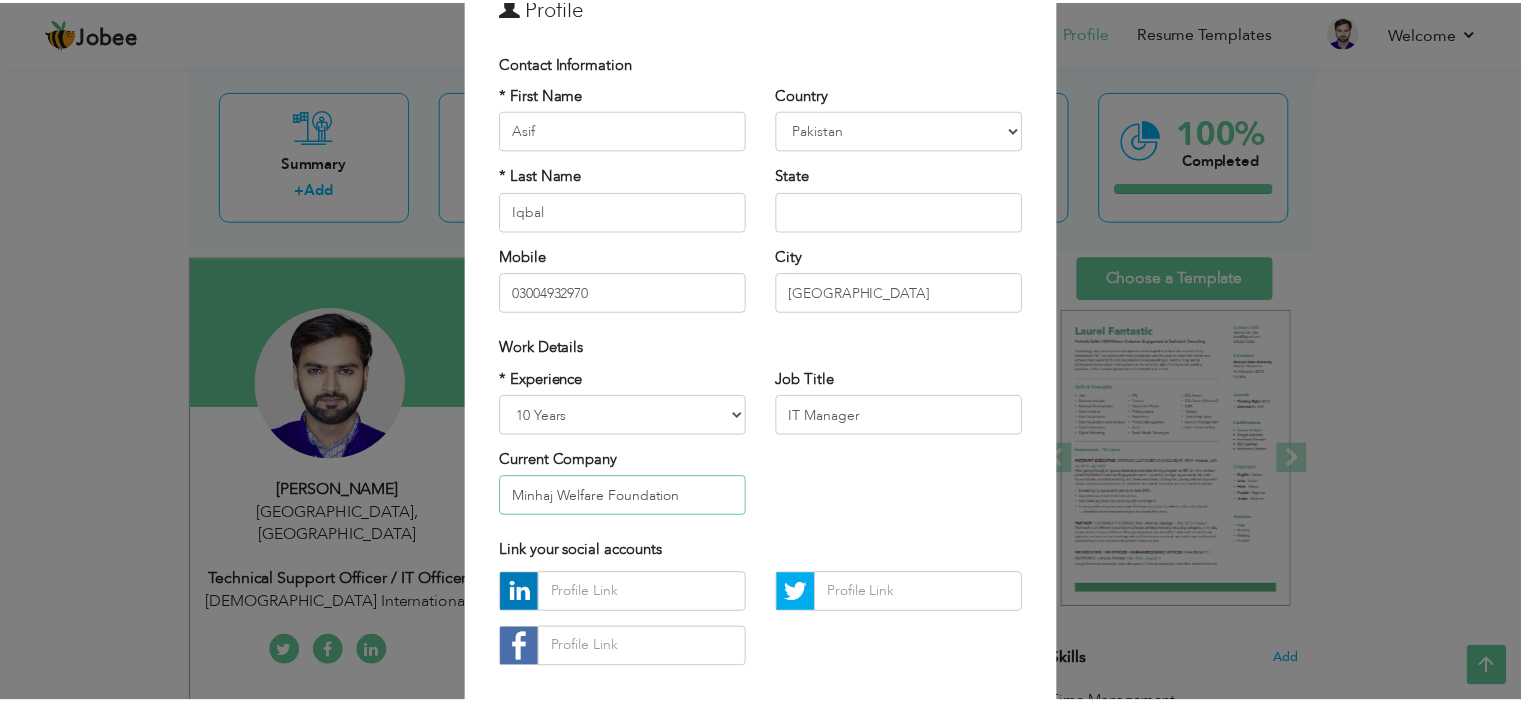 scroll, scrollTop: 205, scrollLeft: 0, axis: vertical 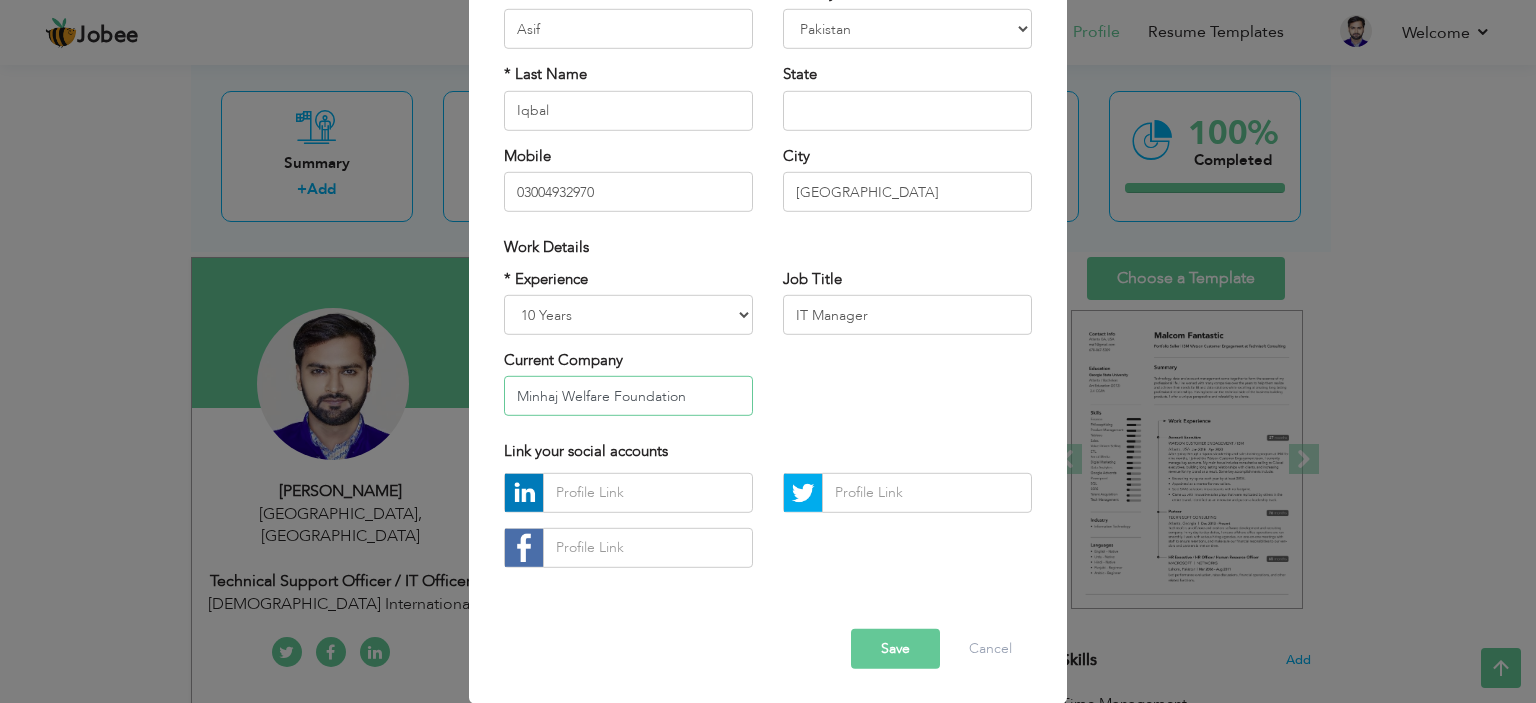 type on "Minhaj Welfare Foundation" 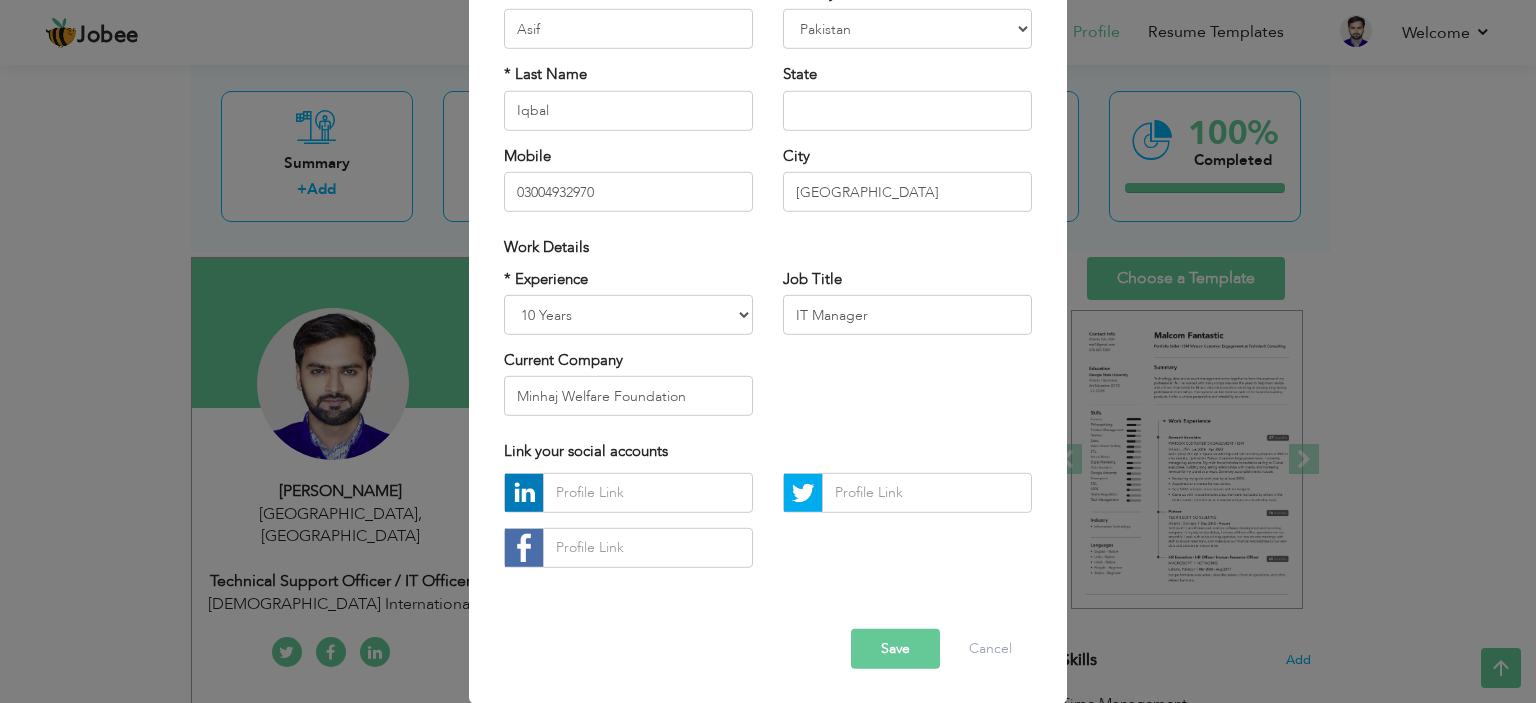 click on "Save" at bounding box center (895, 649) 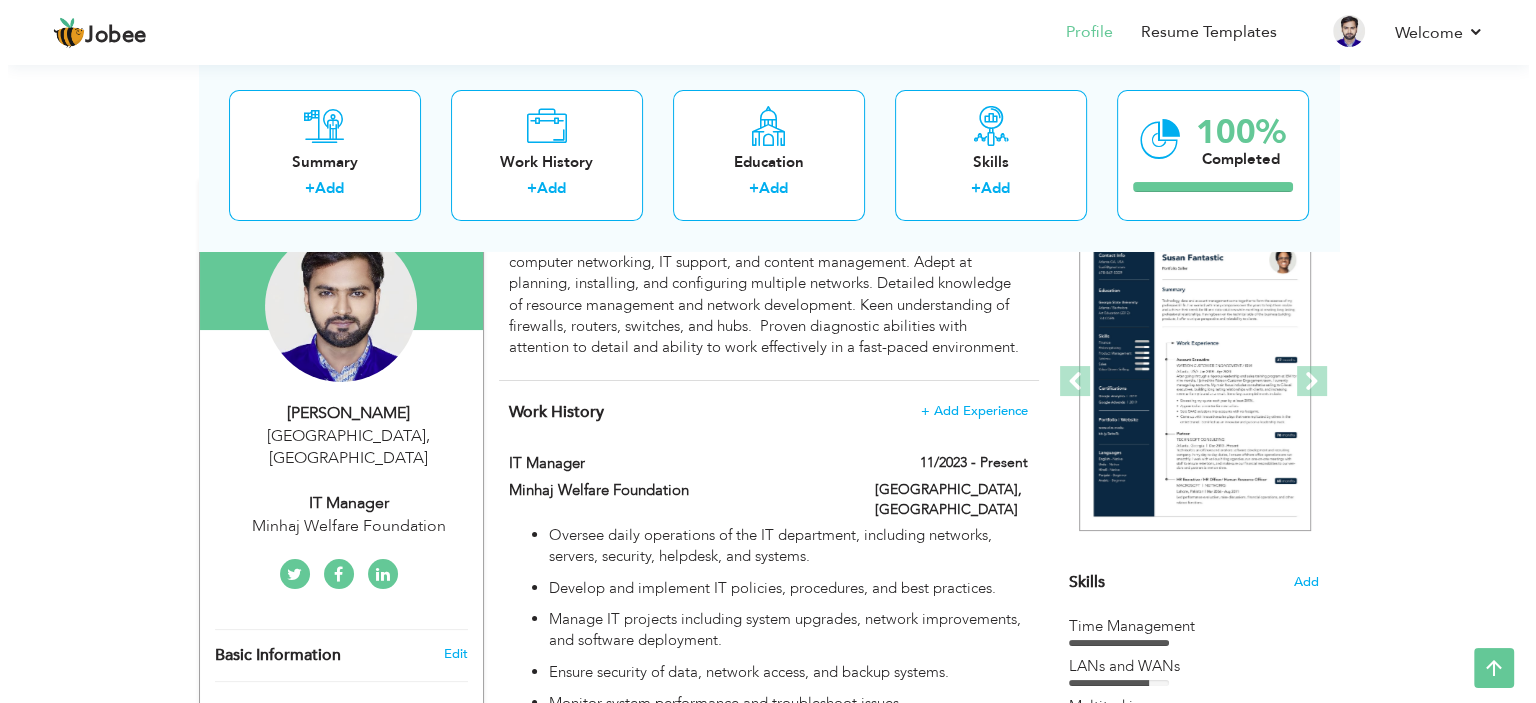 scroll, scrollTop: 196, scrollLeft: 0, axis: vertical 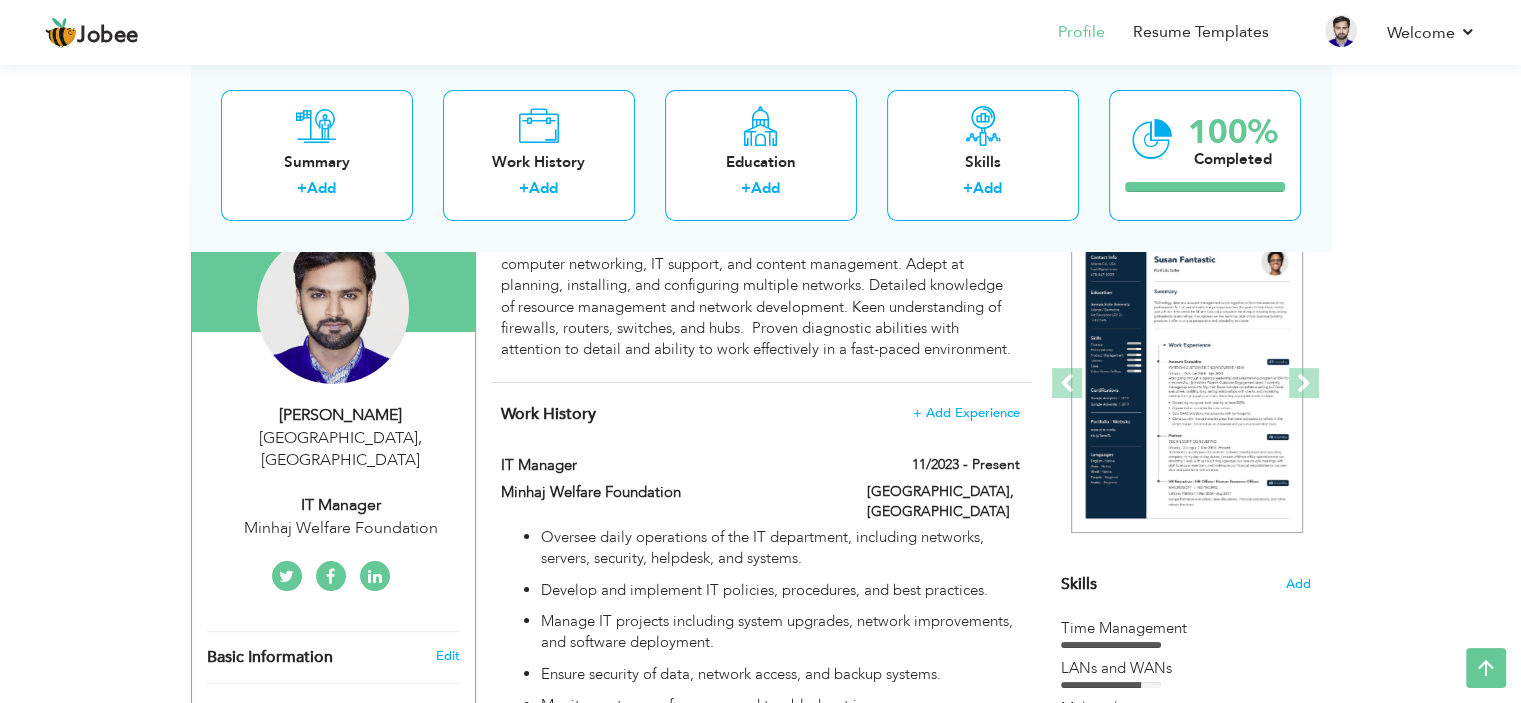 click on "Oversee daily operations of the IT department, including networks, servers, security, helpdesk, and systems." at bounding box center [780, 548] 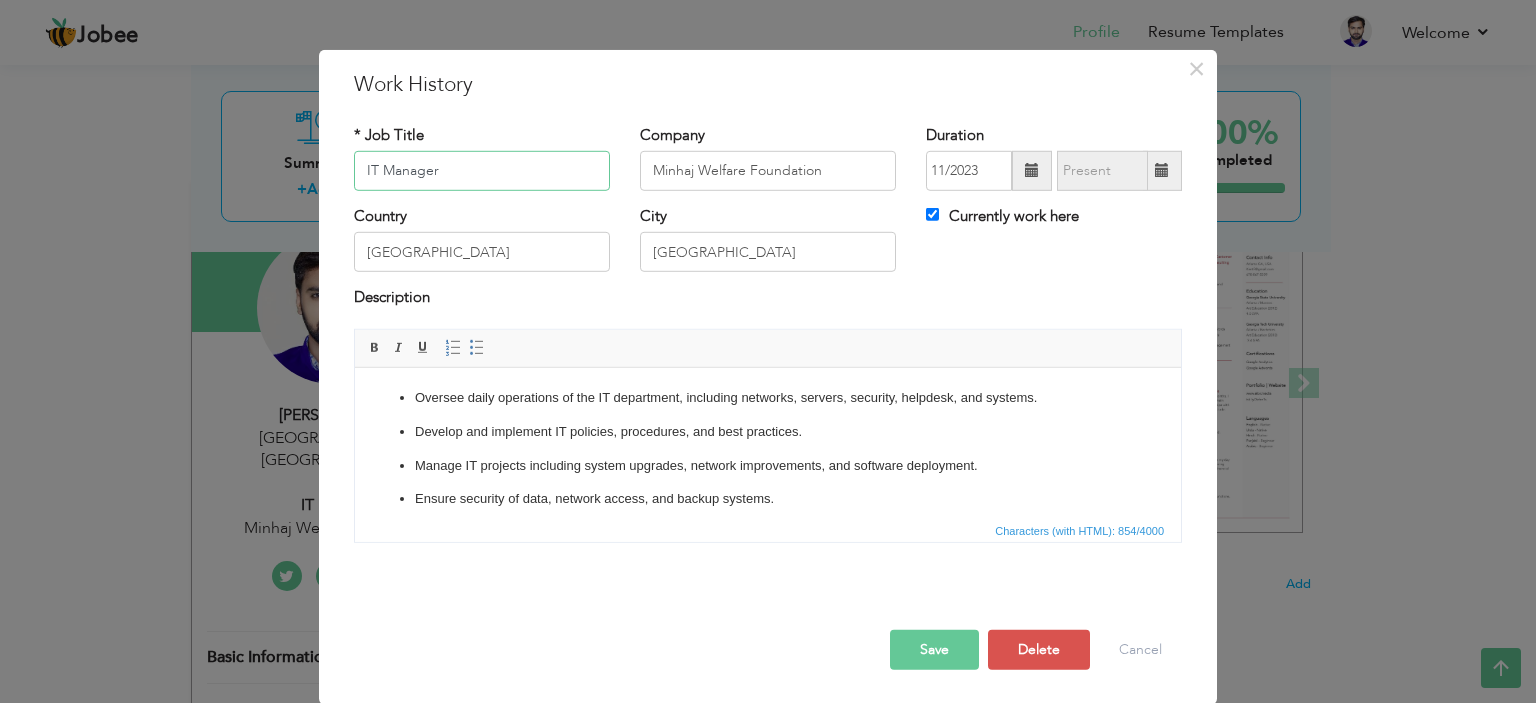 scroll, scrollTop: 0, scrollLeft: 0, axis: both 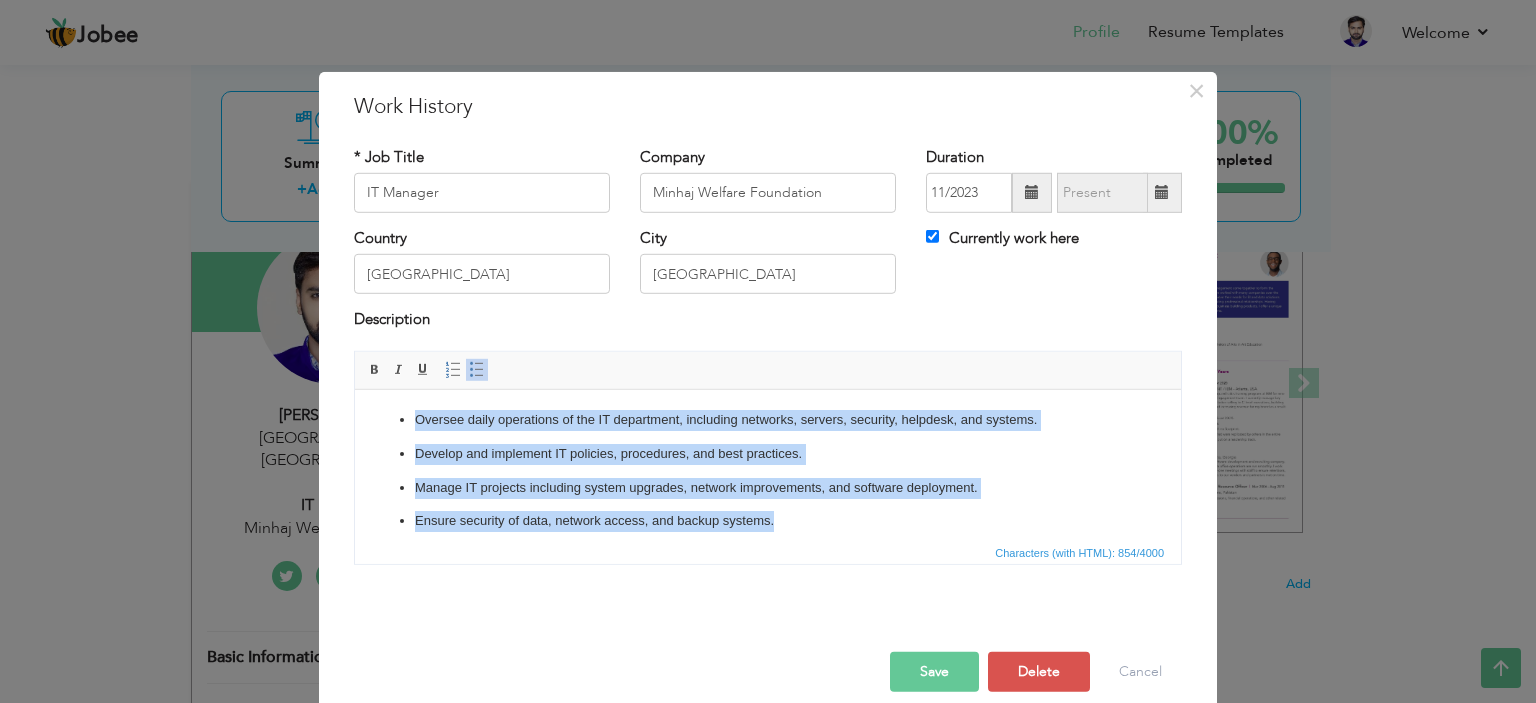 drag, startPoint x: 796, startPoint y: 529, endPoint x: 321, endPoint y: 349, distance: 507.9616 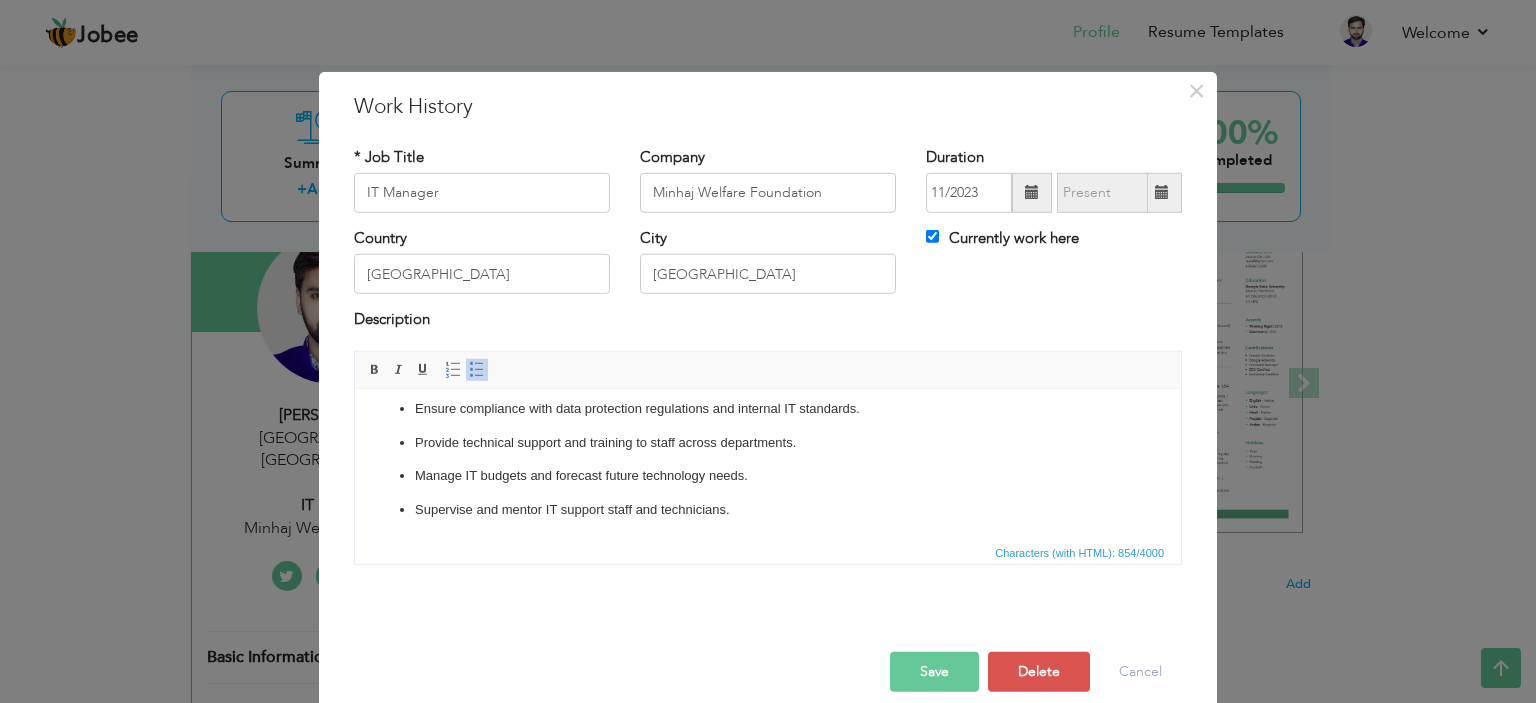 click on "Oversee daily operations of the IT department, including networks, servers, security, helpdesk, and systems. Develop and implement IT policies, procedures, and best practices. Manage IT projects including system upgrades, network improvements, and software deployment. Ensure security of data, network access, and backup systems. Monitor system performance and troubleshoot issues. Coordinate with external vendors and service providers. Ensure compliance with data protection regulations and internal IT standards. Provide technical support and training to staff across departments. Manage IT budgets and forecast future technology needs. Supervise and mentor IT support staff and technicians." at bounding box center (768, 357) 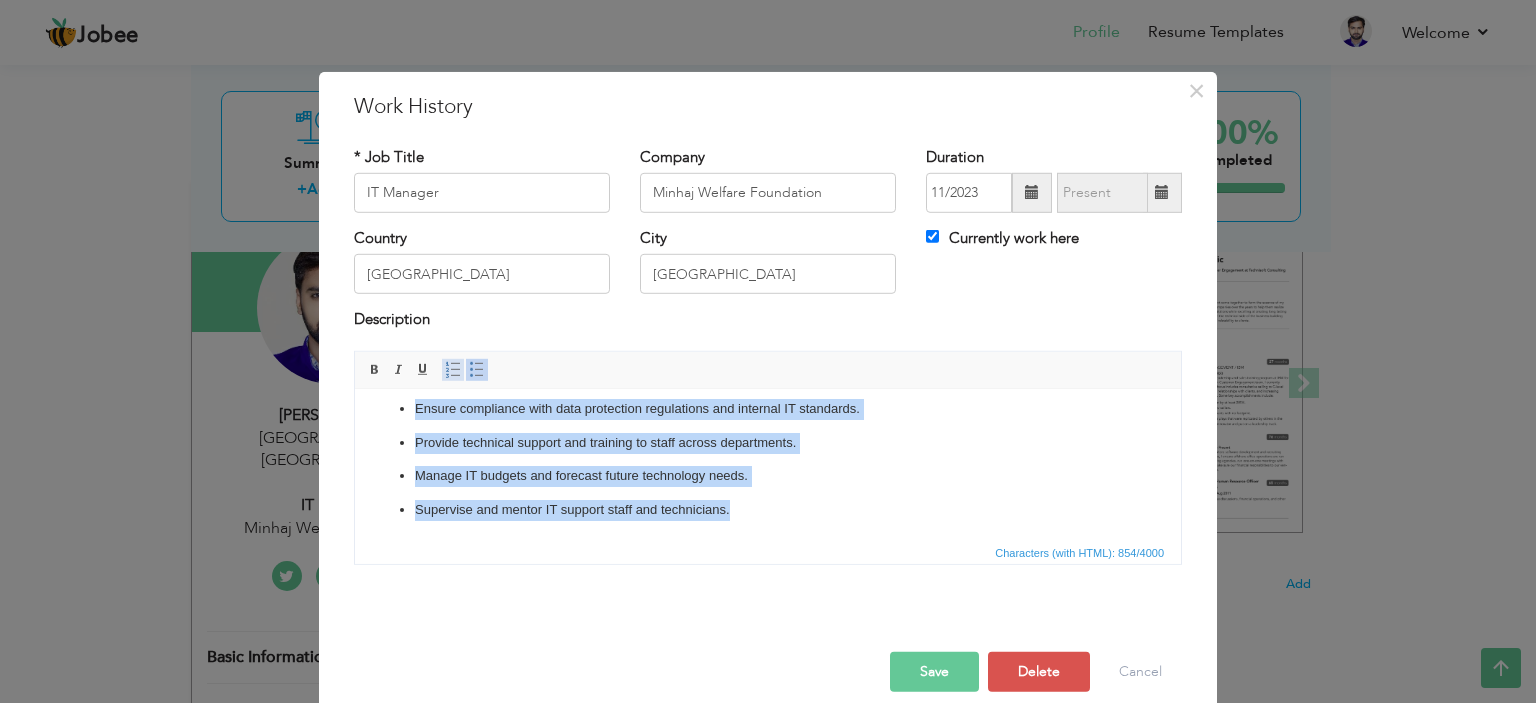 click at bounding box center [453, 370] 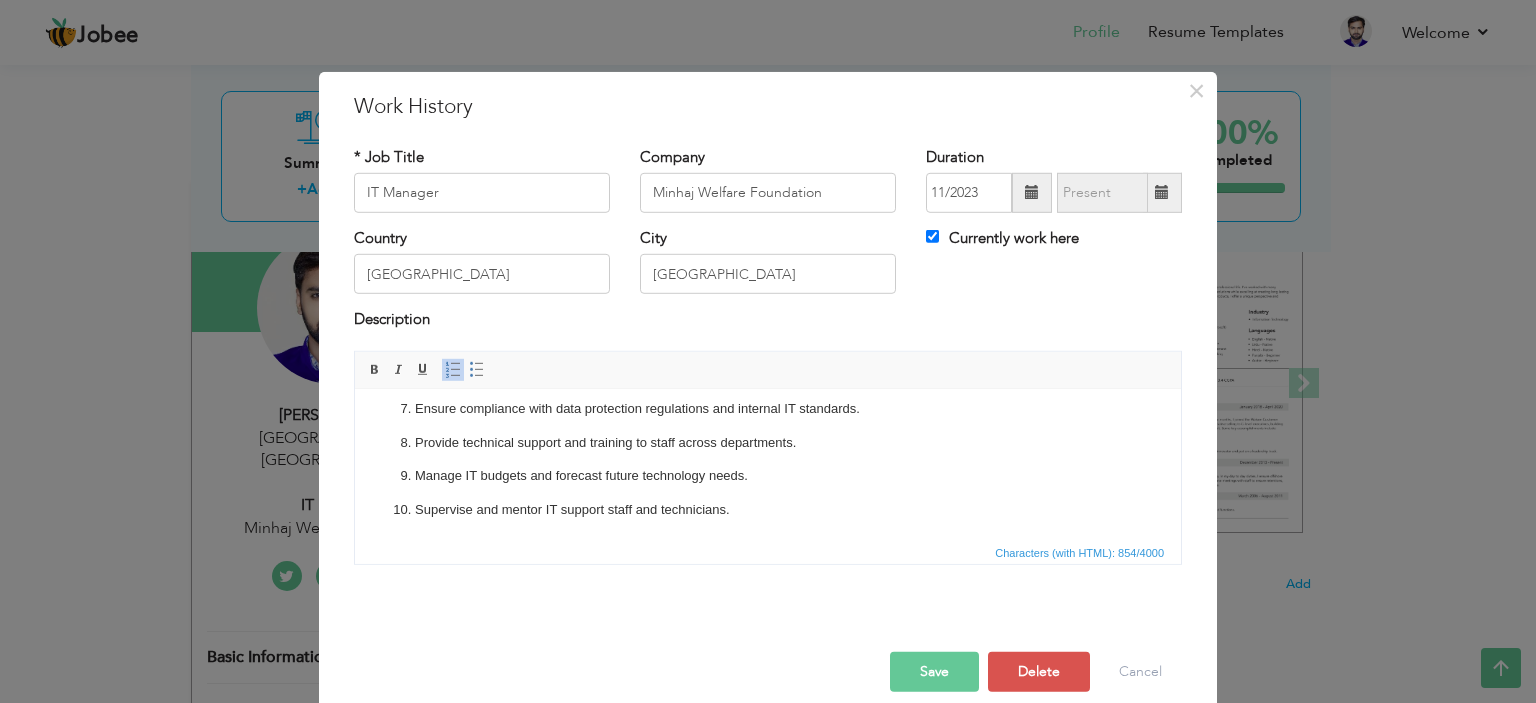 click on "Save" at bounding box center (934, 672) 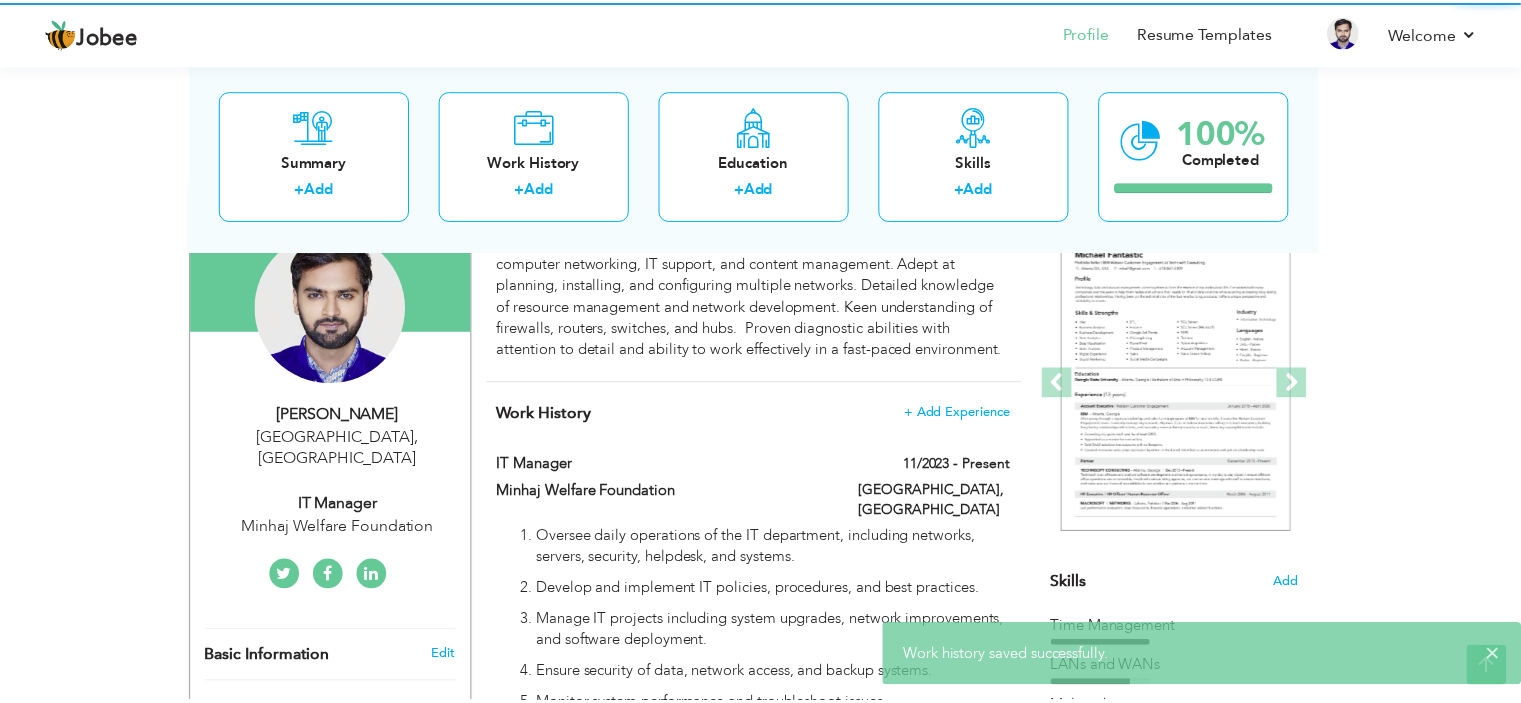 scroll, scrollTop: 0, scrollLeft: 0, axis: both 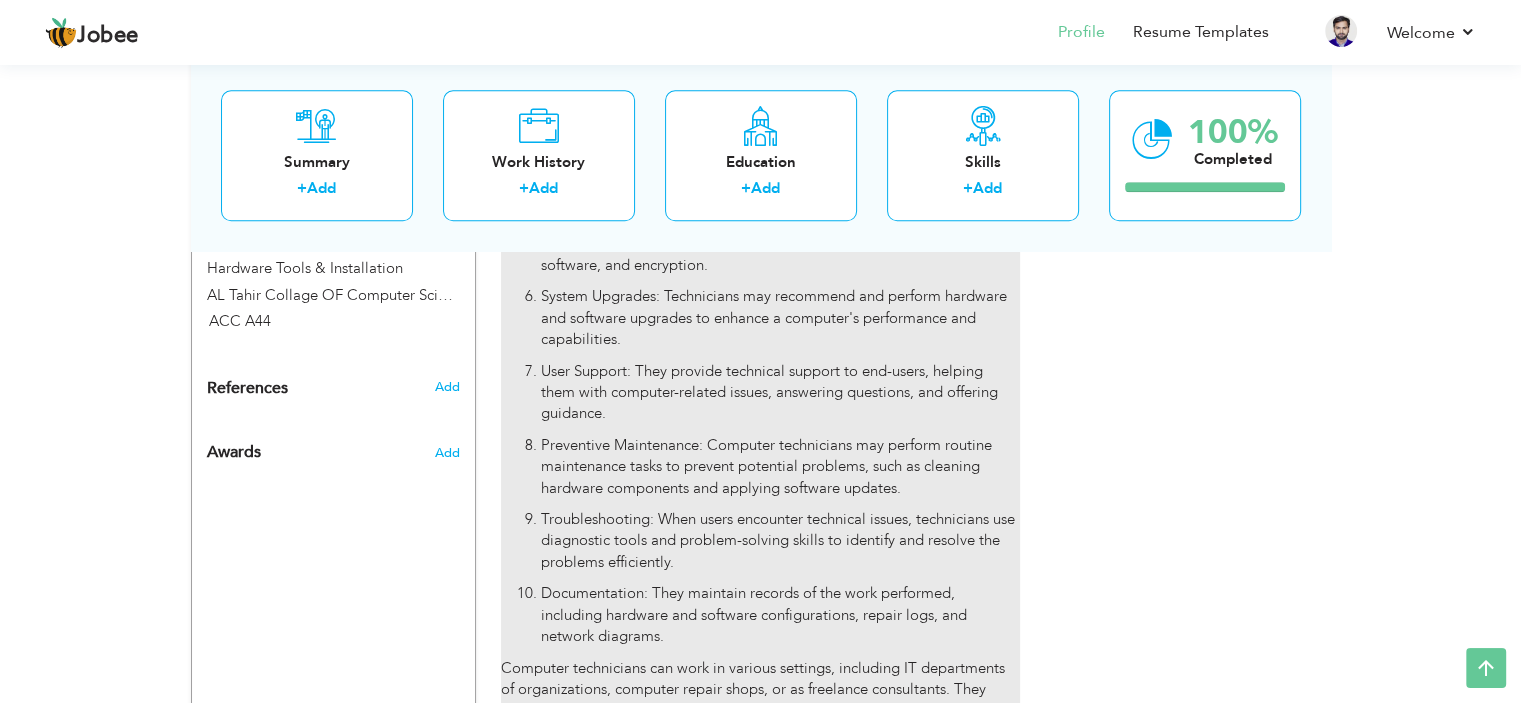 click on "User Support: They provide technical support to end-users, helping them with computer-related issues, answering questions, and offering guidance." at bounding box center [780, 393] 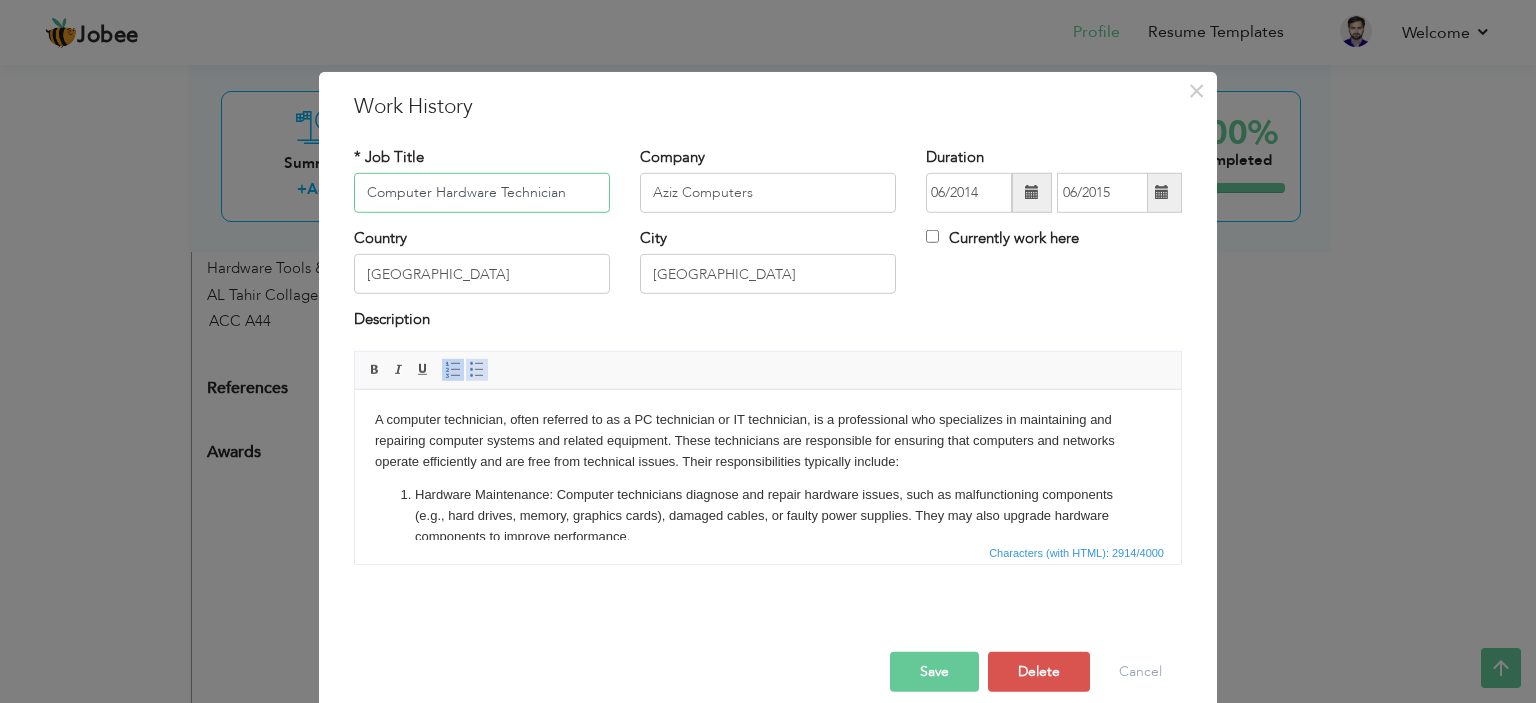 click at bounding box center [477, 370] 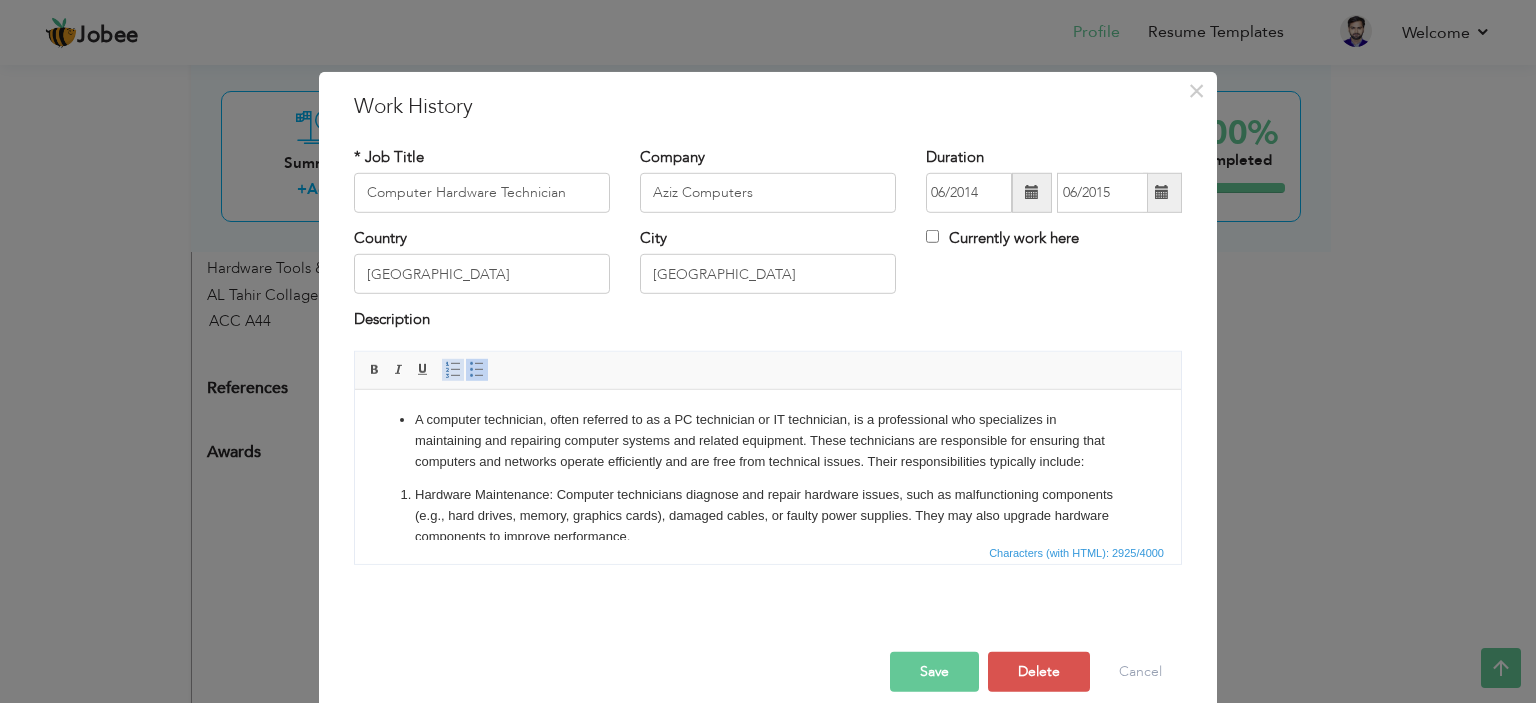 click at bounding box center [453, 370] 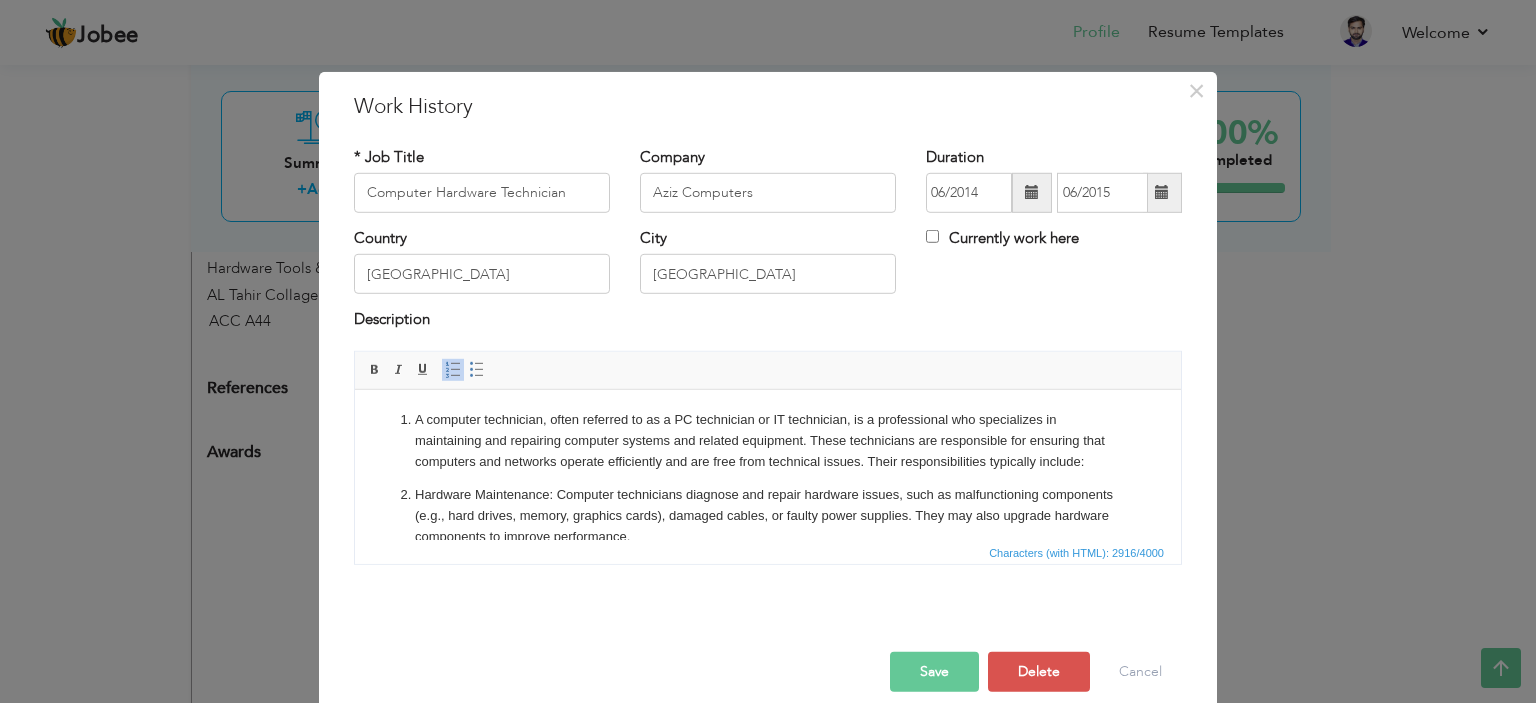 click on "×
Work History
* Job Title
Computer Hardware Technician
Company
Aziz Computers
Duration" at bounding box center (768, 398) 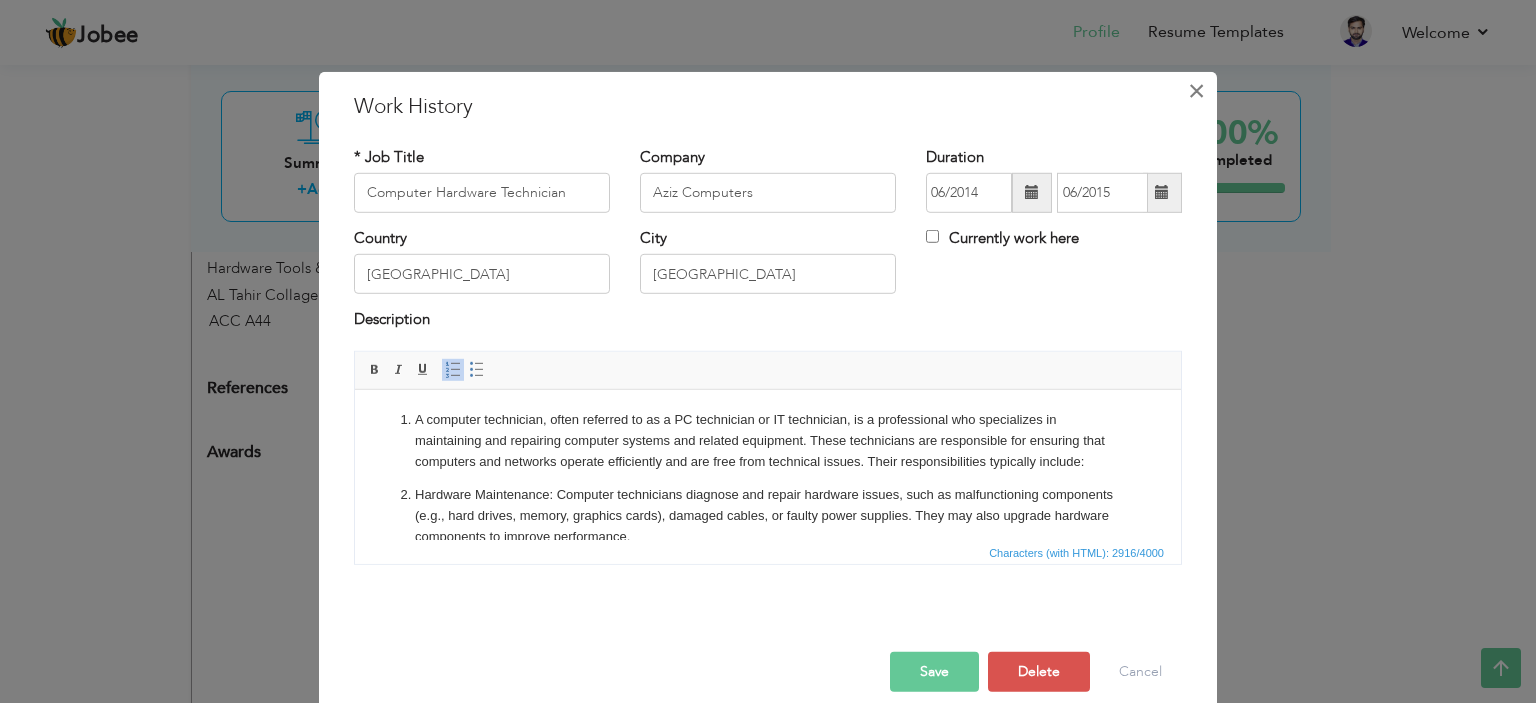 click on "×" at bounding box center (1196, 90) 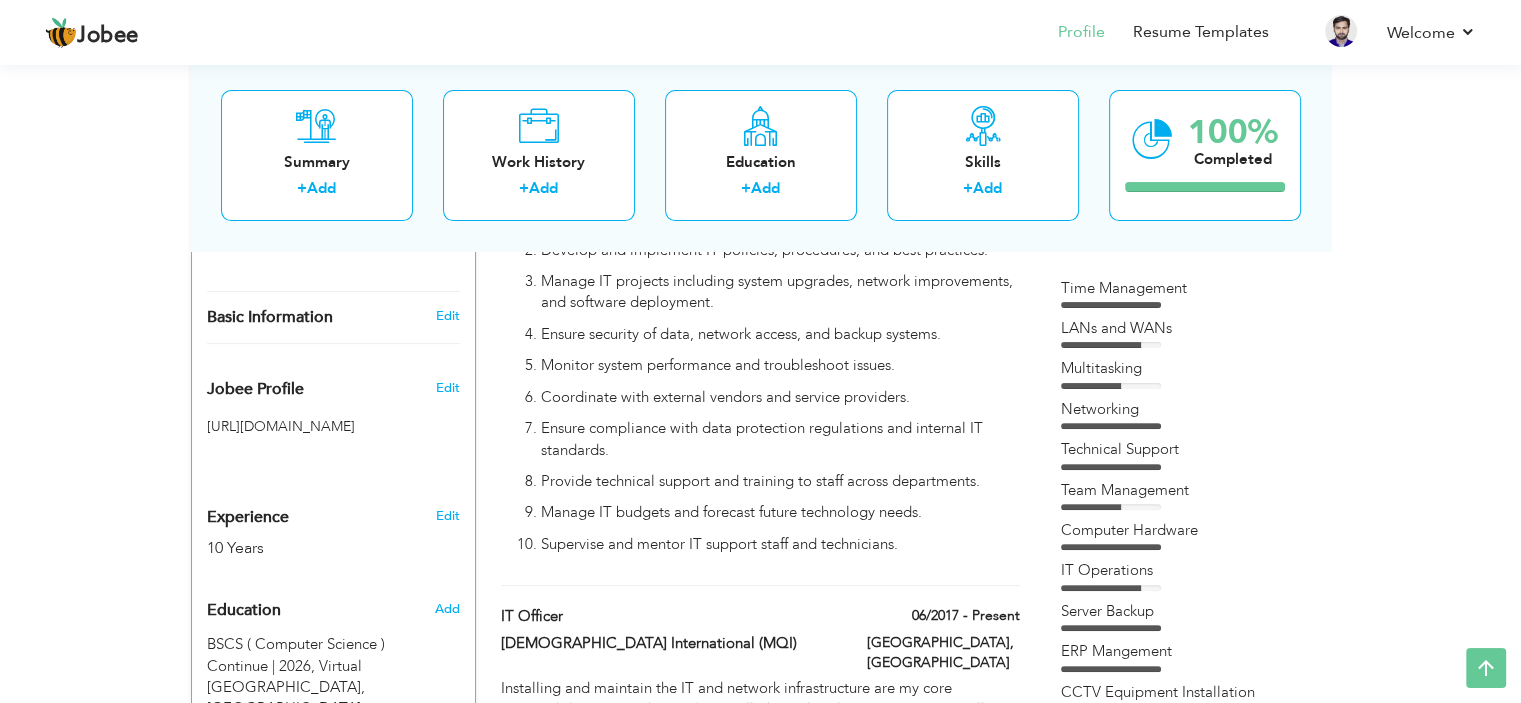 scroll, scrollTop: 538, scrollLeft: 0, axis: vertical 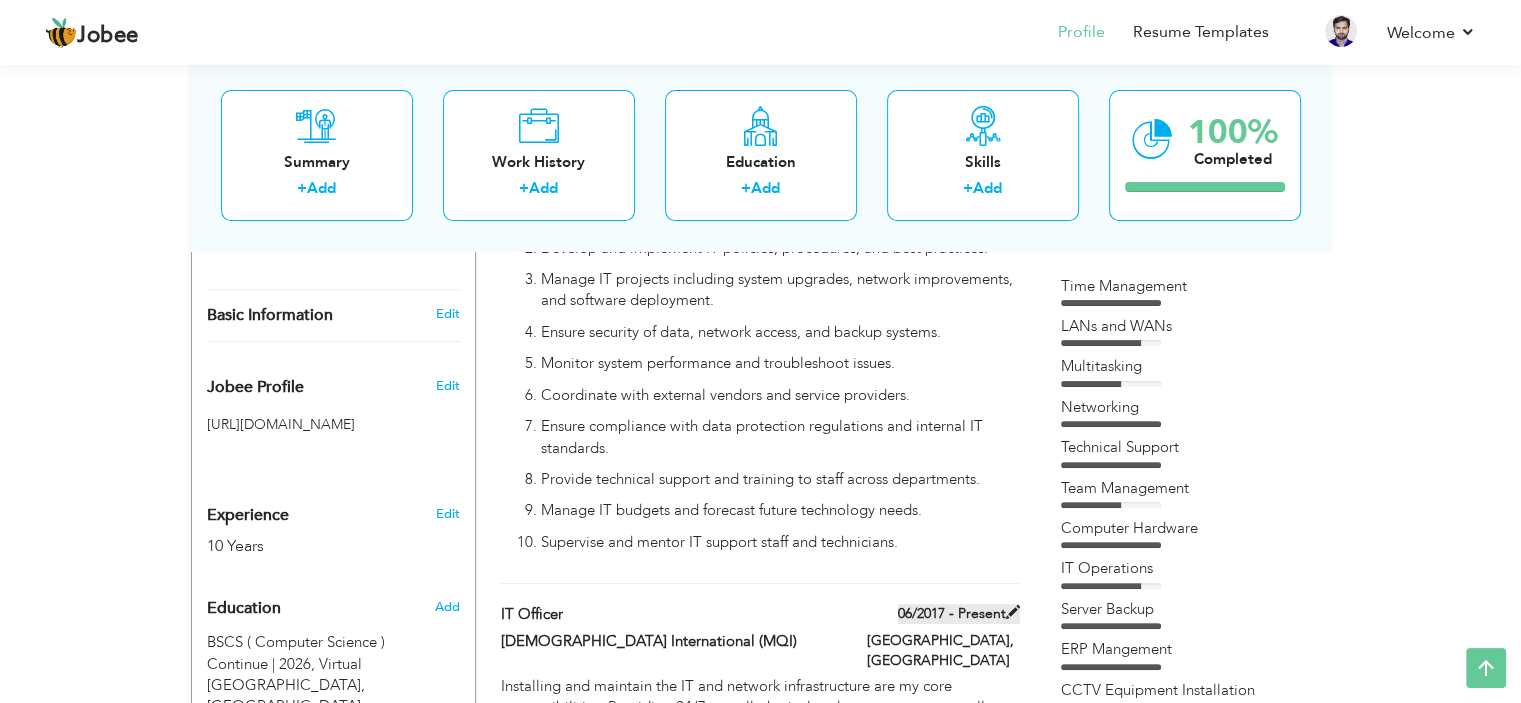 click at bounding box center [1013, 612] 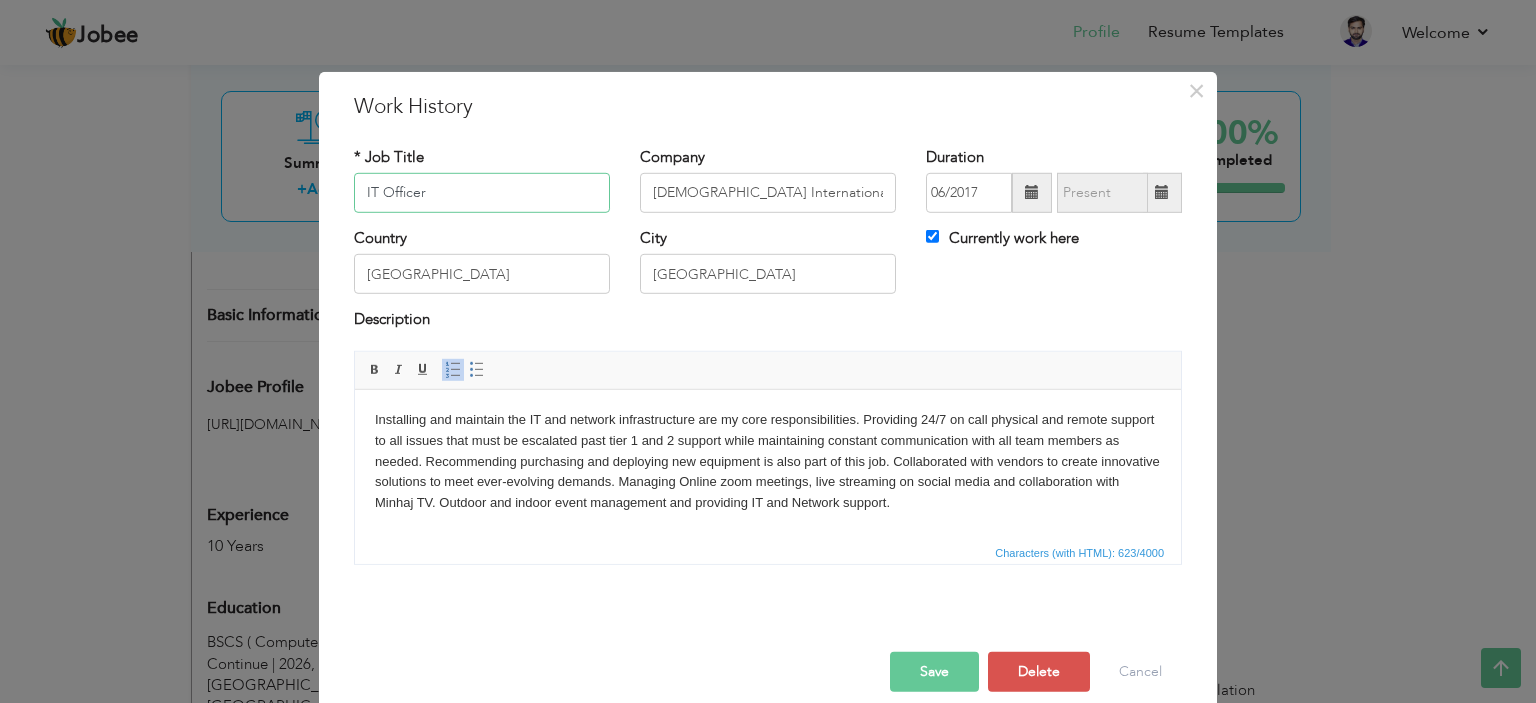 click on "IT Officer" at bounding box center [482, 193] 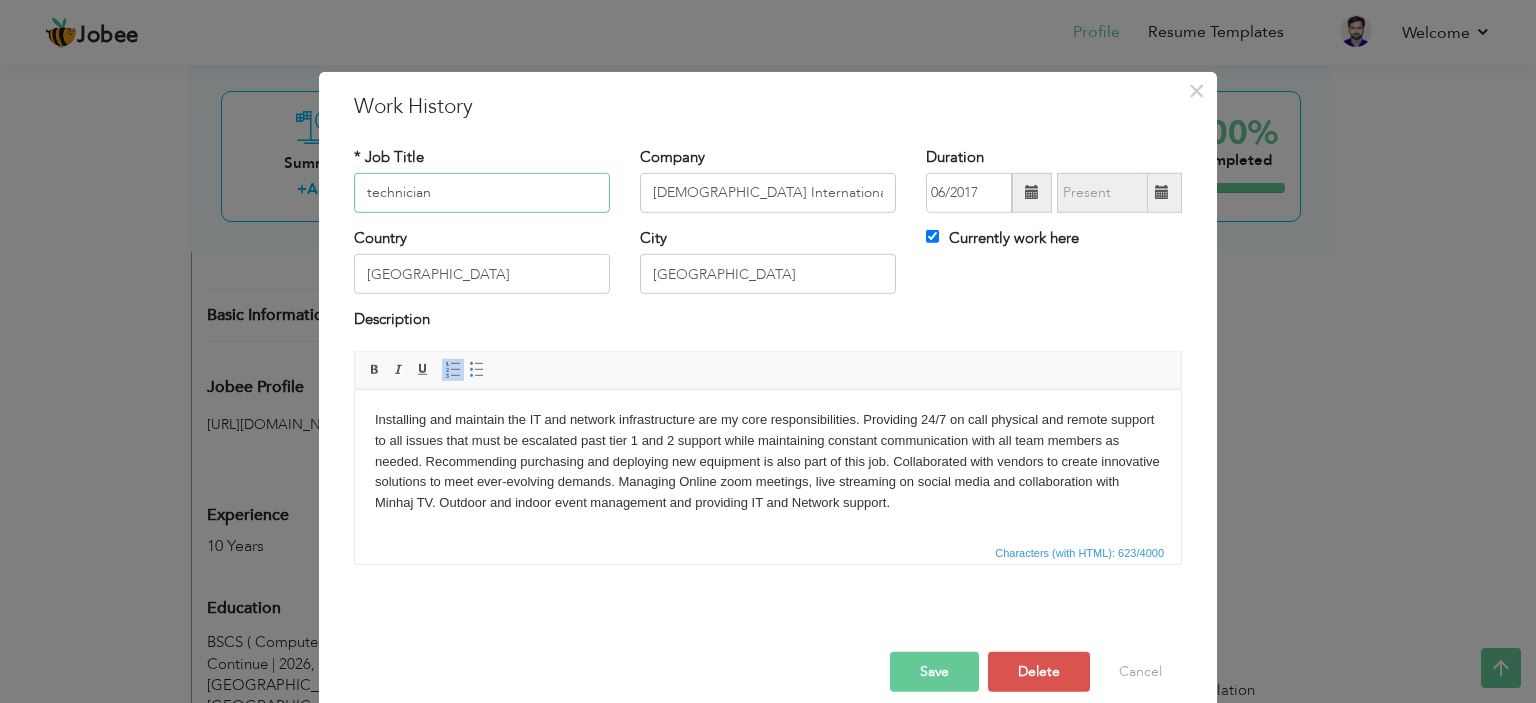 type on "technician" 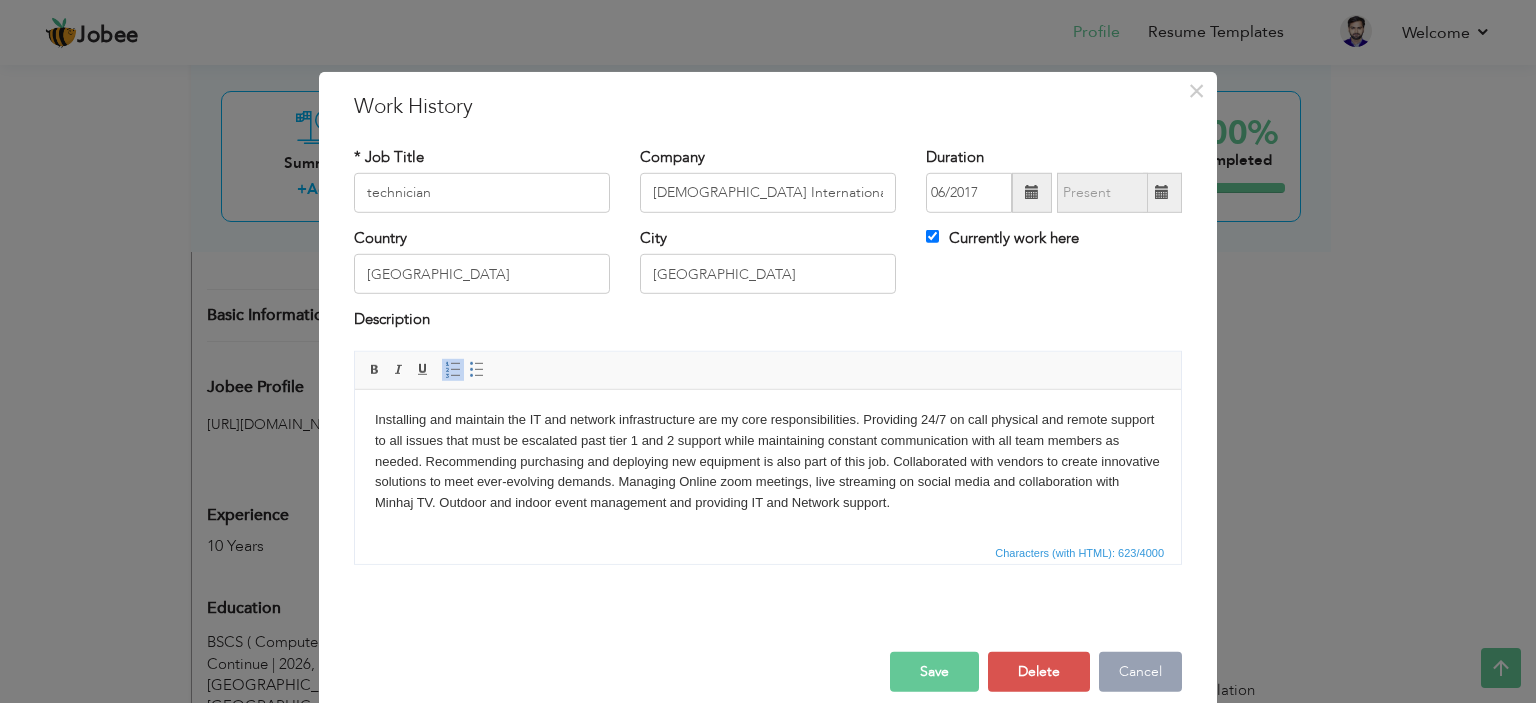 click on "Cancel" at bounding box center (1140, 672) 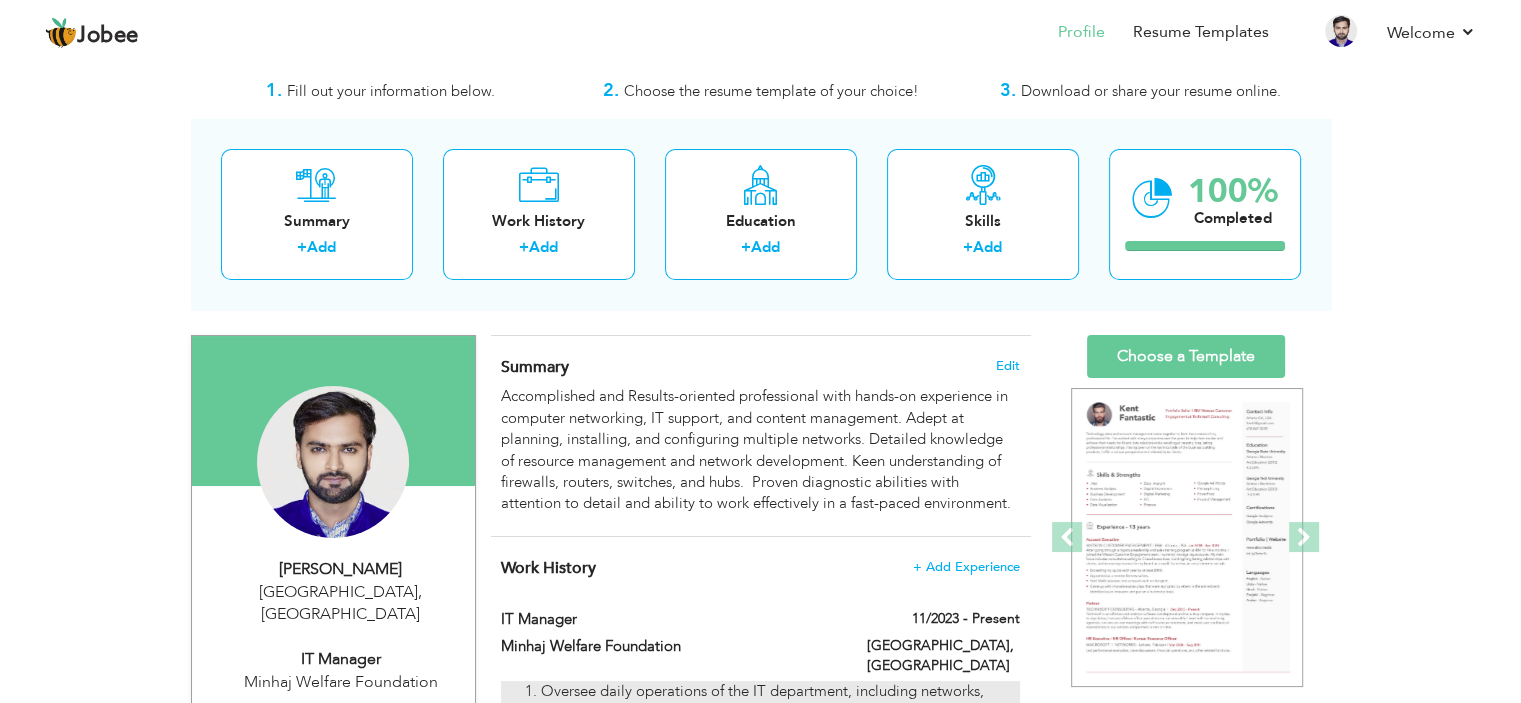 scroll, scrollTop: 40, scrollLeft: 0, axis: vertical 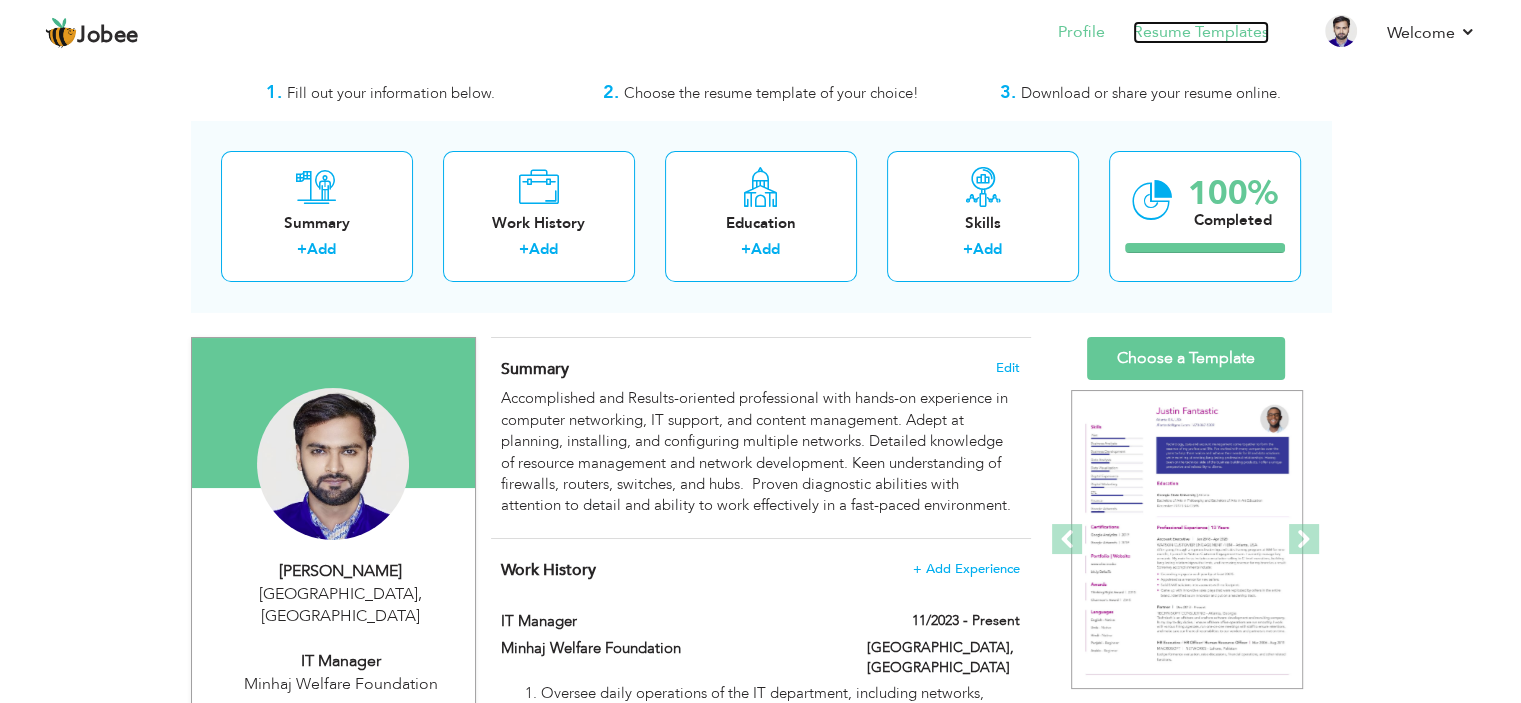 click on "Resume Templates" at bounding box center (1201, 32) 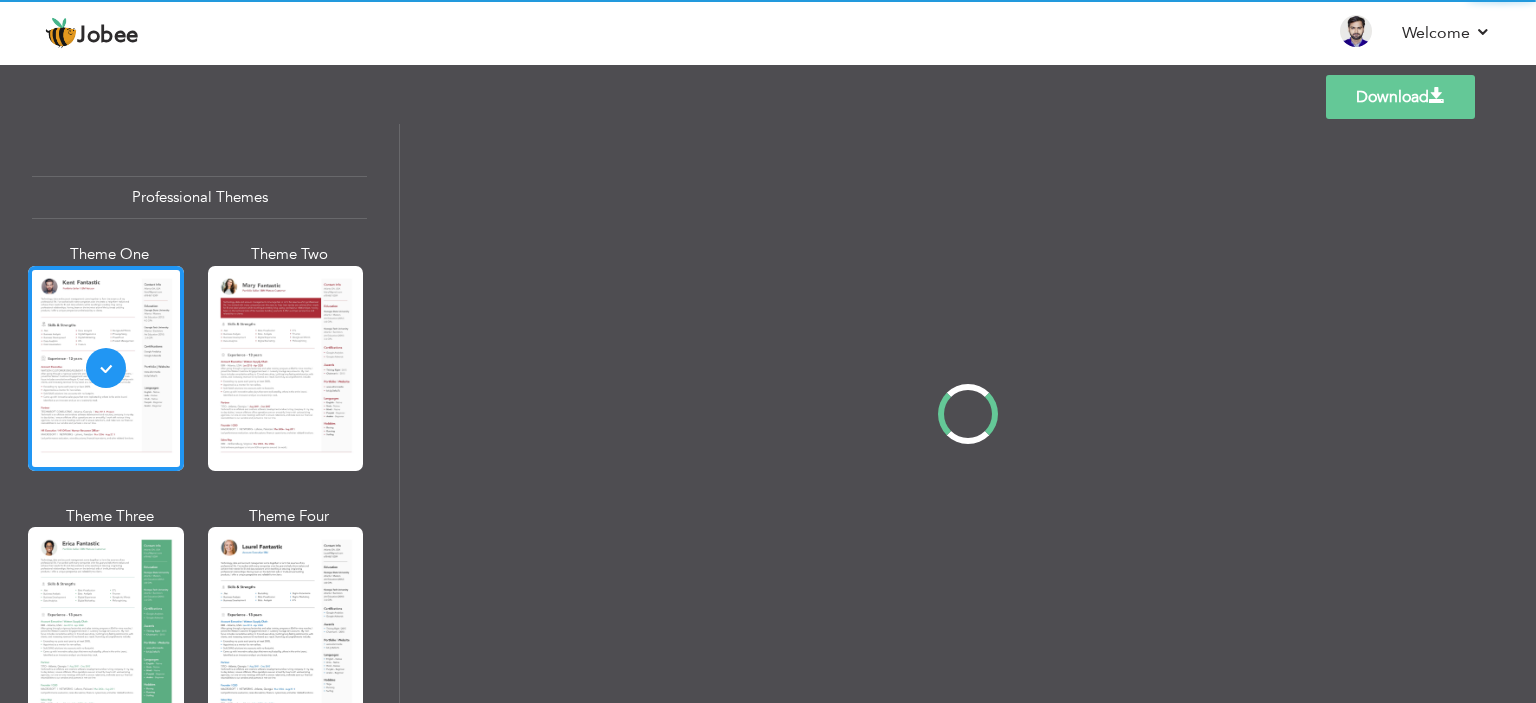 scroll, scrollTop: 0, scrollLeft: 0, axis: both 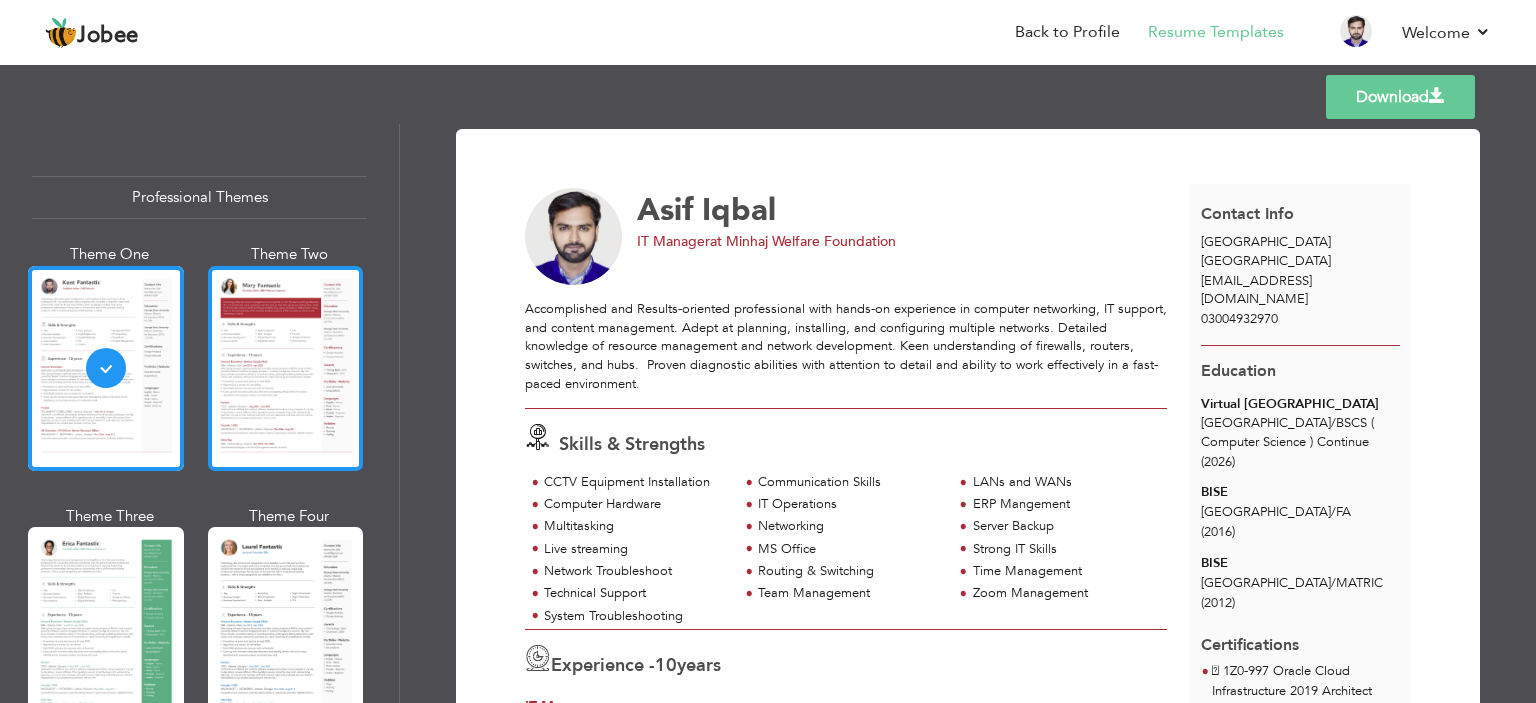 click at bounding box center [286, 368] 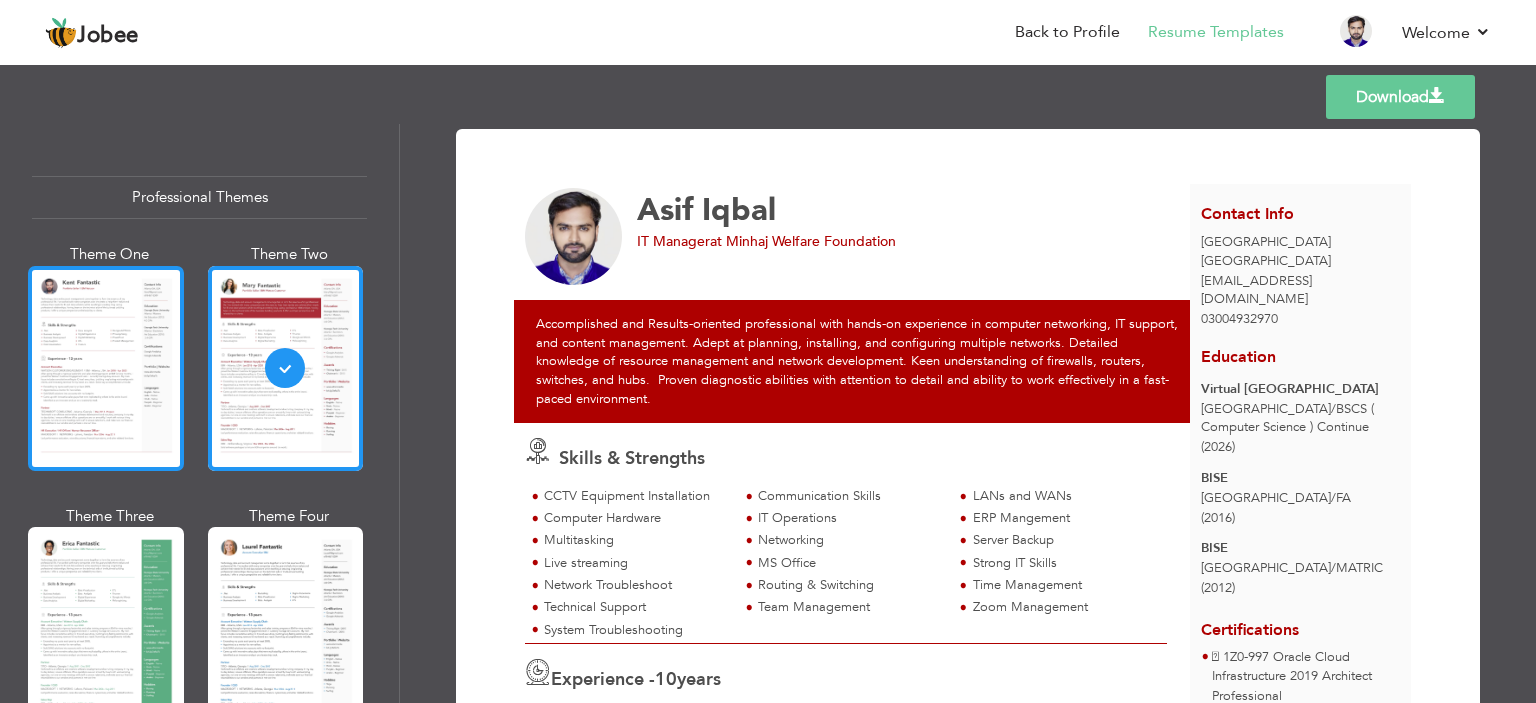click at bounding box center [106, 368] 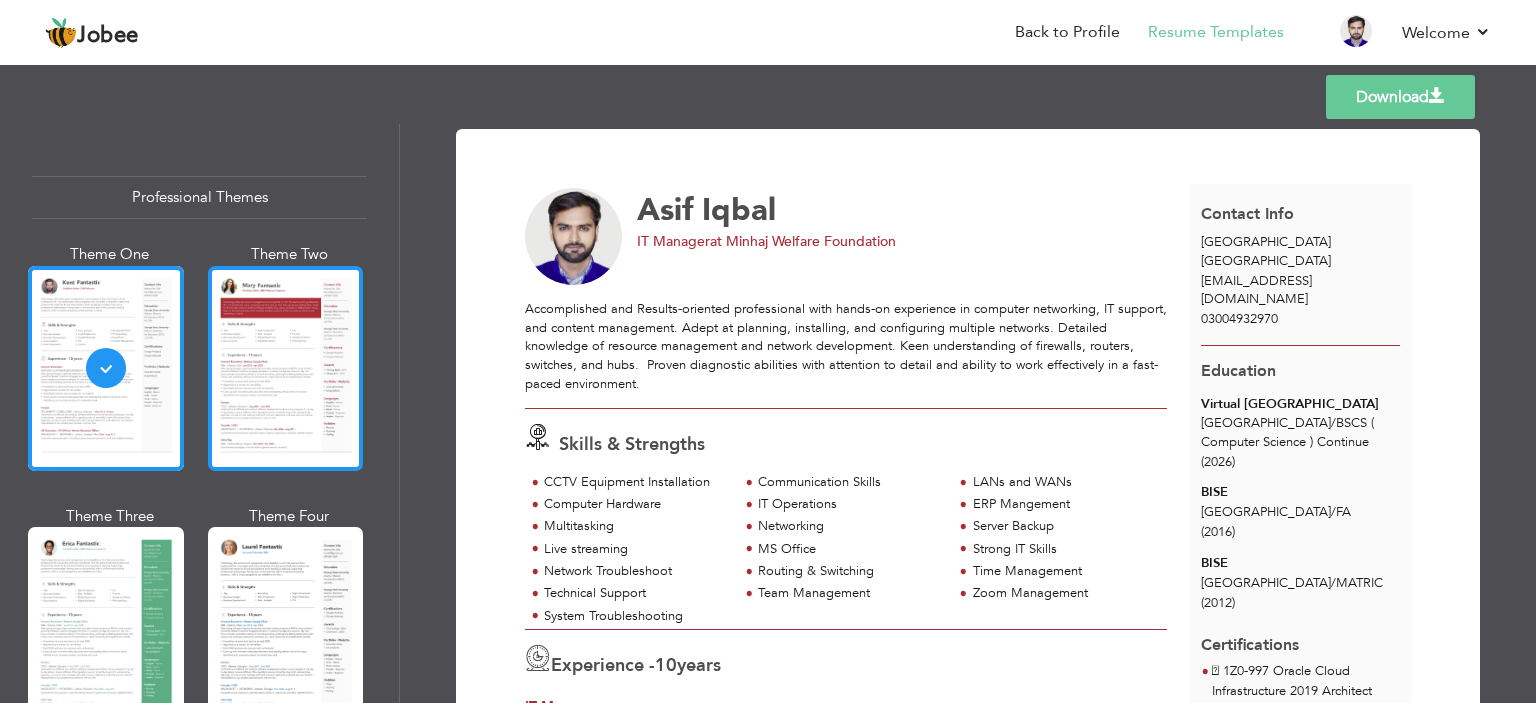click at bounding box center [286, 368] 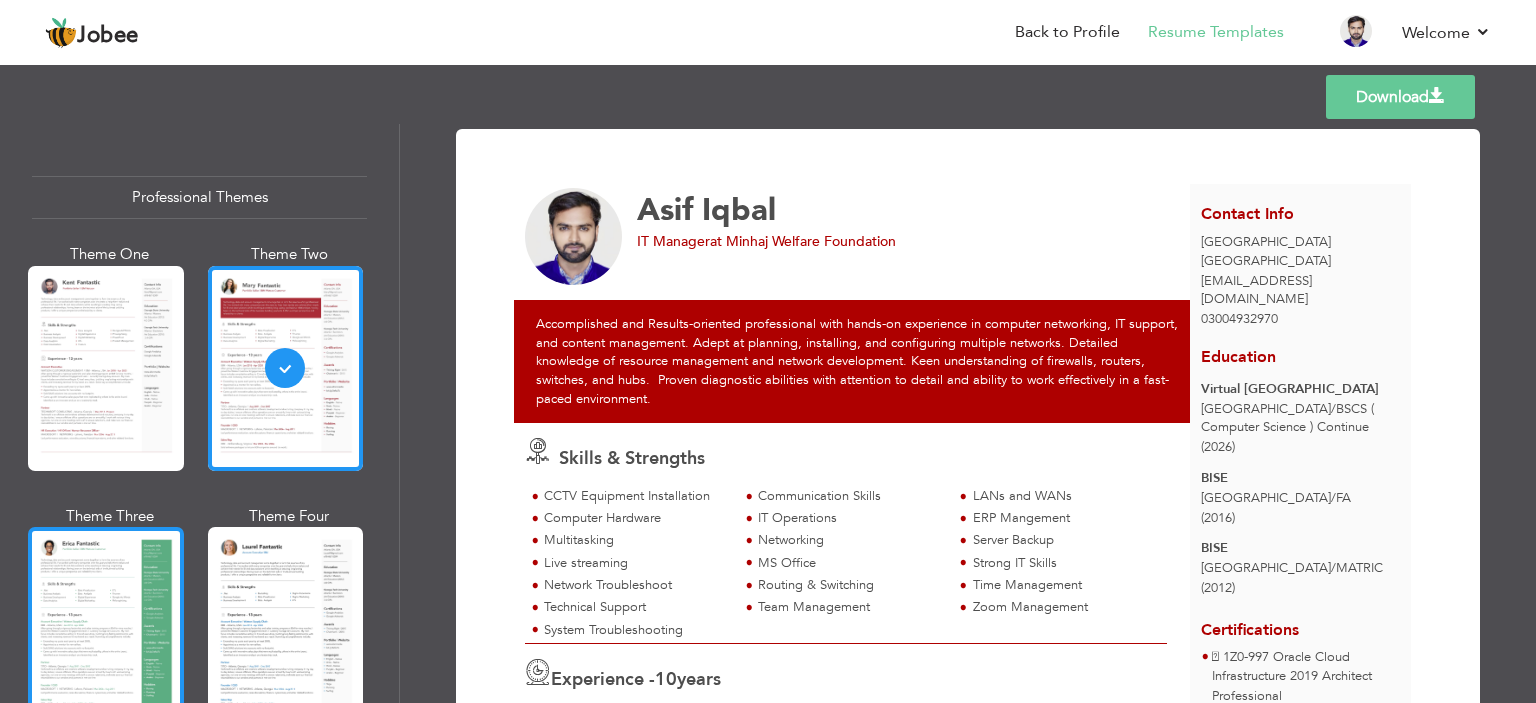 click at bounding box center [106, 629] 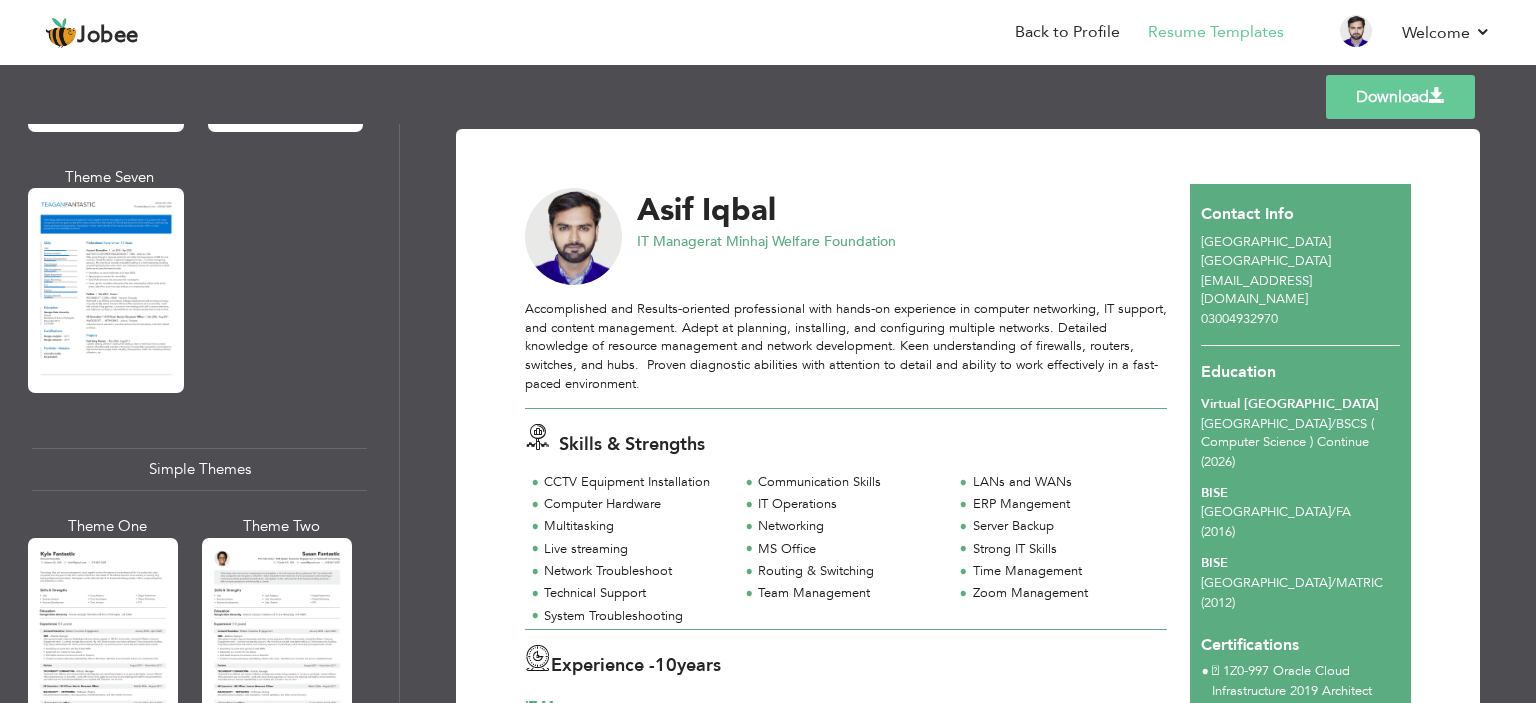 scroll, scrollTop: 3501, scrollLeft: 0, axis: vertical 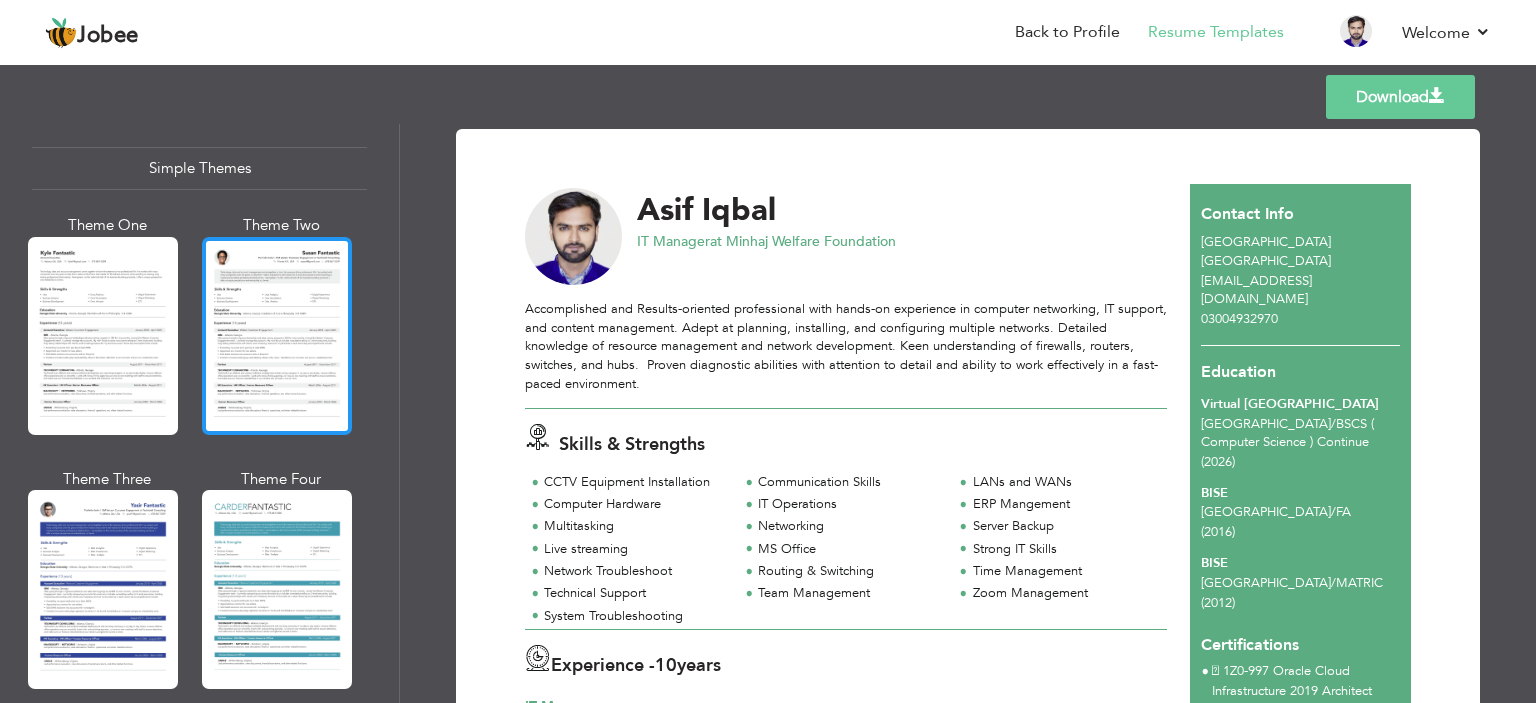 click at bounding box center [277, 336] 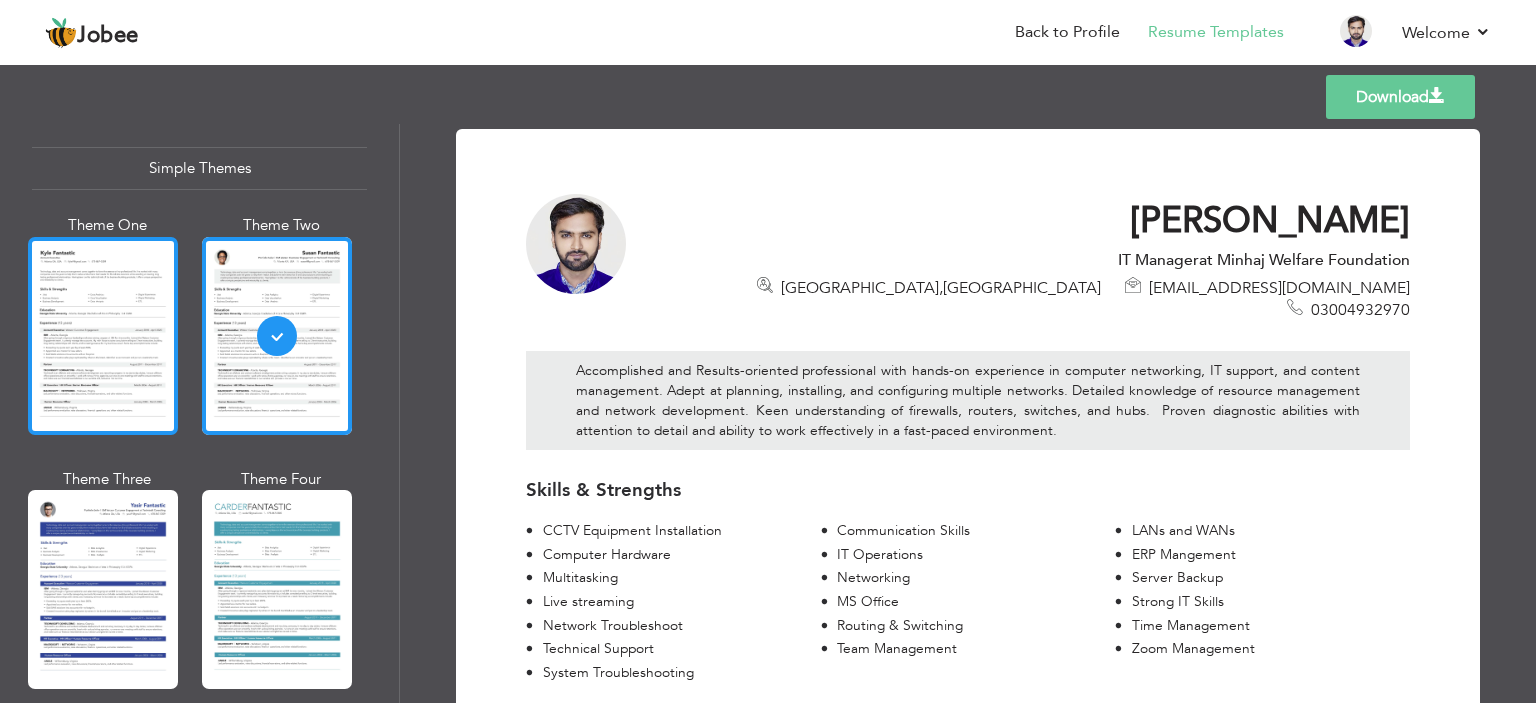 click at bounding box center [103, 336] 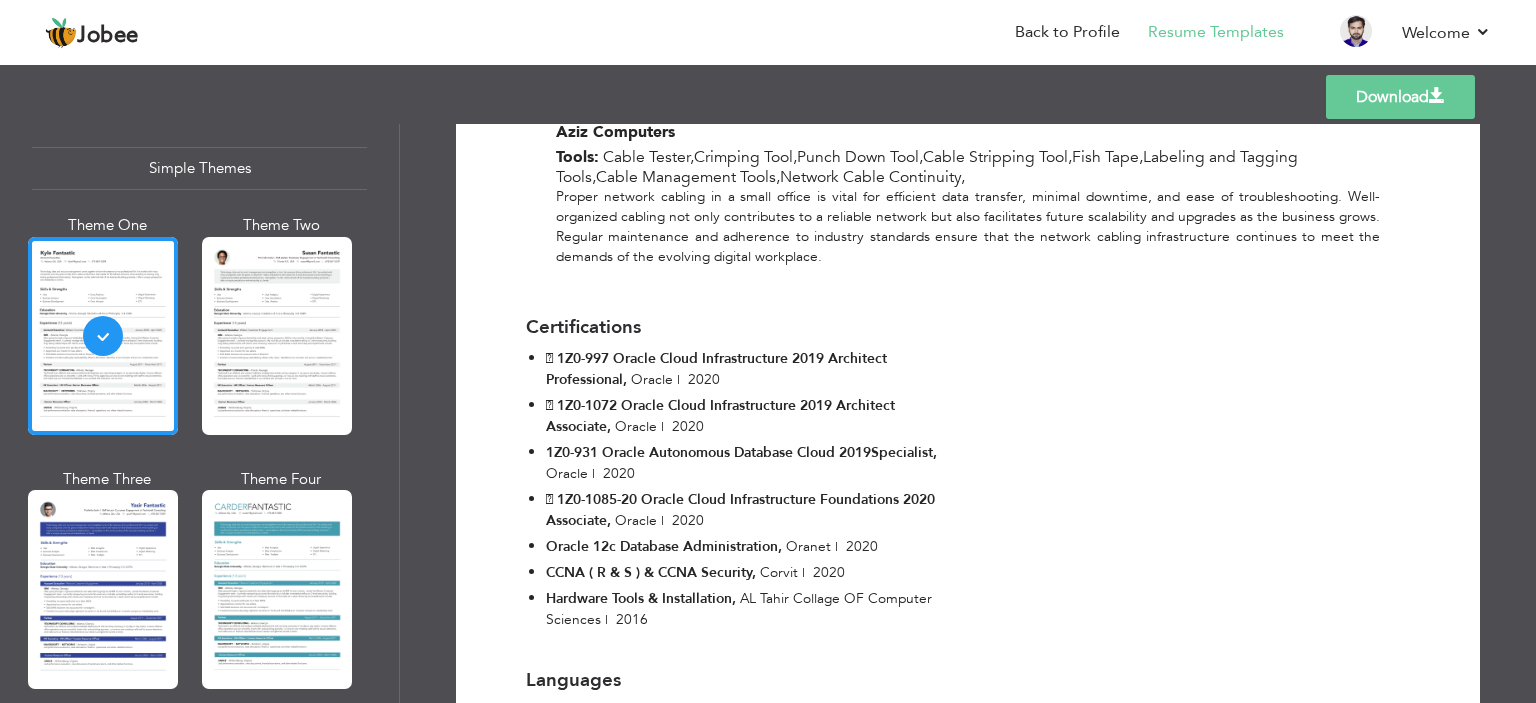 scroll, scrollTop: 2354, scrollLeft: 0, axis: vertical 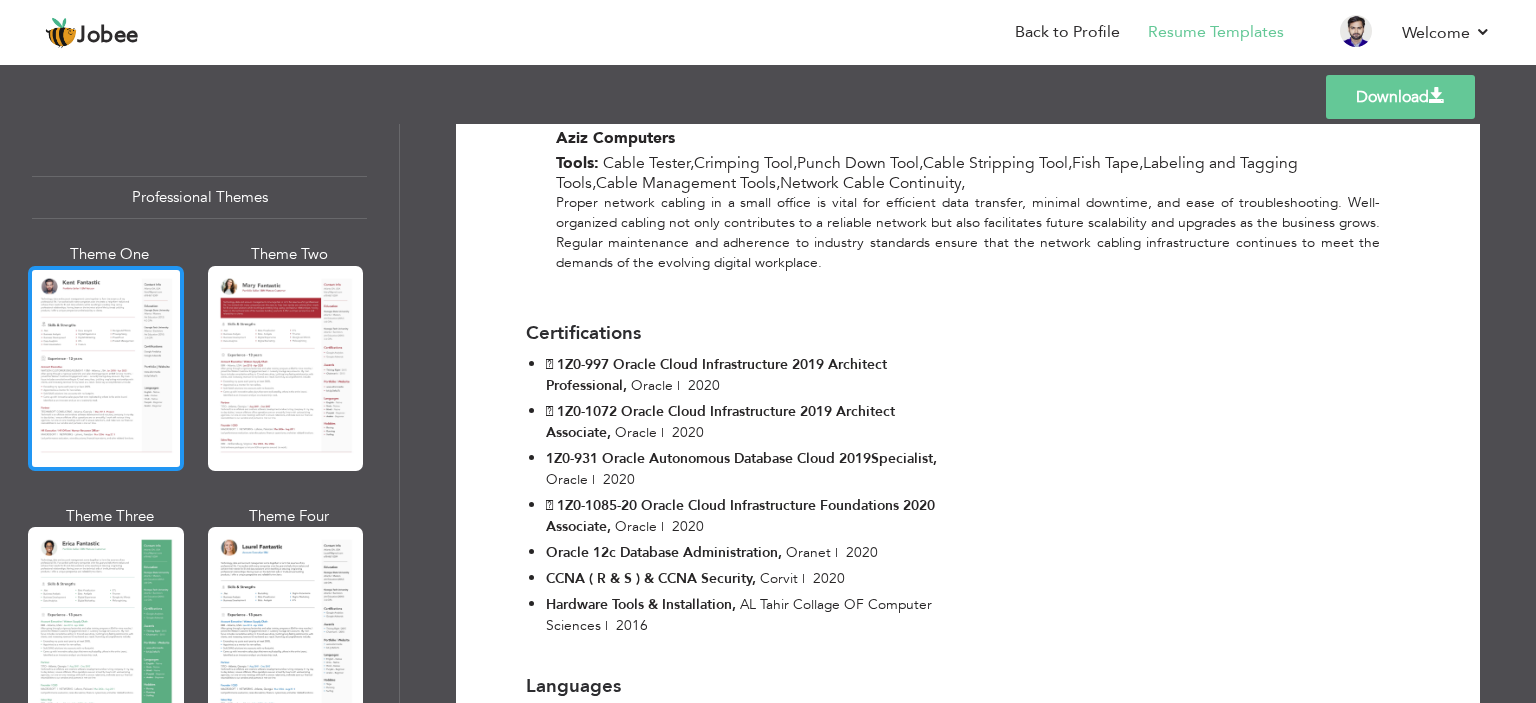 click at bounding box center [106, 368] 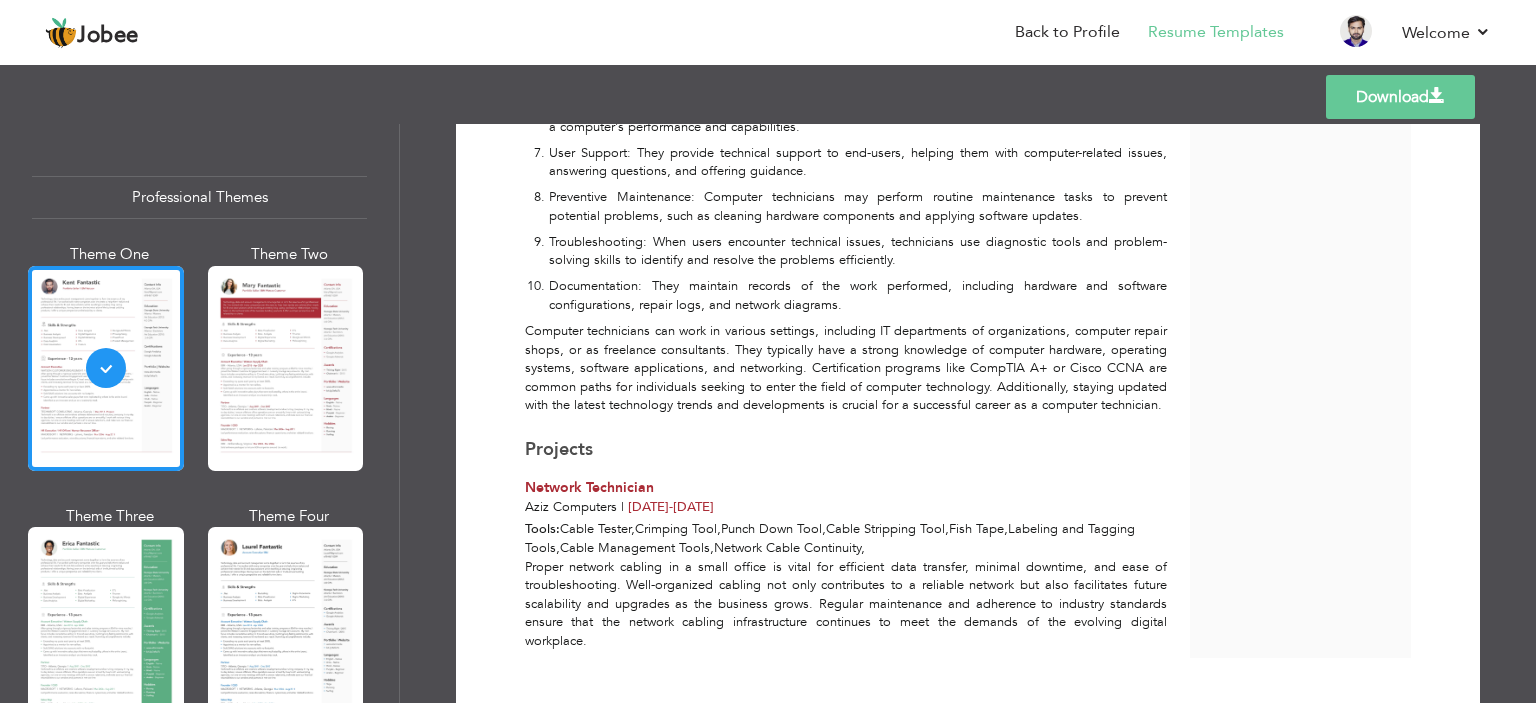 scroll, scrollTop: 1627, scrollLeft: 0, axis: vertical 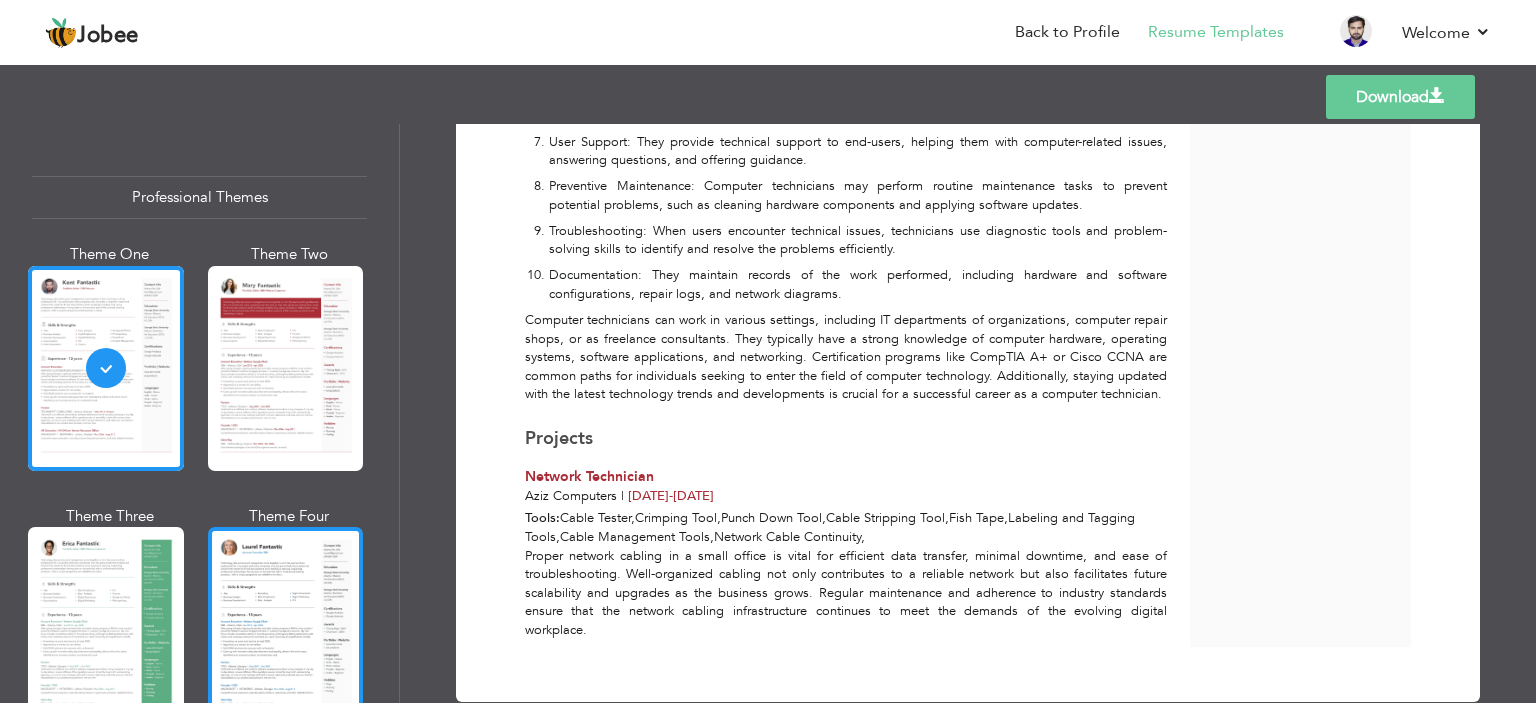 click at bounding box center (286, 629) 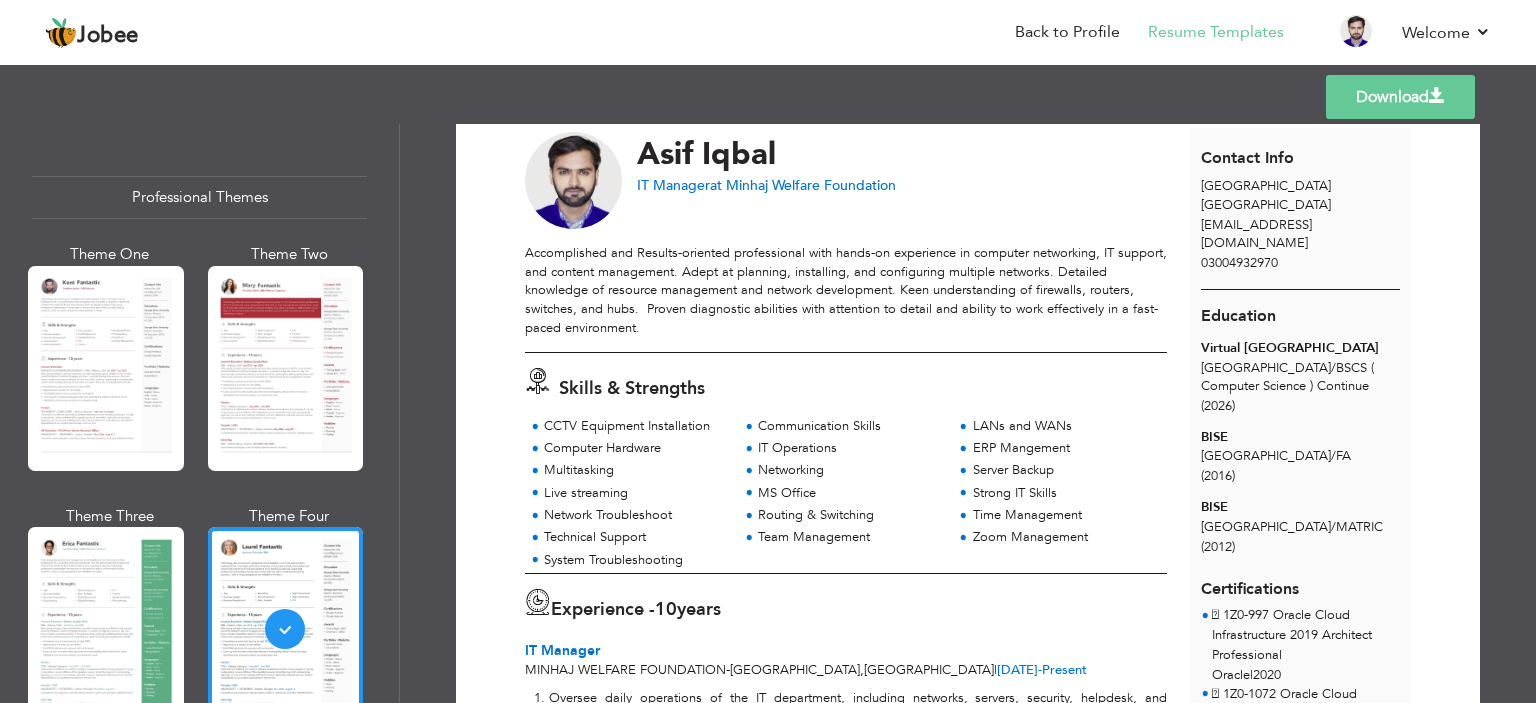 scroll, scrollTop: 0, scrollLeft: 0, axis: both 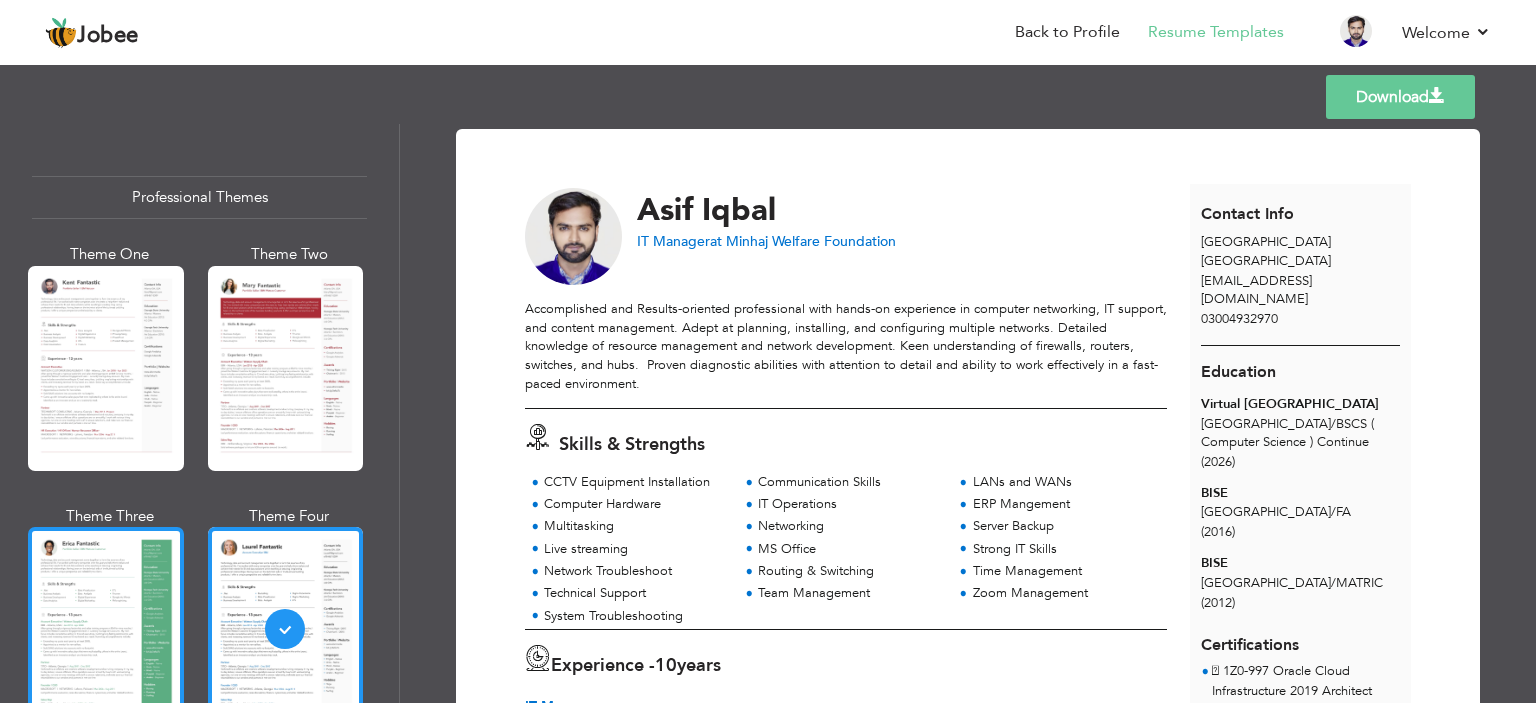 click at bounding box center [106, 629] 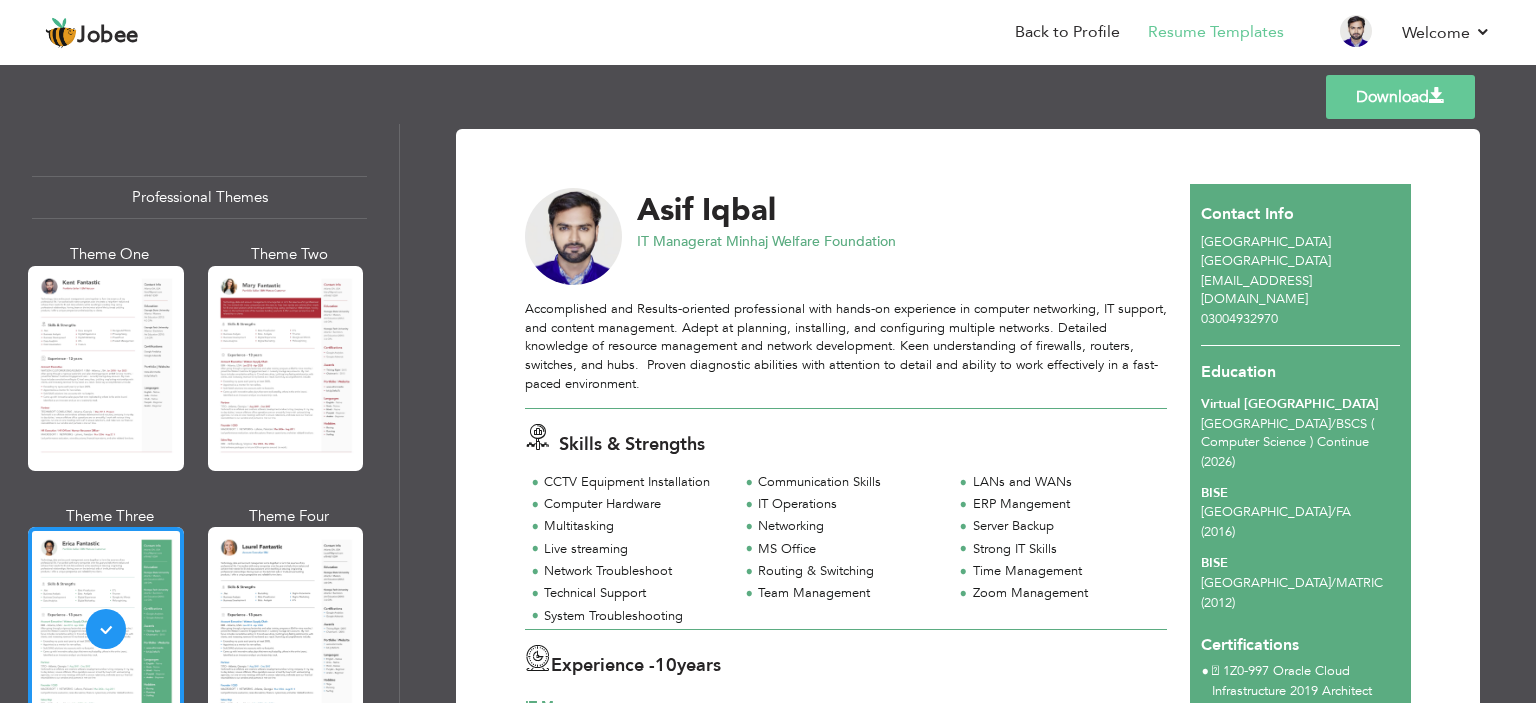 scroll, scrollTop: 0, scrollLeft: 0, axis: both 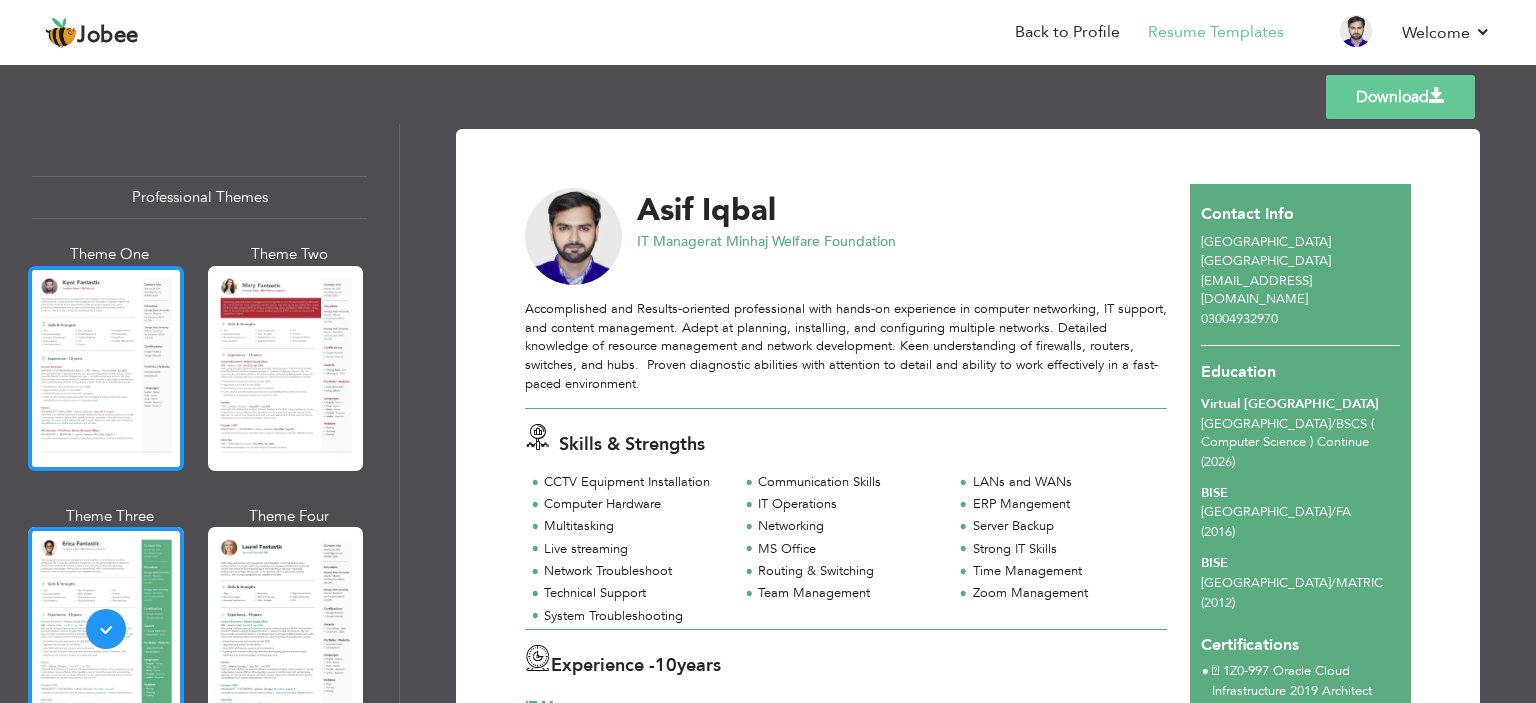 click at bounding box center [106, 368] 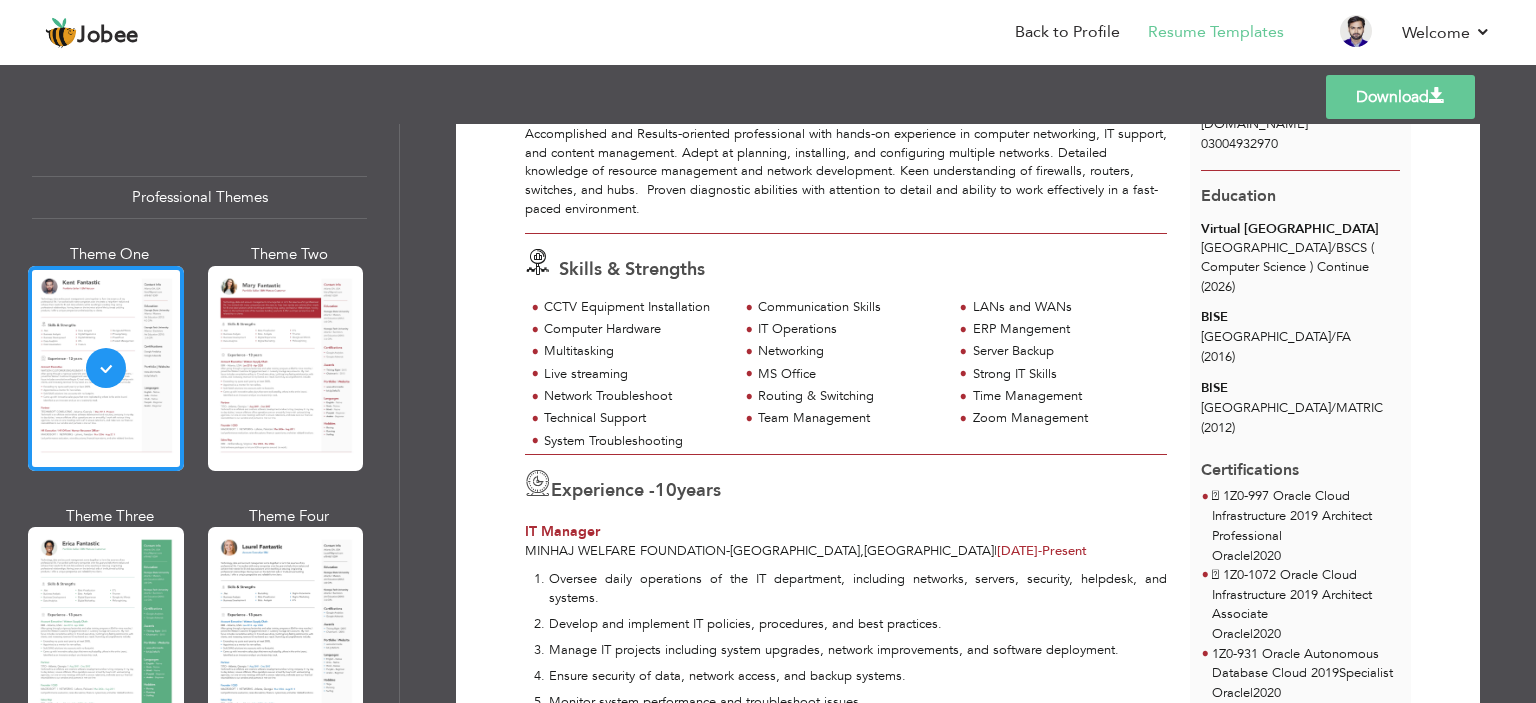 scroll, scrollTop: 176, scrollLeft: 0, axis: vertical 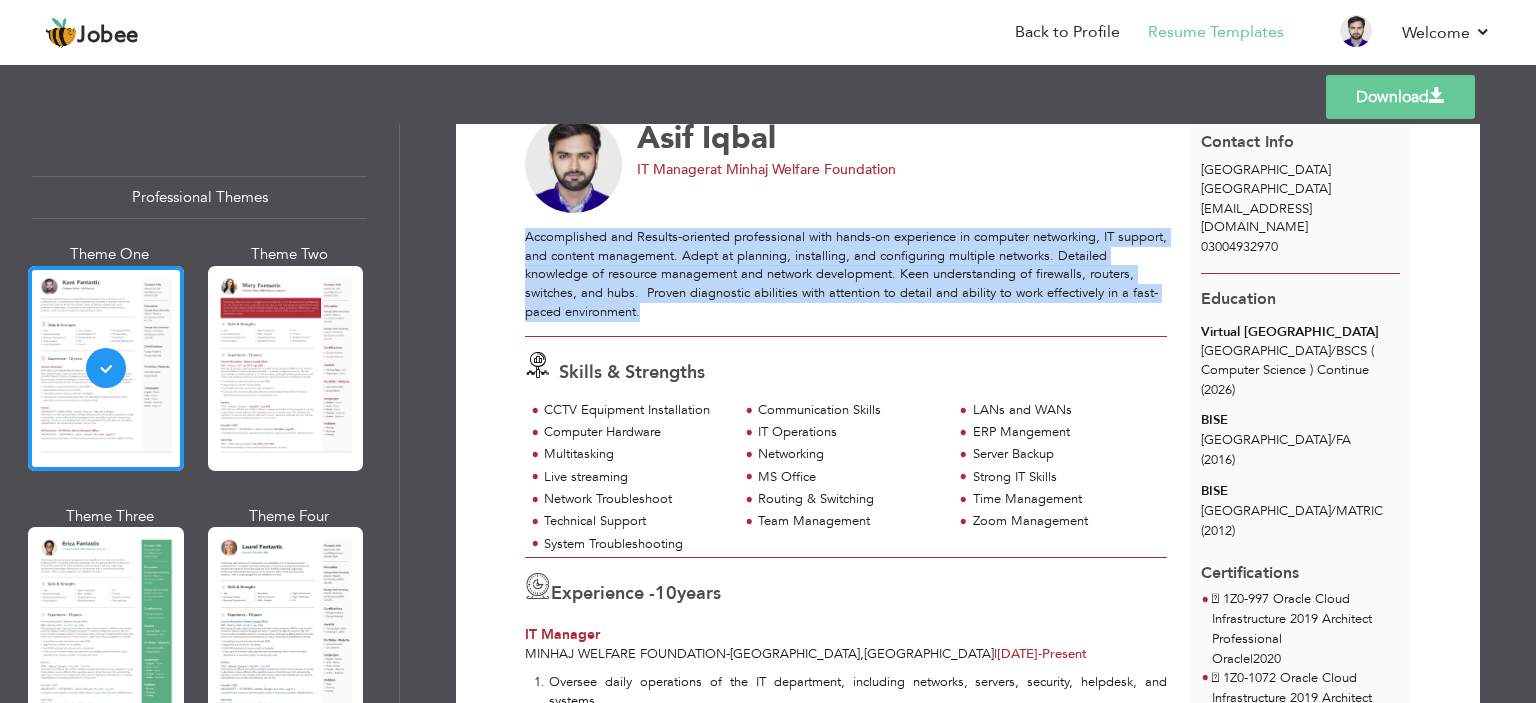 drag, startPoint x: 640, startPoint y: 207, endPoint x: 525, endPoint y: 241, distance: 119.92081 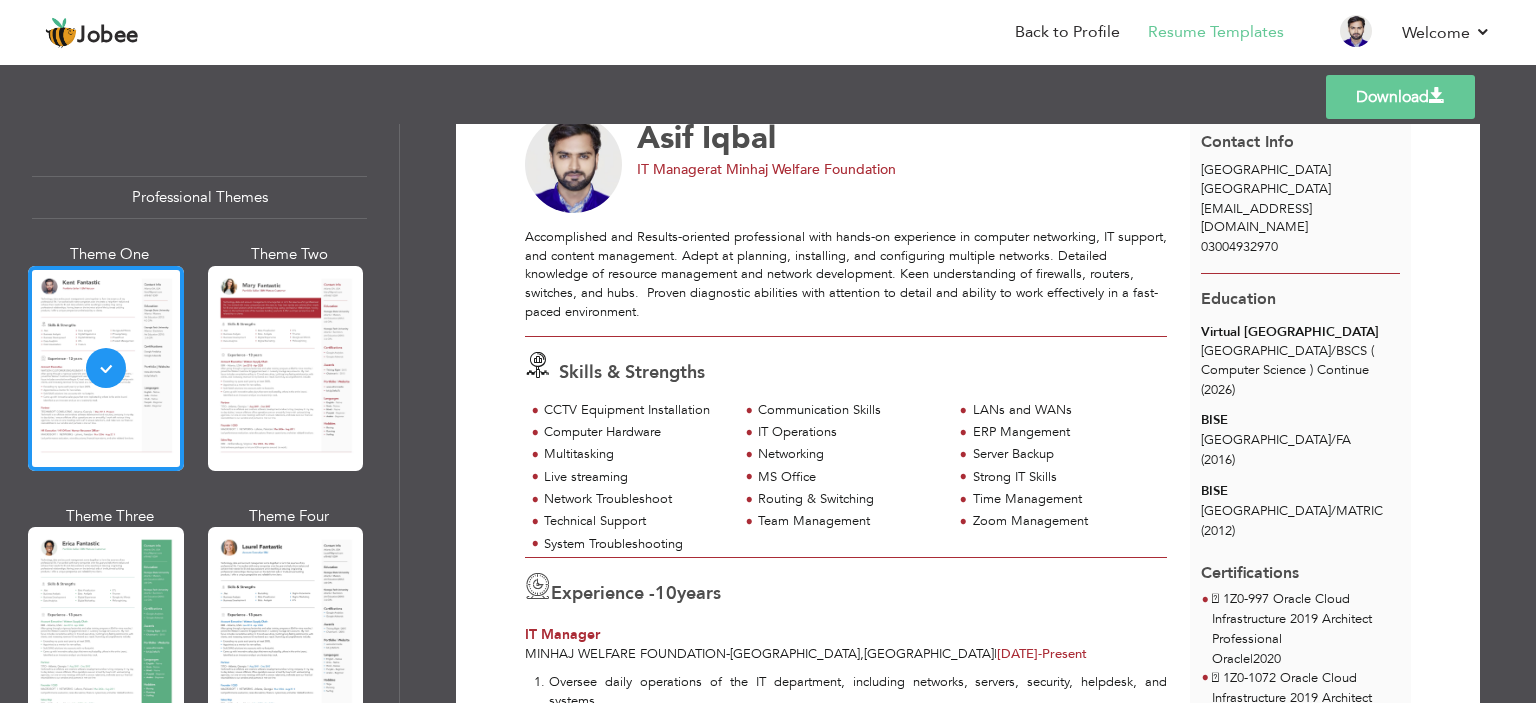 click on "Accomplished and Results-oriented professional with hands-on experience in computer networking, IT support, and content management. Adept at planning, installing, and configuring multiple networks. Detailed knowledge of resource management and network development. Keen understanding of firewalls, routers, switches, and hubs.  Proven diagnostic abilities with attention to detail and ability to work effectively in a fast-paced environment." at bounding box center (846, 274) 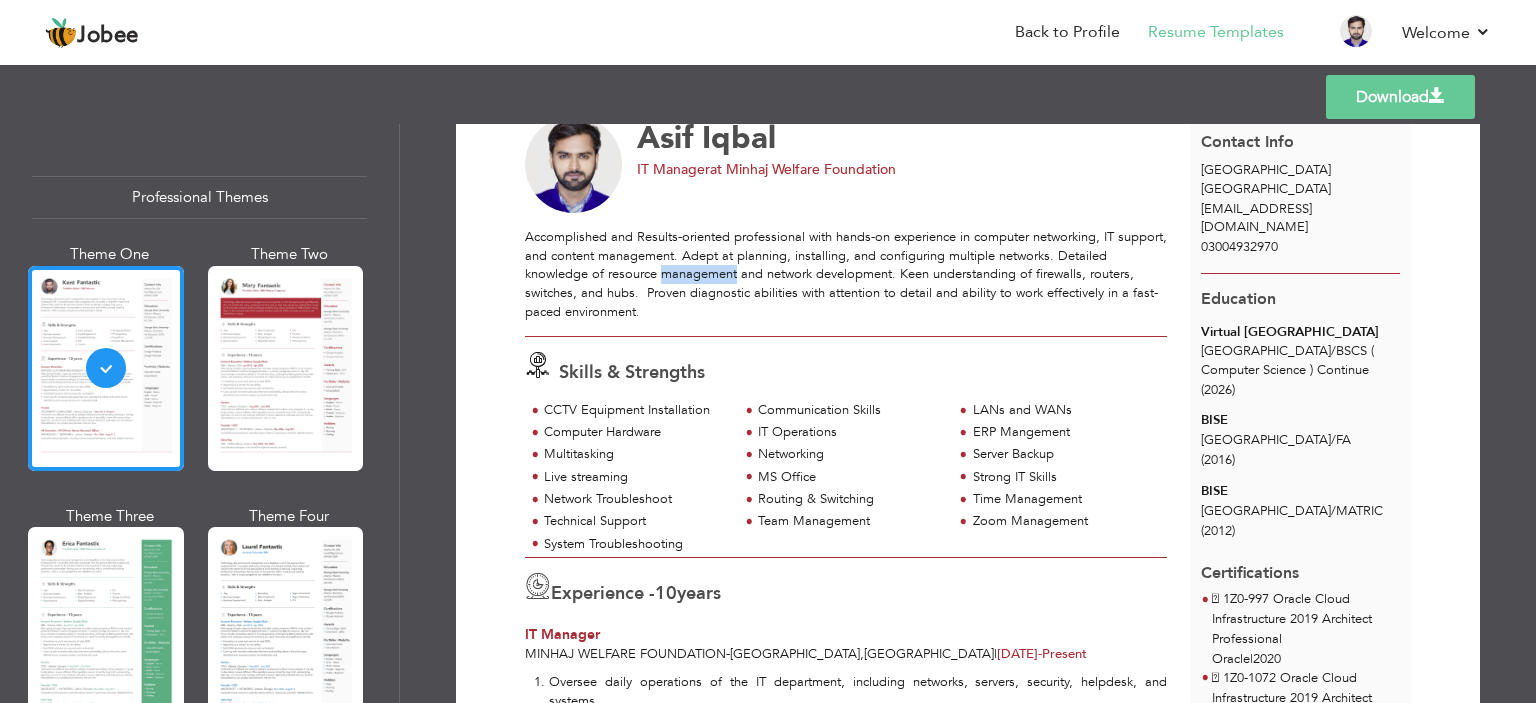 click on "Accomplished and Results-oriented professional with hands-on experience in computer networking, IT support, and content management. Adept at planning, installing, and configuring multiple networks. Detailed knowledge of resource management and network development. Keen understanding of firewalls, routers, switches, and hubs.  Proven diagnostic abilities with attention to detail and ability to work effectively in a fast-paced environment." at bounding box center (846, 274) 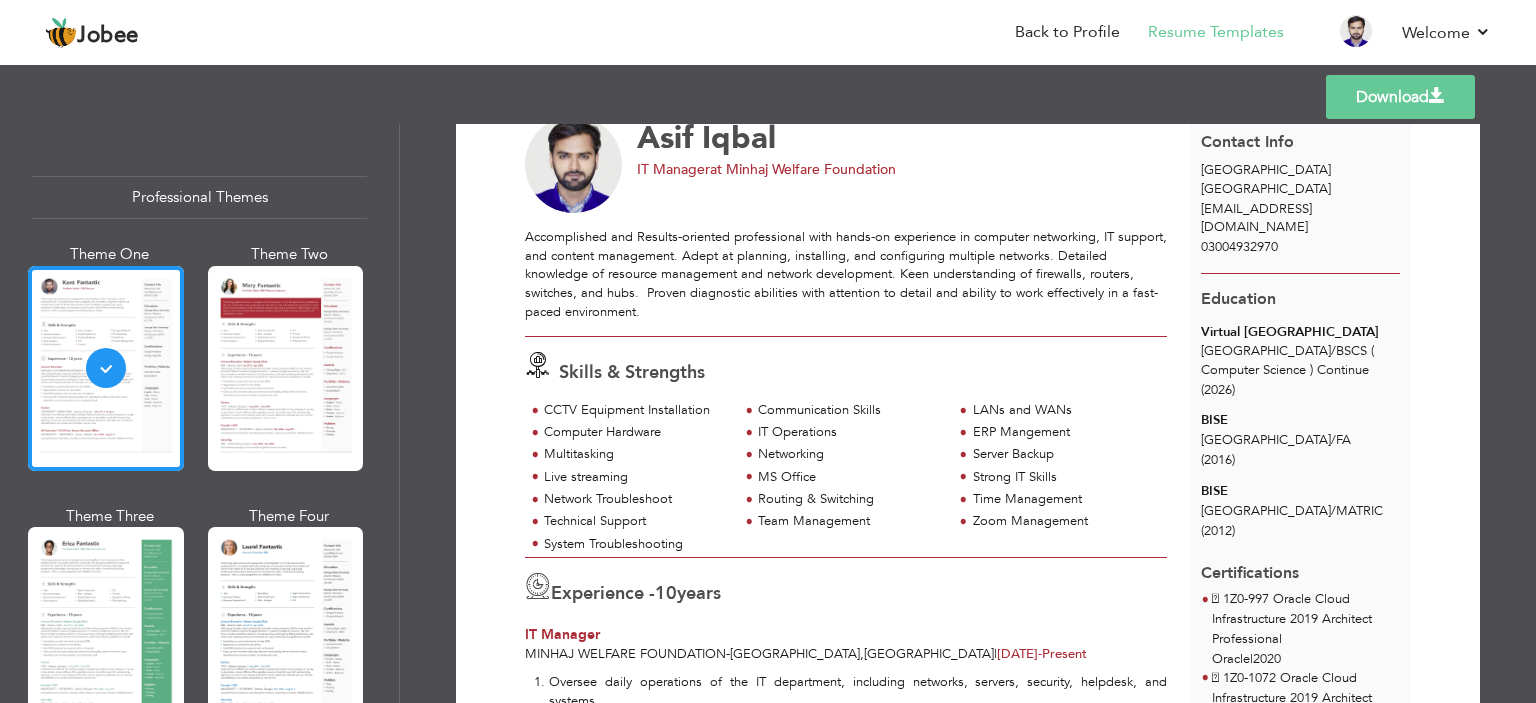 click on "Accomplished and Results-oriented professional with hands-on experience in computer networking, IT support, and content management. Adept at planning, installing, and configuring multiple networks. Detailed knowledge of resource management and network development. Keen understanding of firewalls, routers, switches, and hubs.  Proven diagnostic abilities with attention to detail and ability to work effectively in a fast-paced environment." at bounding box center (846, 274) 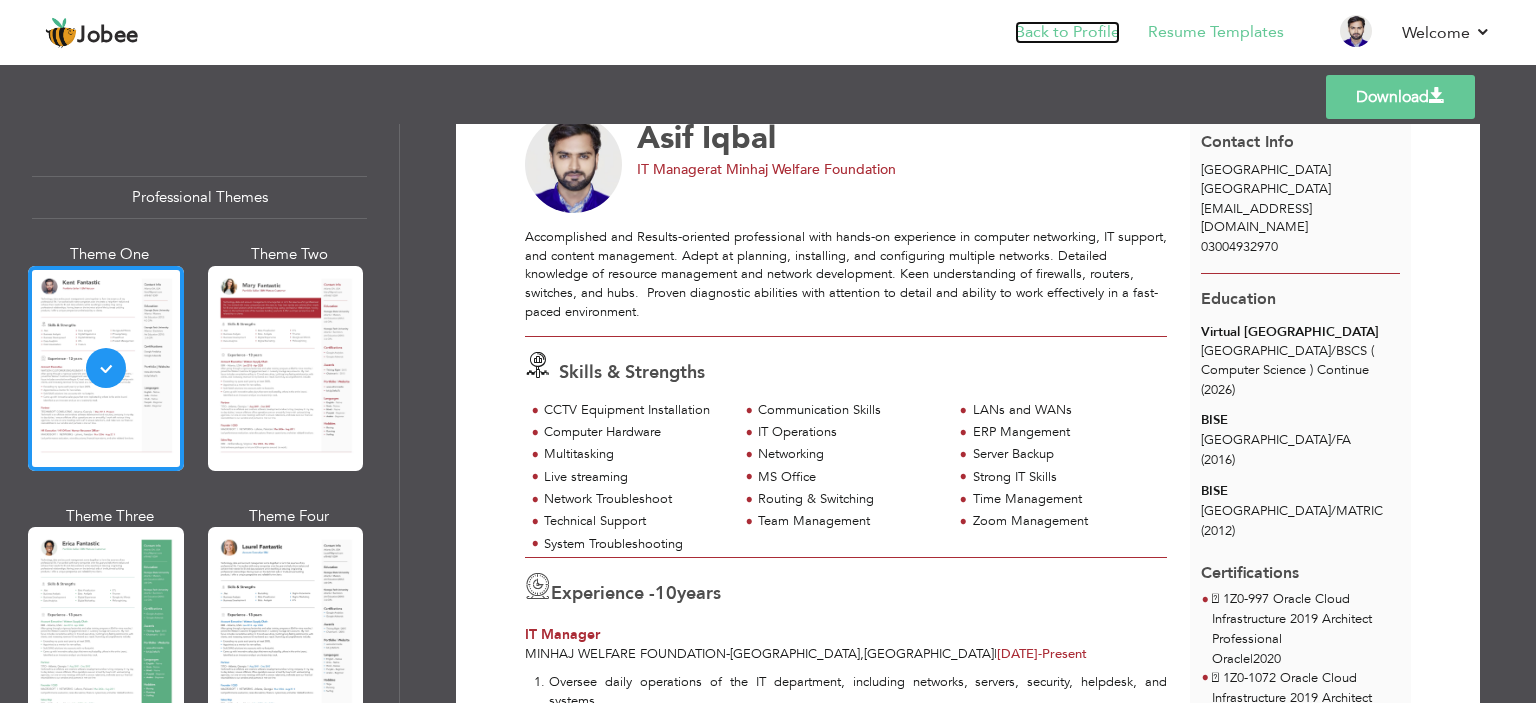 click on "Back to Profile" at bounding box center [1067, 32] 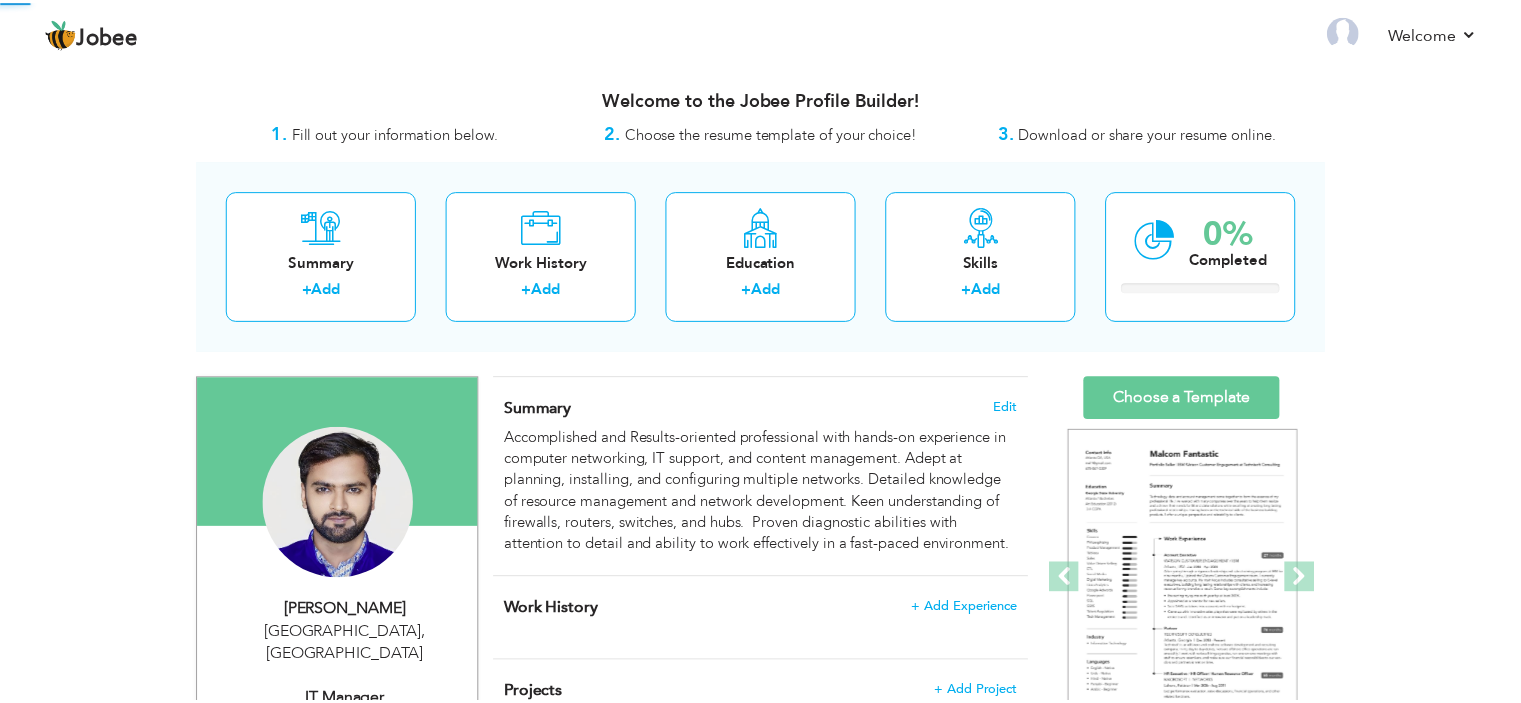 scroll, scrollTop: 0, scrollLeft: 0, axis: both 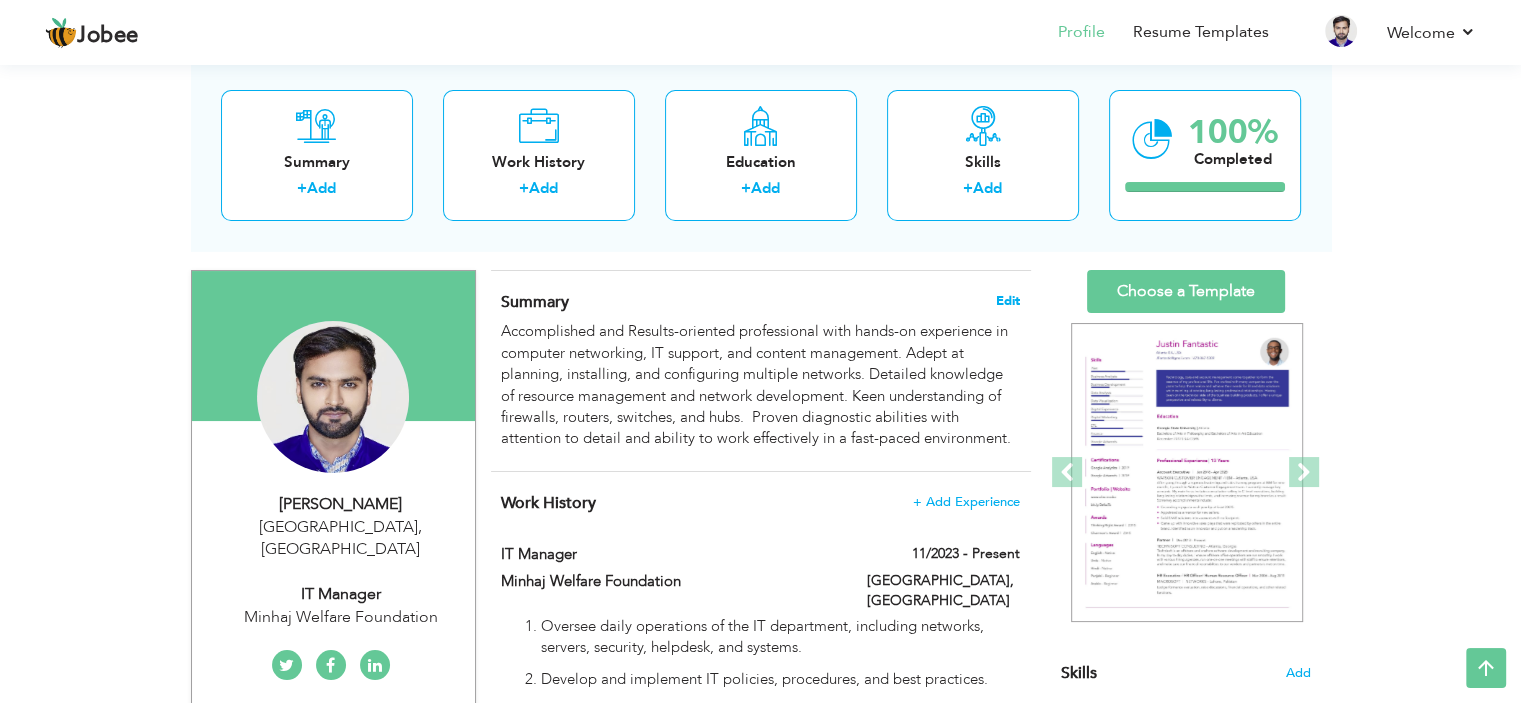 click on "Edit" at bounding box center [1008, 301] 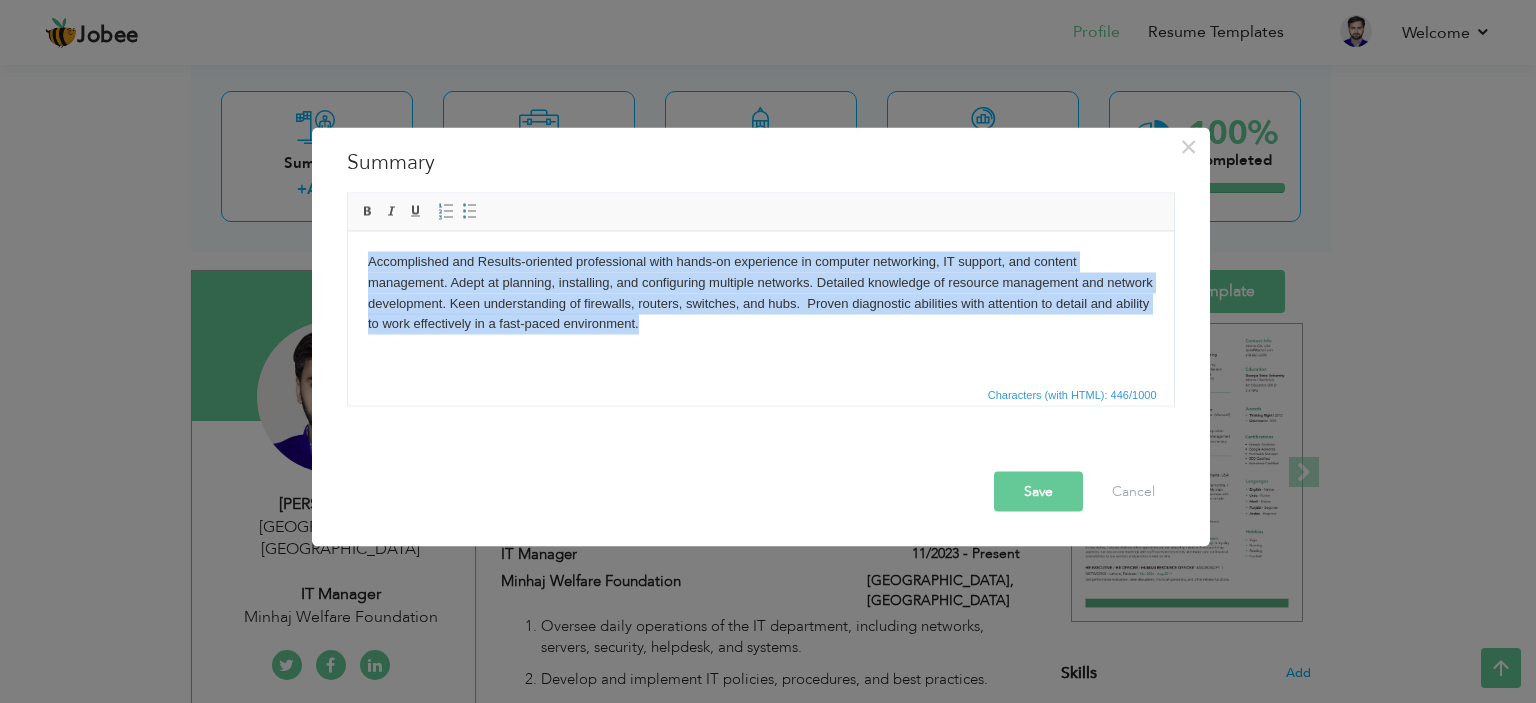 drag, startPoint x: 747, startPoint y: 319, endPoint x: 621, endPoint y: 462, distance: 190.59119 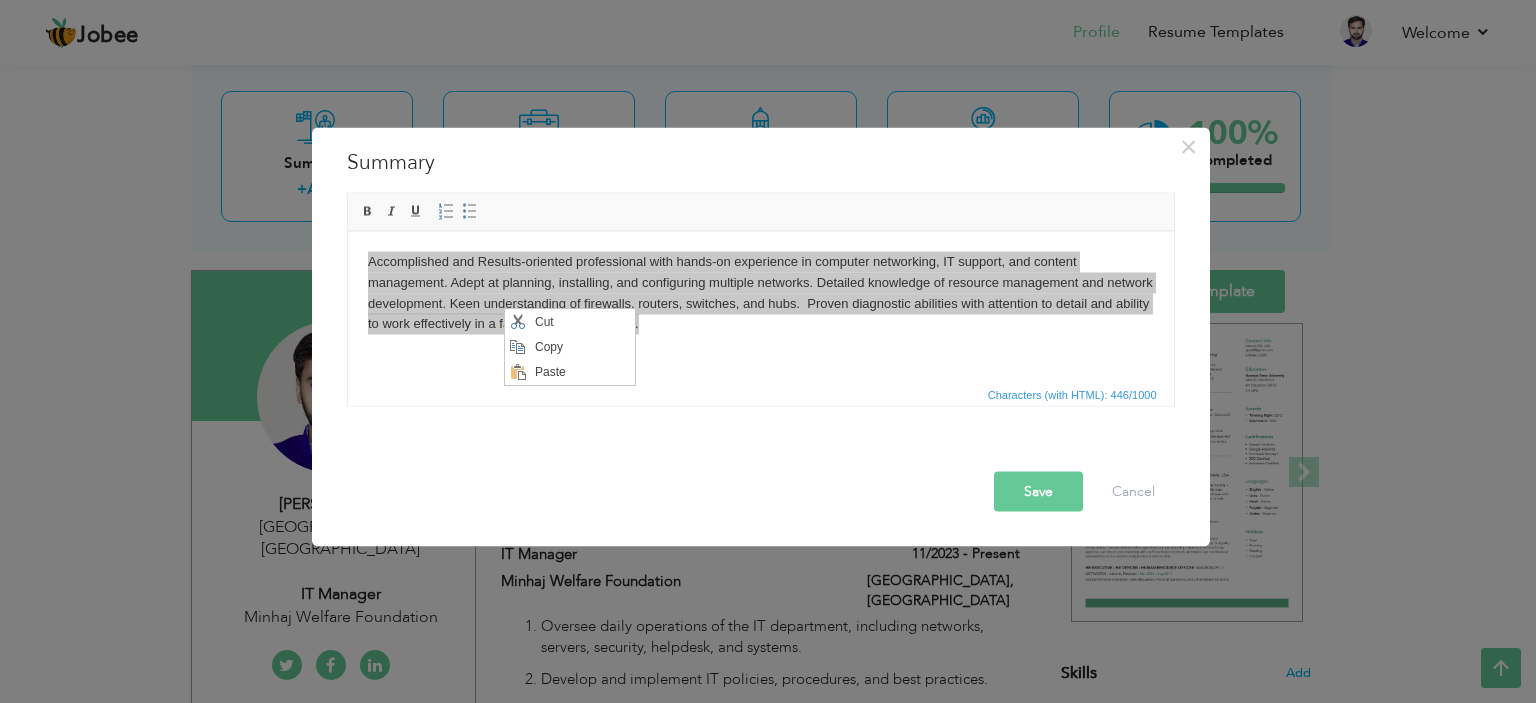 scroll, scrollTop: 0, scrollLeft: 0, axis: both 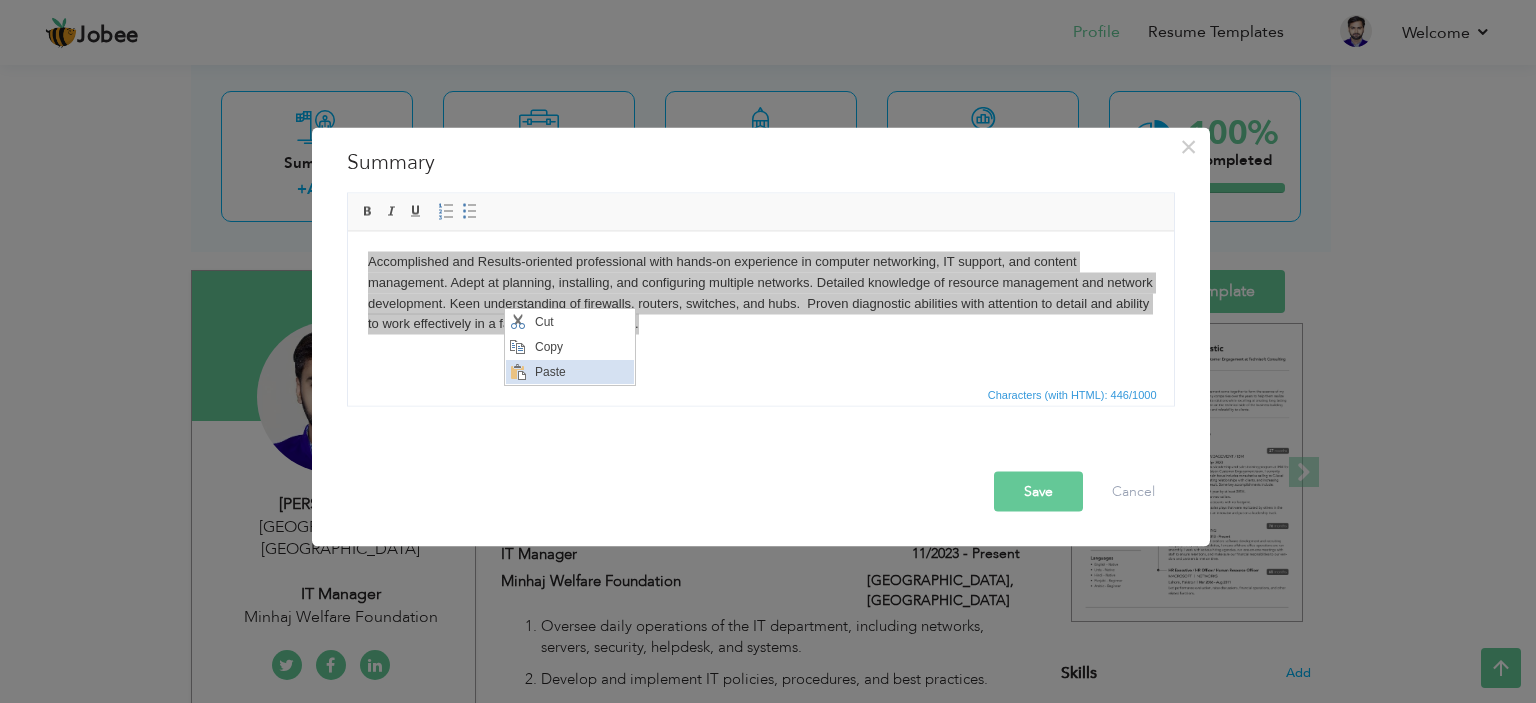 click on "Paste" at bounding box center [582, 372] 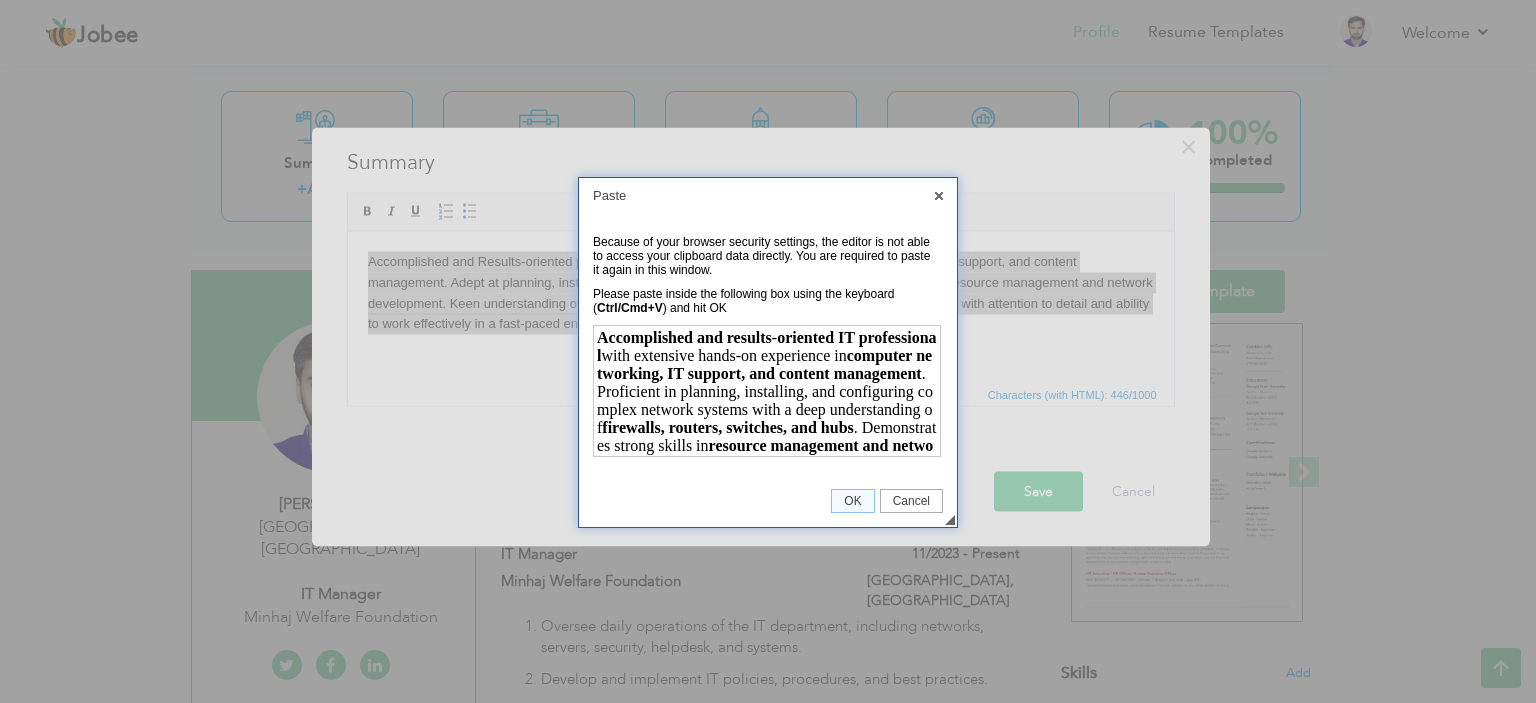 scroll, scrollTop: 92, scrollLeft: 0, axis: vertical 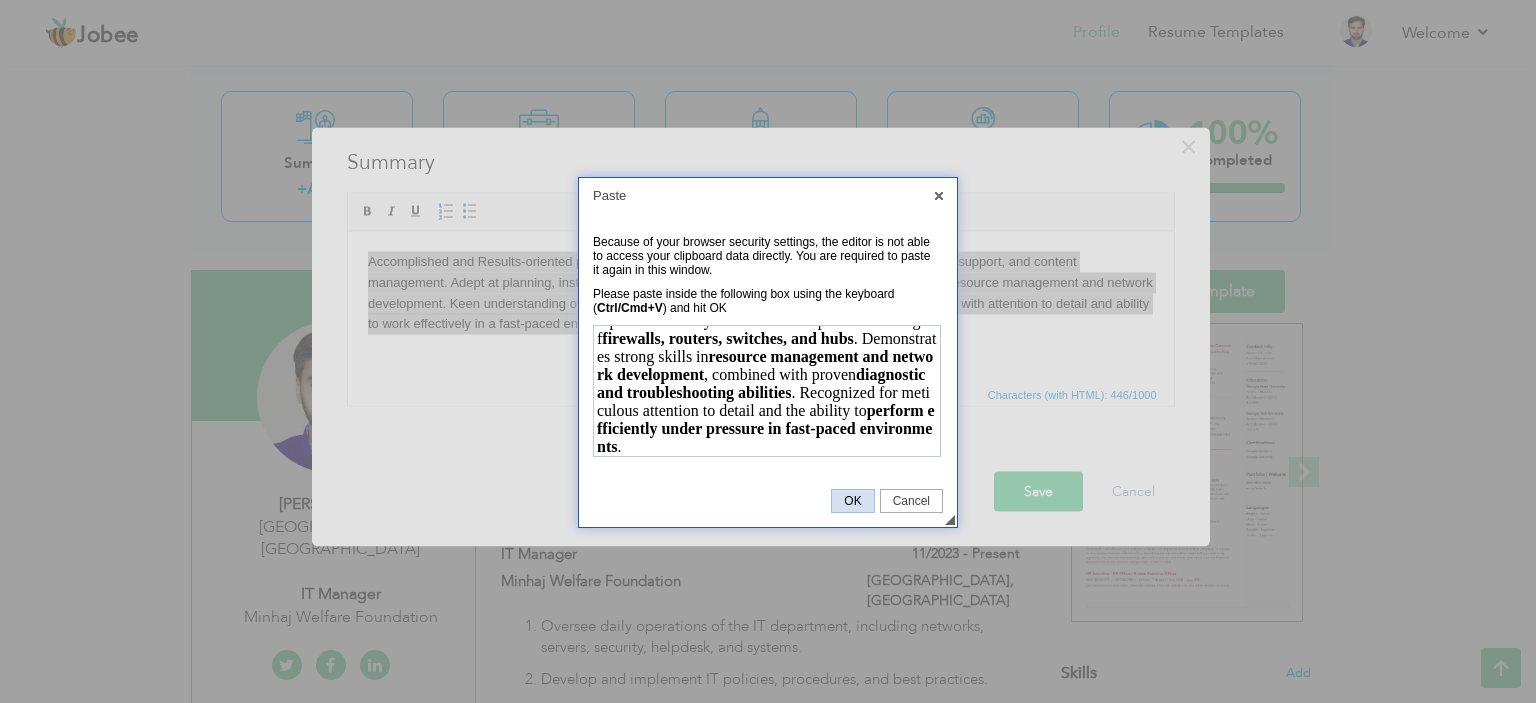 click on "OK" at bounding box center (852, 501) 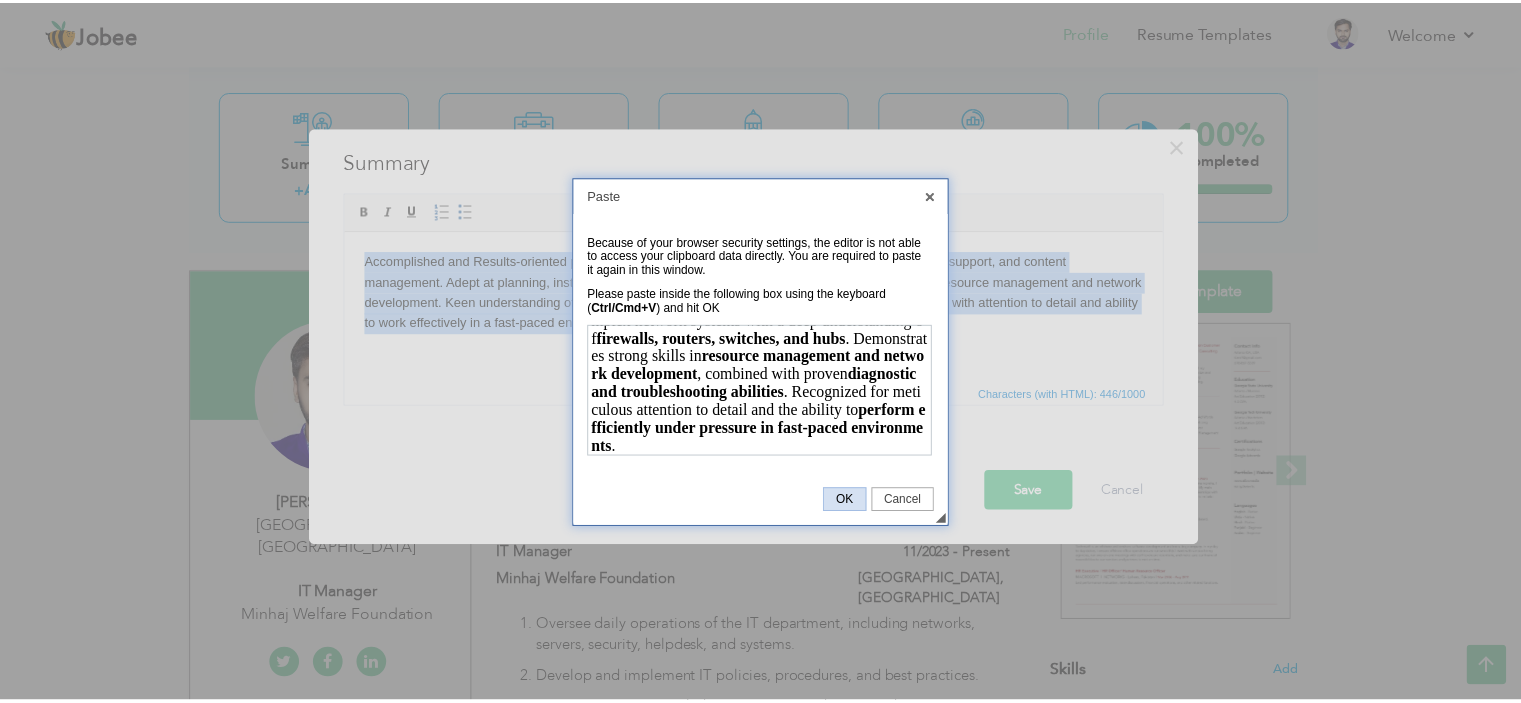 scroll, scrollTop: 0, scrollLeft: 0, axis: both 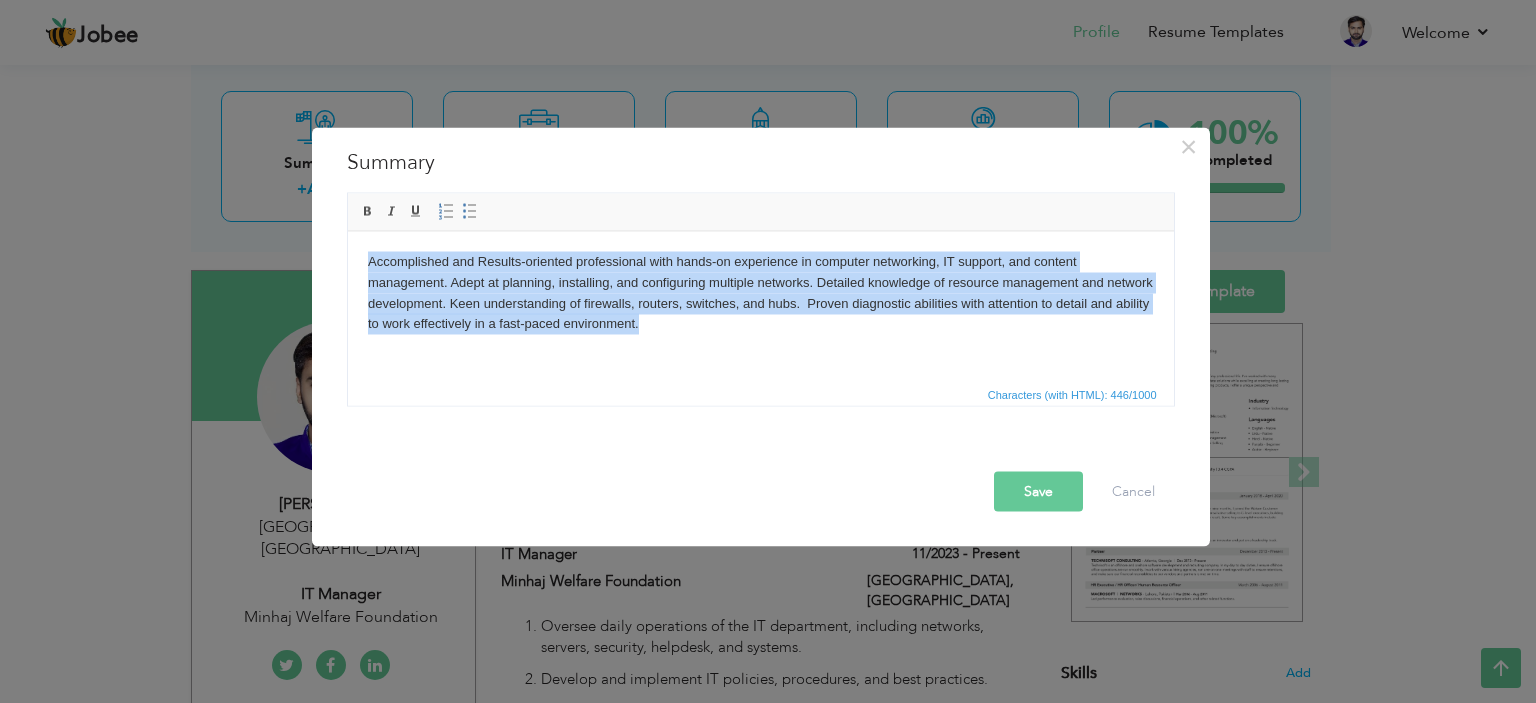 click on "Accomplished and Results-oriented professional with hands-on experience in computer networking, IT support, and content management. Adept at planning, installing, and configuring multiple networks. Detailed knowledge of resource management and network development. Keen understanding of firewalls, routers, switches, and hubs.  Proven diagnostic abilities with attention to detail and ability to work effectively in a fast-paced environment." at bounding box center [760, 292] 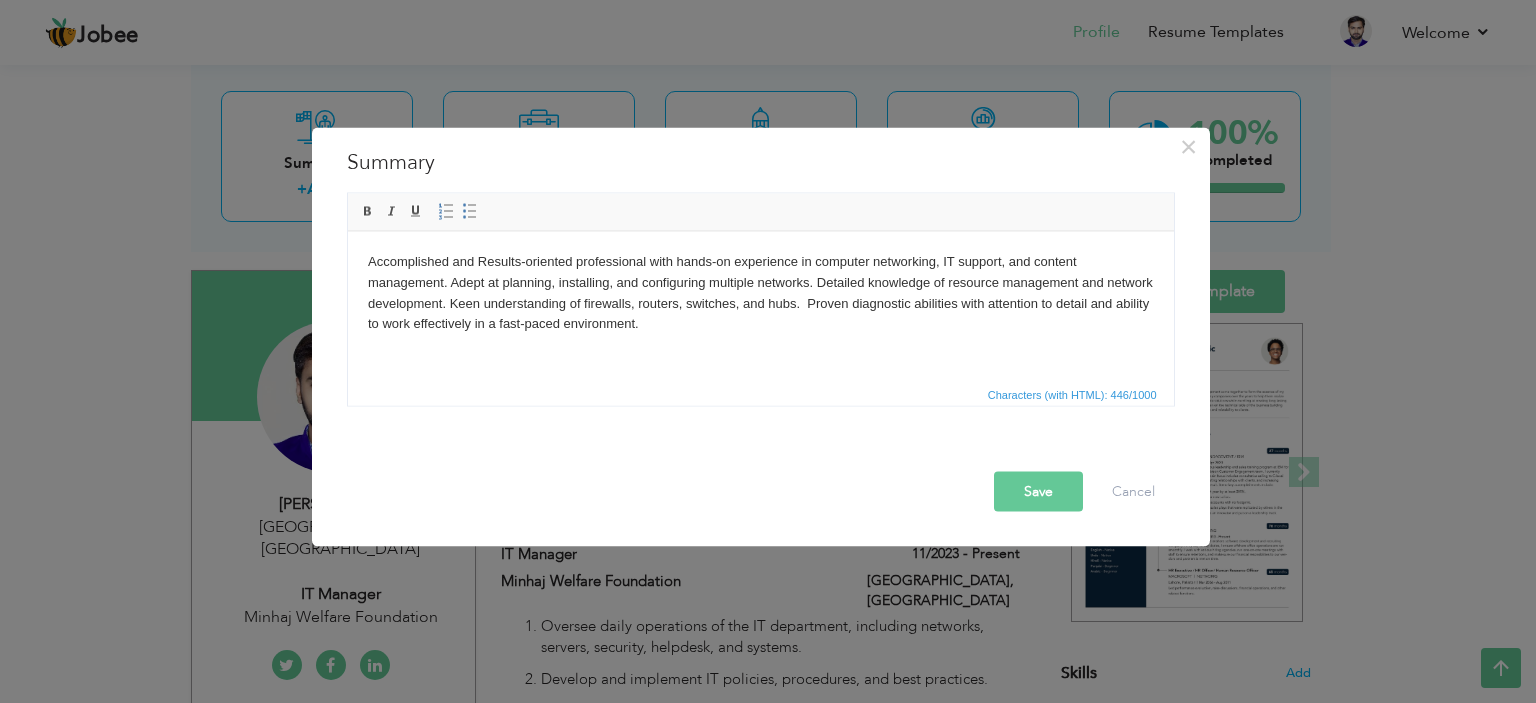 click on "Accomplished and Results-oriented professional with hands-on experience in computer networking, IT support, and content management. Adept at planning, installing, and configuring multiple networks. Detailed knowledge of resource management and network development. Keen understanding of firewalls, routers, switches, and hubs.  Proven diagnostic abilities with attention to detail and ability to work effectively in a fast-paced environment." at bounding box center [760, 292] 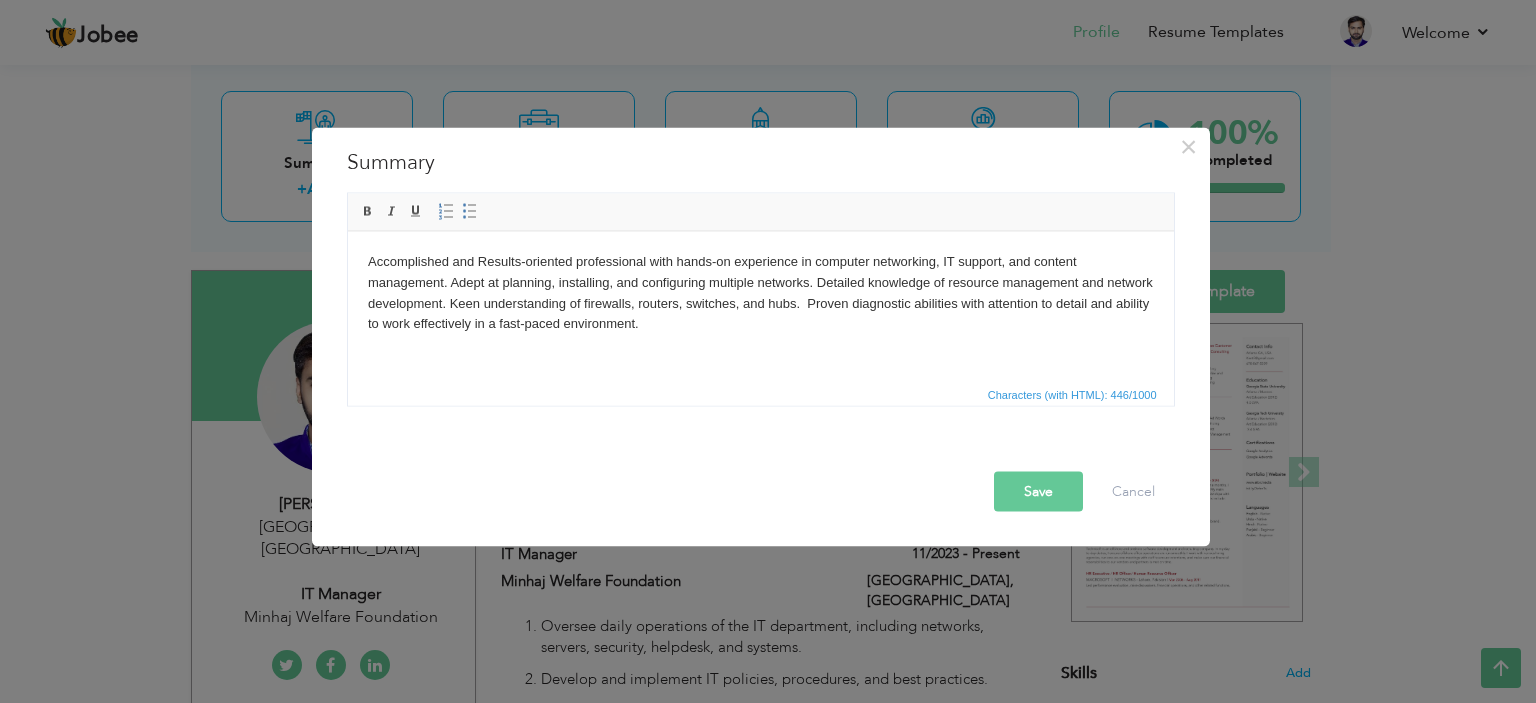 type 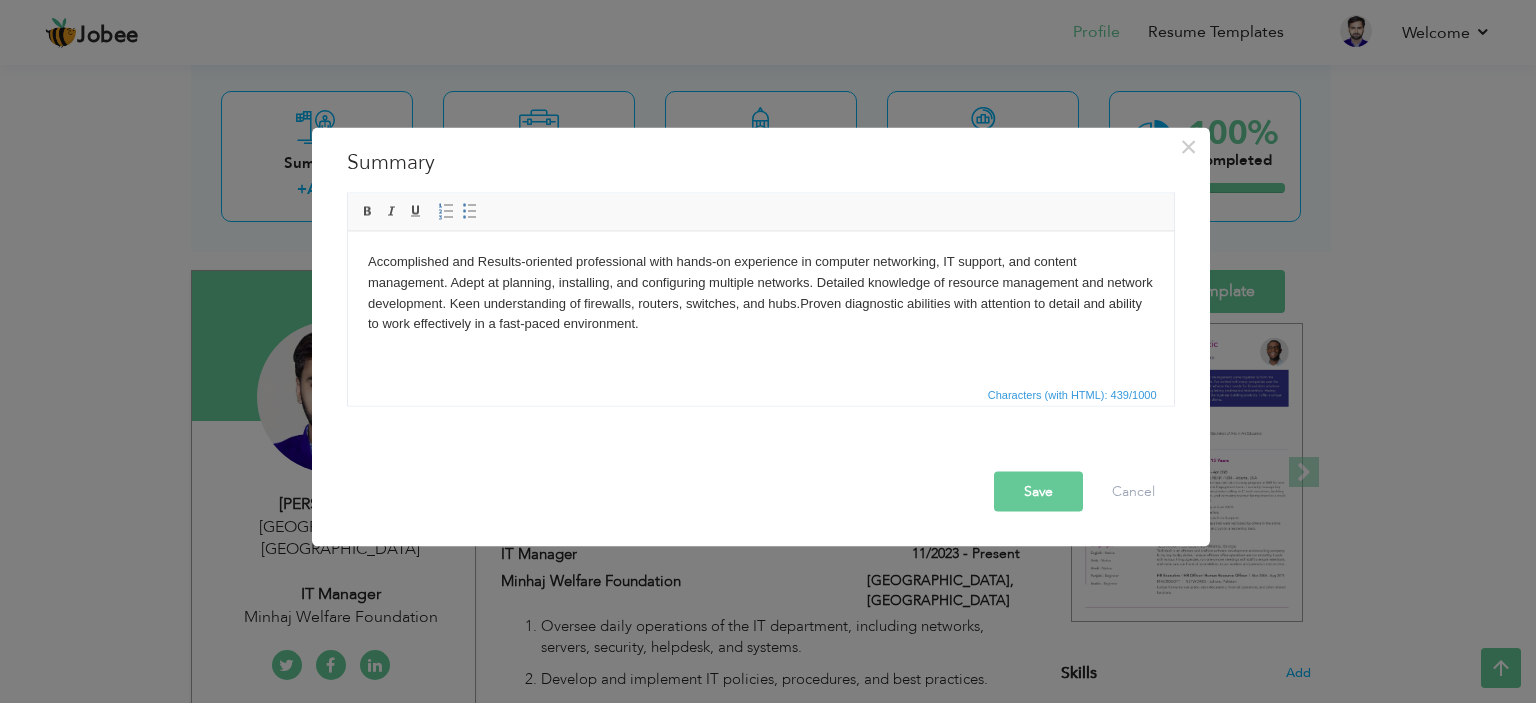 click on "Save" at bounding box center [1038, 491] 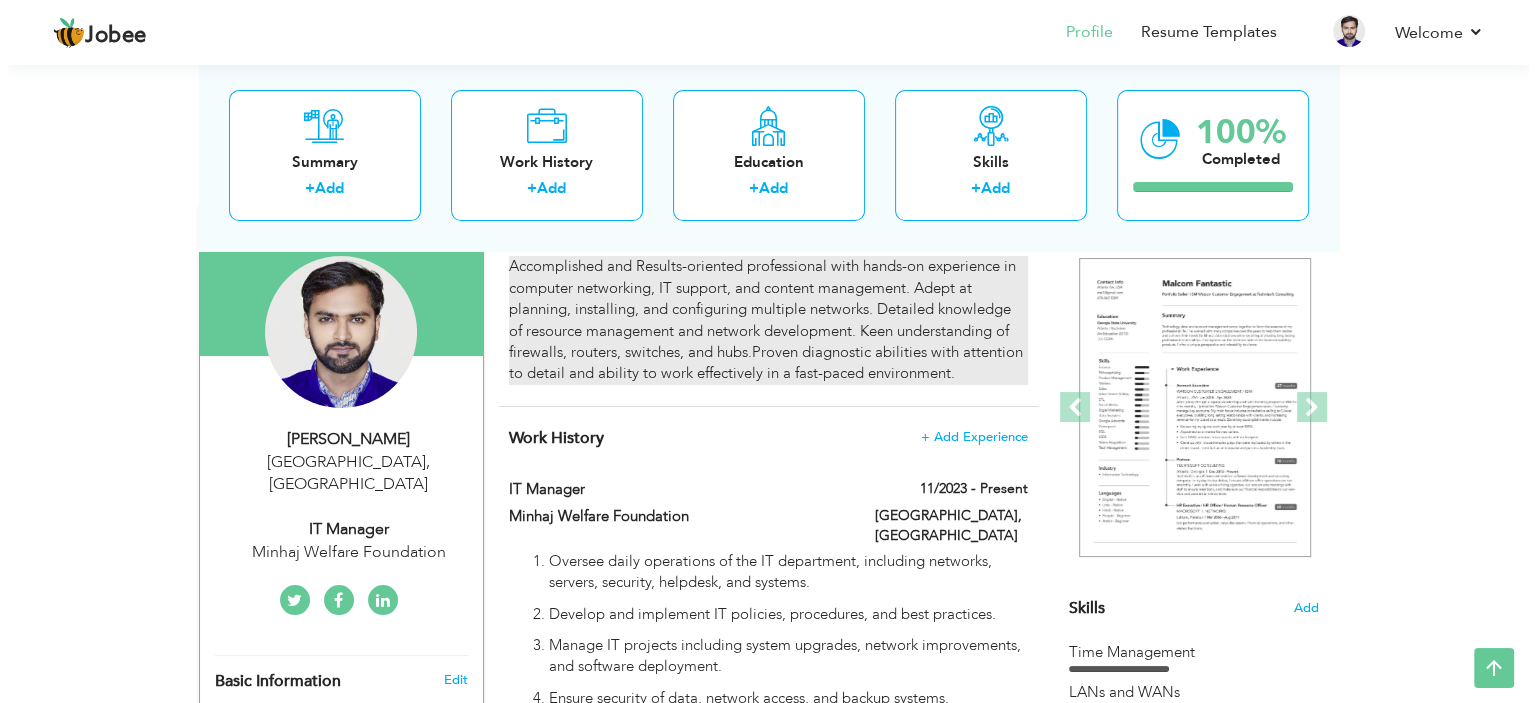 scroll, scrollTop: 158, scrollLeft: 0, axis: vertical 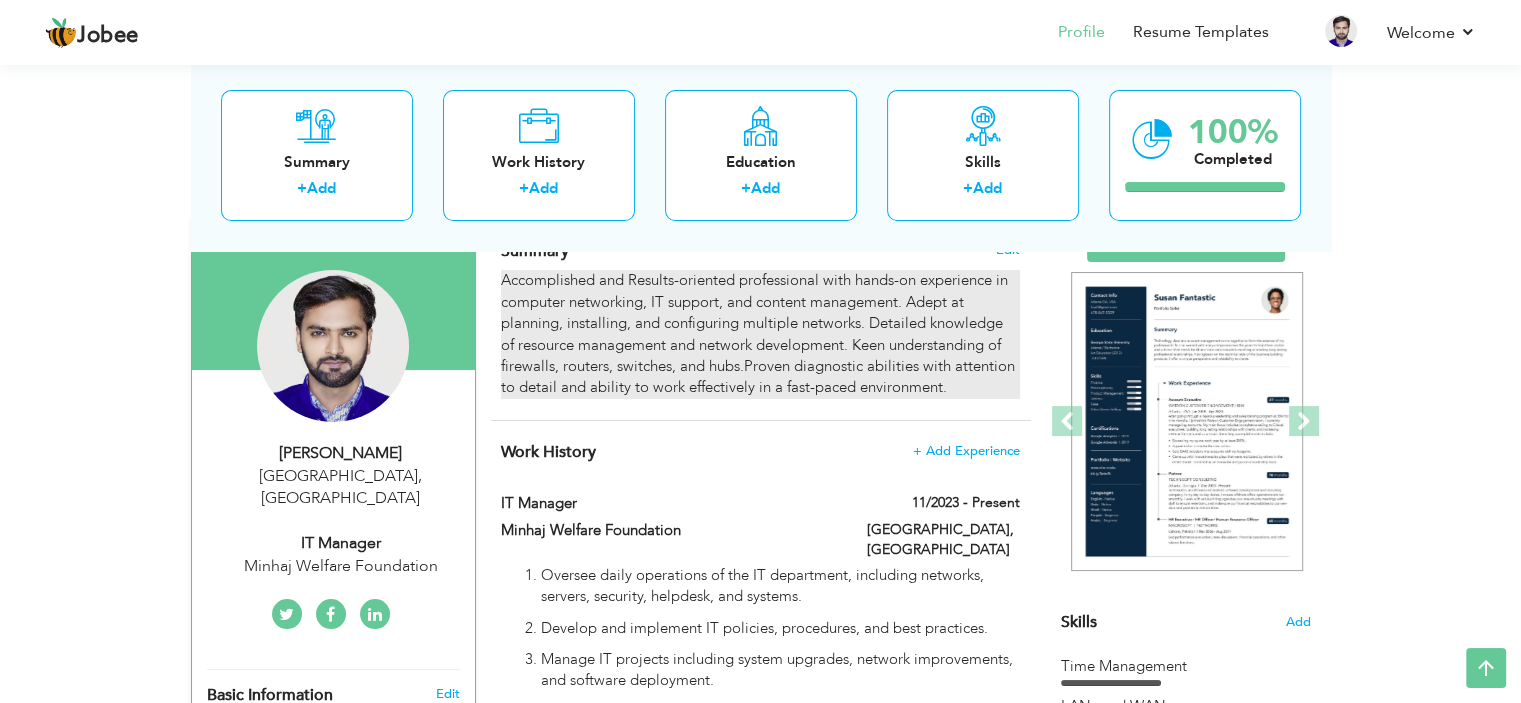 click on "Accomplished and Results-oriented professional with hands-on experience in computer networking, IT support, and content management. Adept at planning, installing, and configuring multiple networks. Detailed knowledge of resource management and network development. Keen understanding of firewalls, routers, switches, and hubs.Proven diagnostic abilities with attention to detail and ability to work effectively in a fast-paced environment." at bounding box center [760, 334] 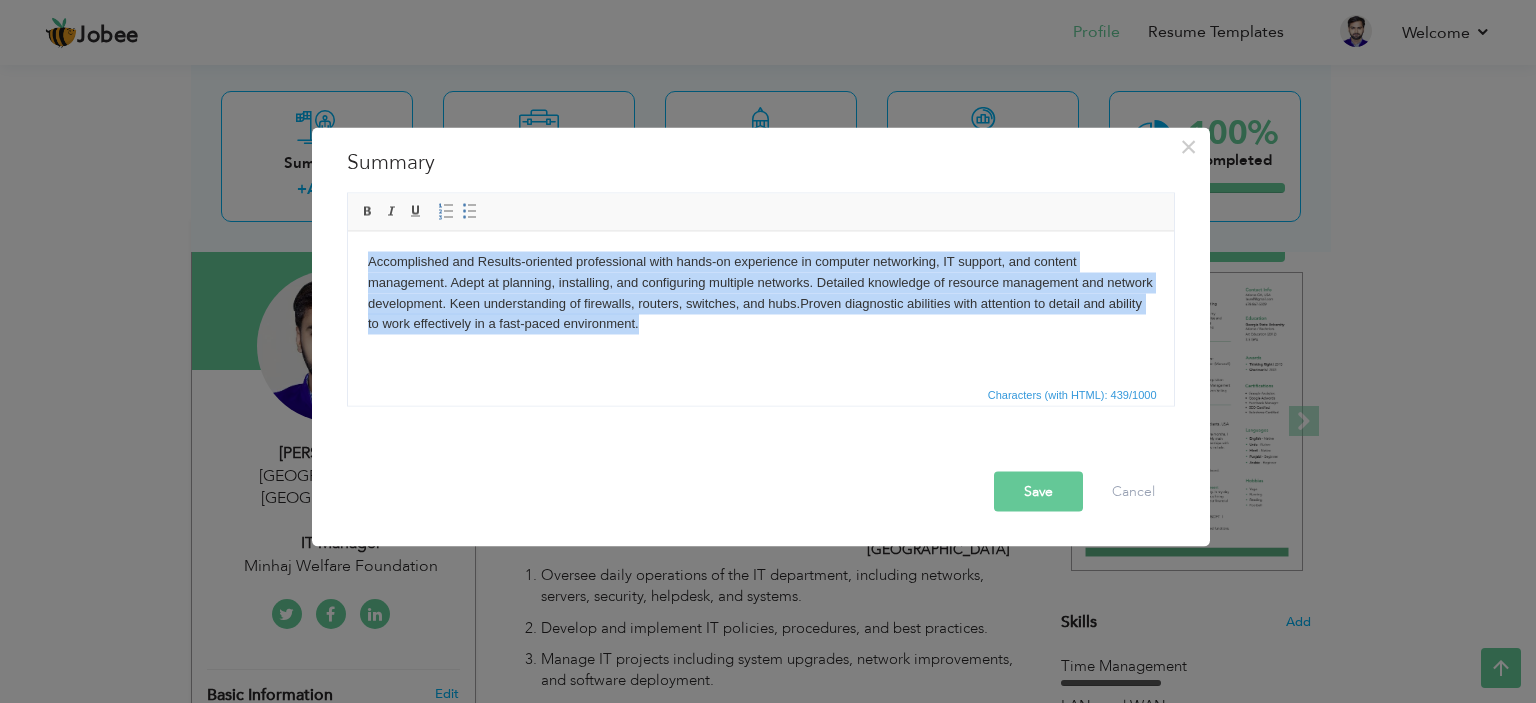 drag, startPoint x: 655, startPoint y: 328, endPoint x: 322, endPoint y: 228, distance: 347.69095 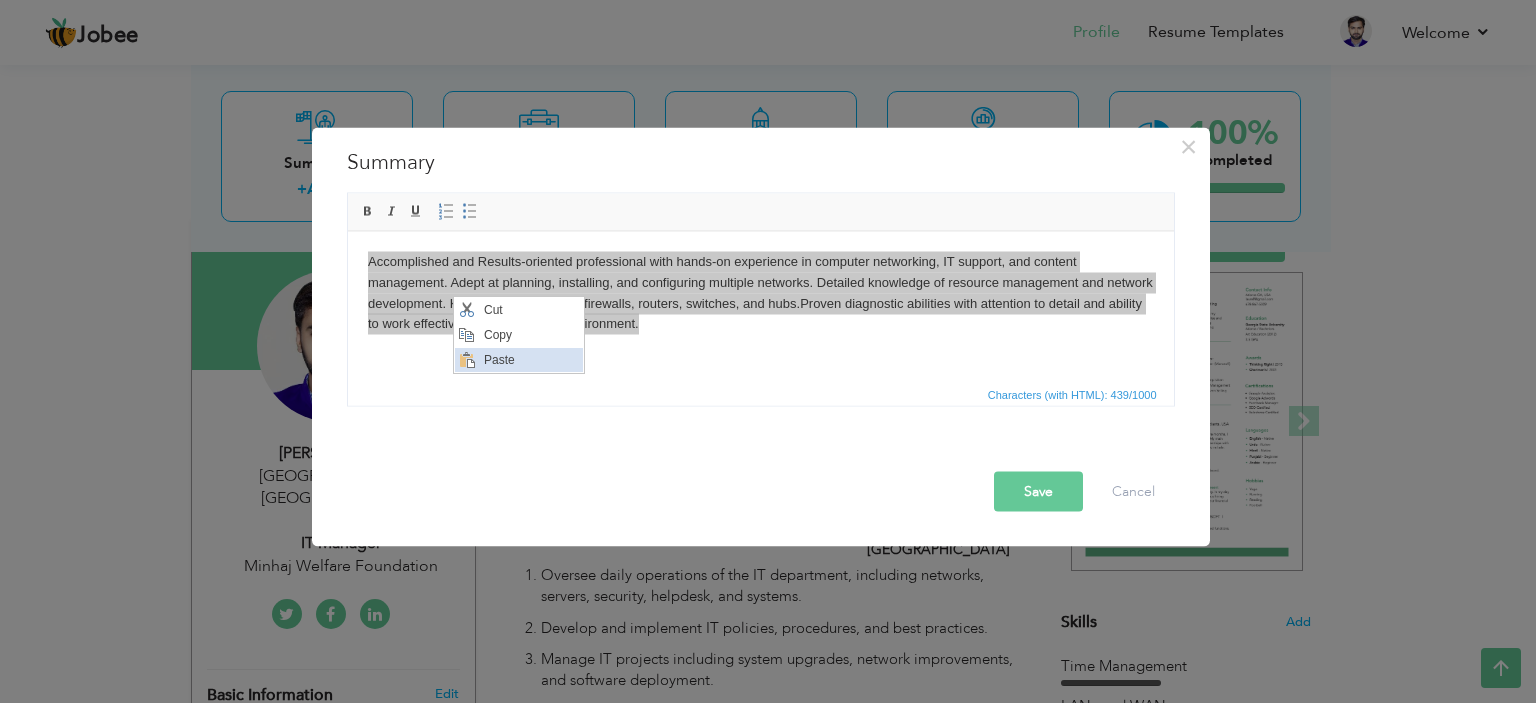 click on "Paste" at bounding box center (531, 360) 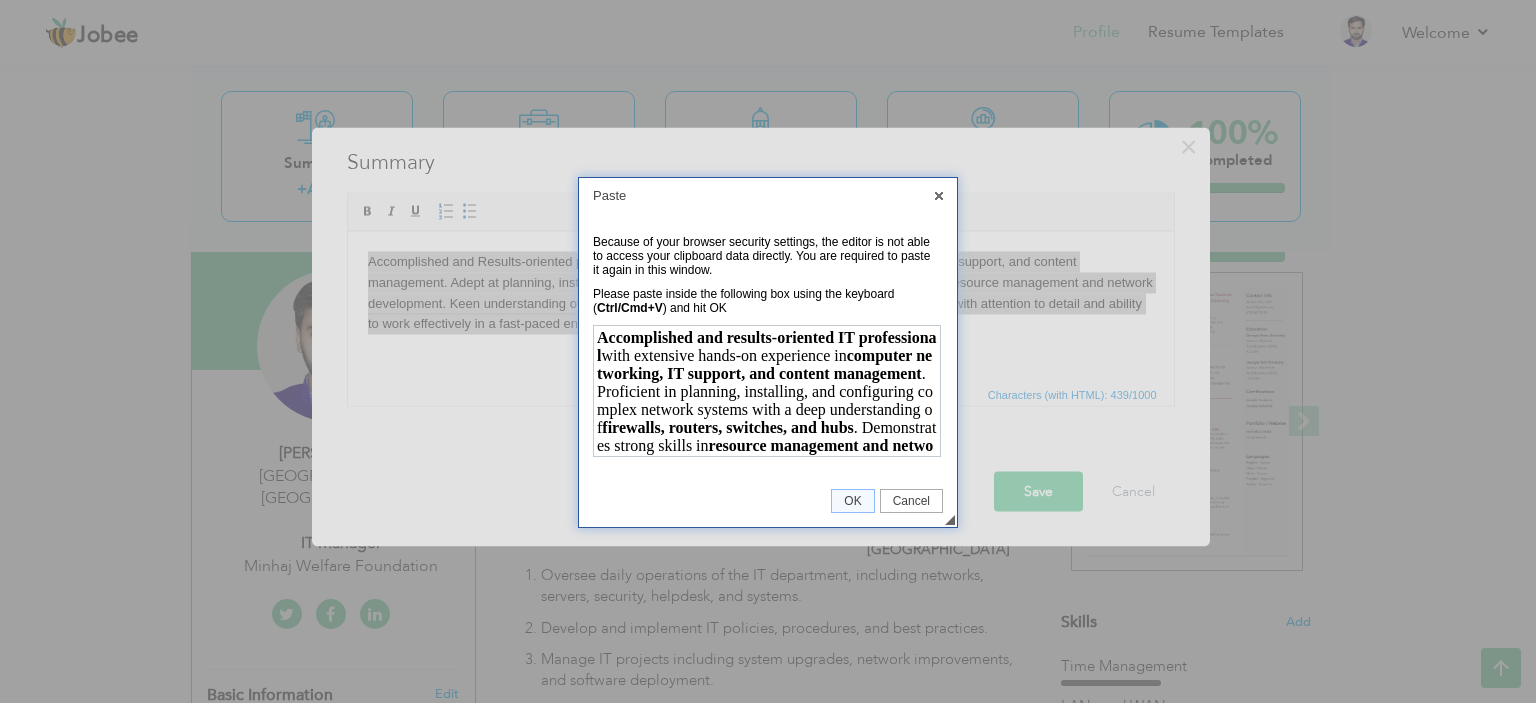 scroll, scrollTop: 92, scrollLeft: 0, axis: vertical 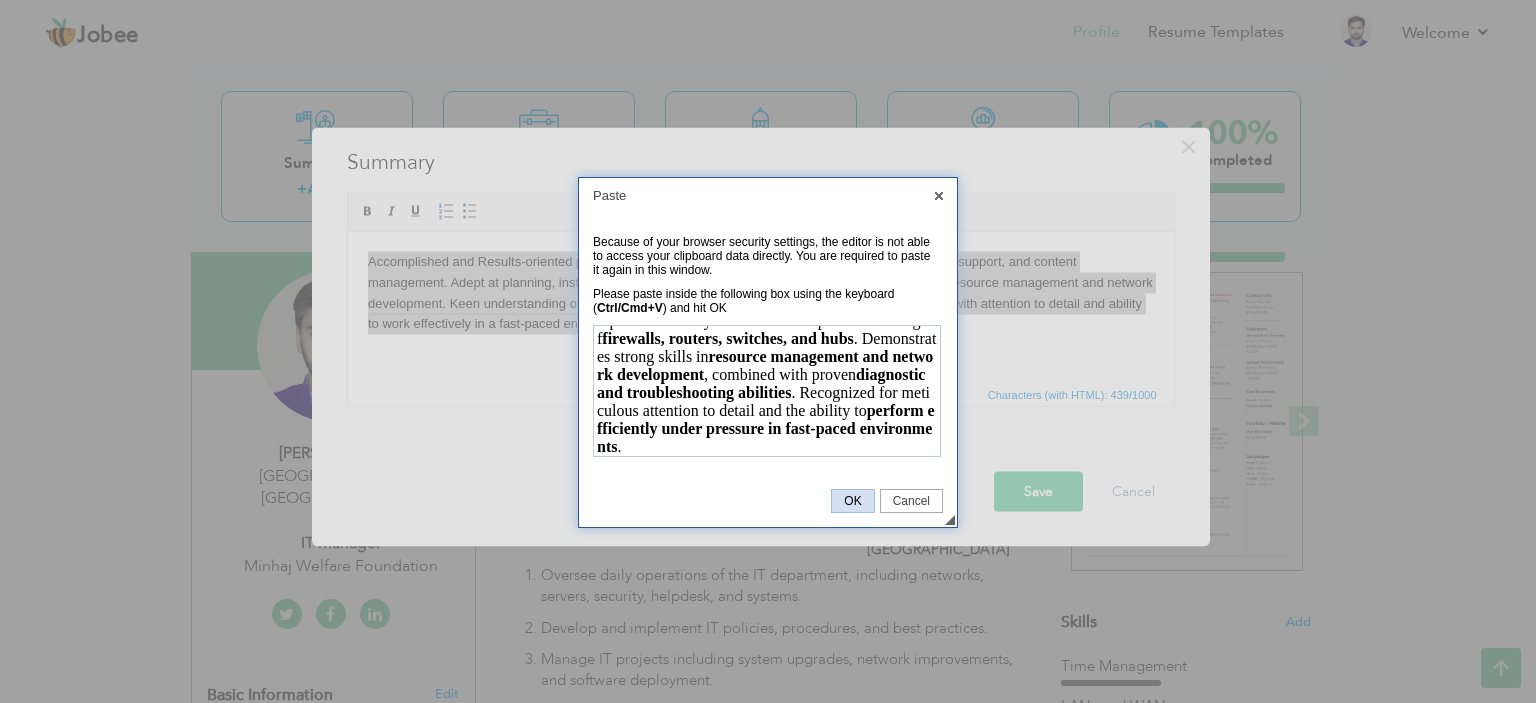 click on "OK" at bounding box center (852, 501) 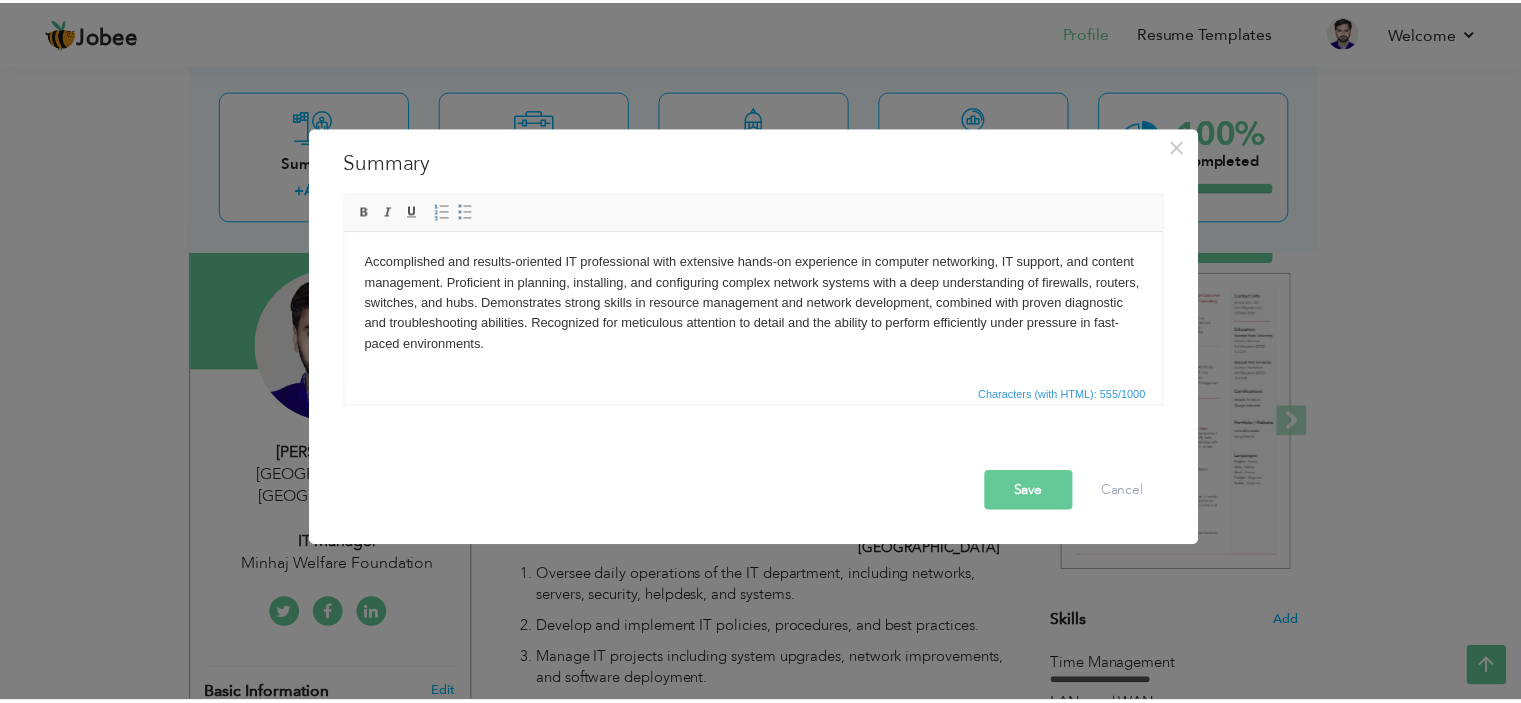 scroll, scrollTop: 0, scrollLeft: 0, axis: both 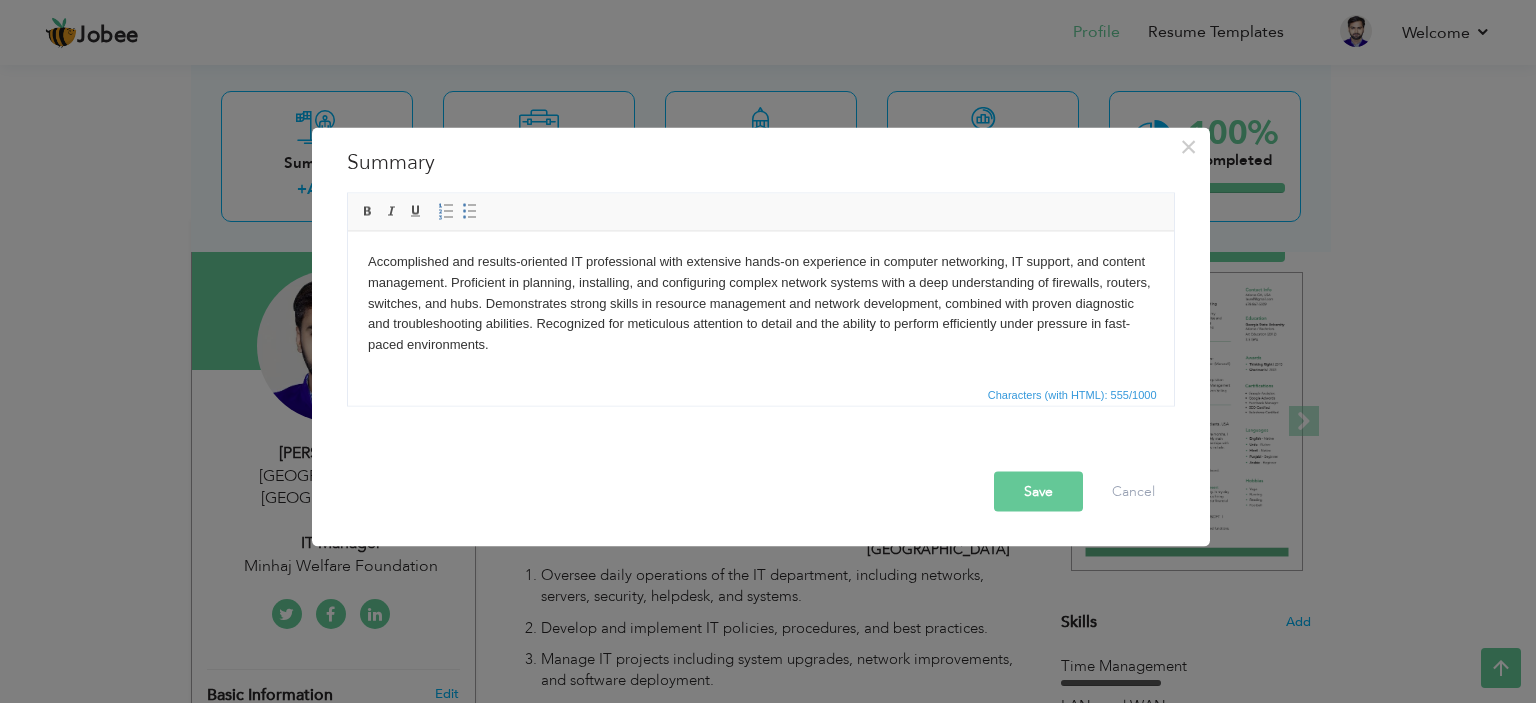 click on "Save" at bounding box center (1038, 491) 